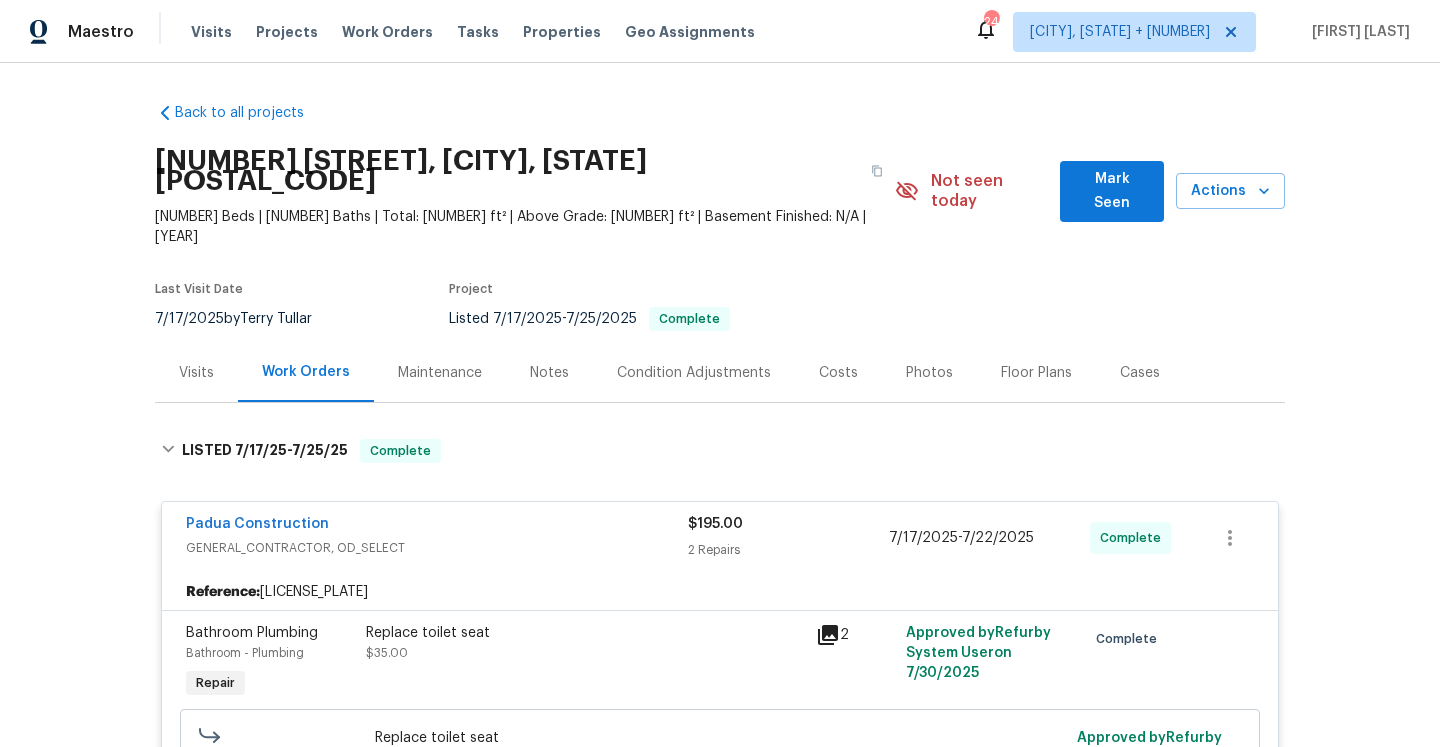 scroll, scrollTop: 0, scrollLeft: 0, axis: both 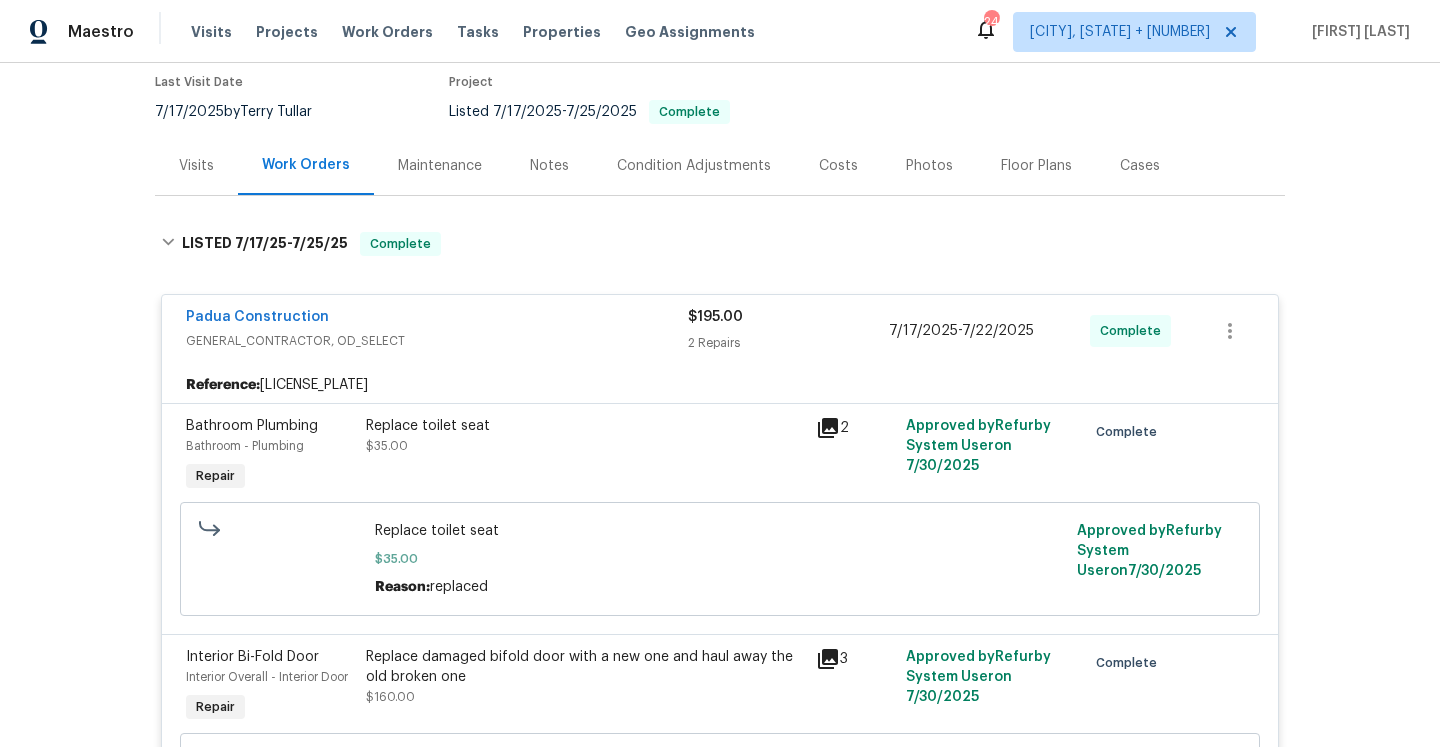 click on "Padua Construction" at bounding box center (437, 319) 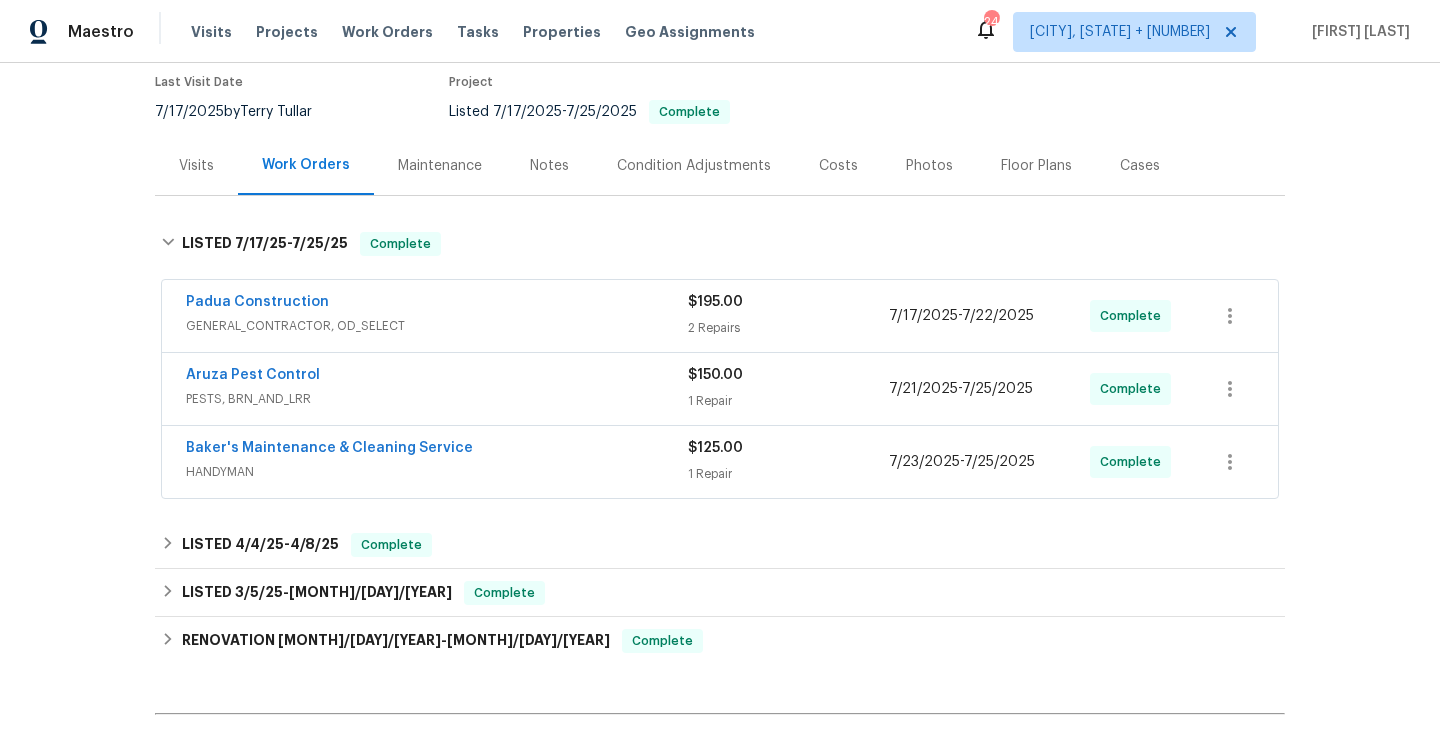 click on "Visits" at bounding box center (196, 165) 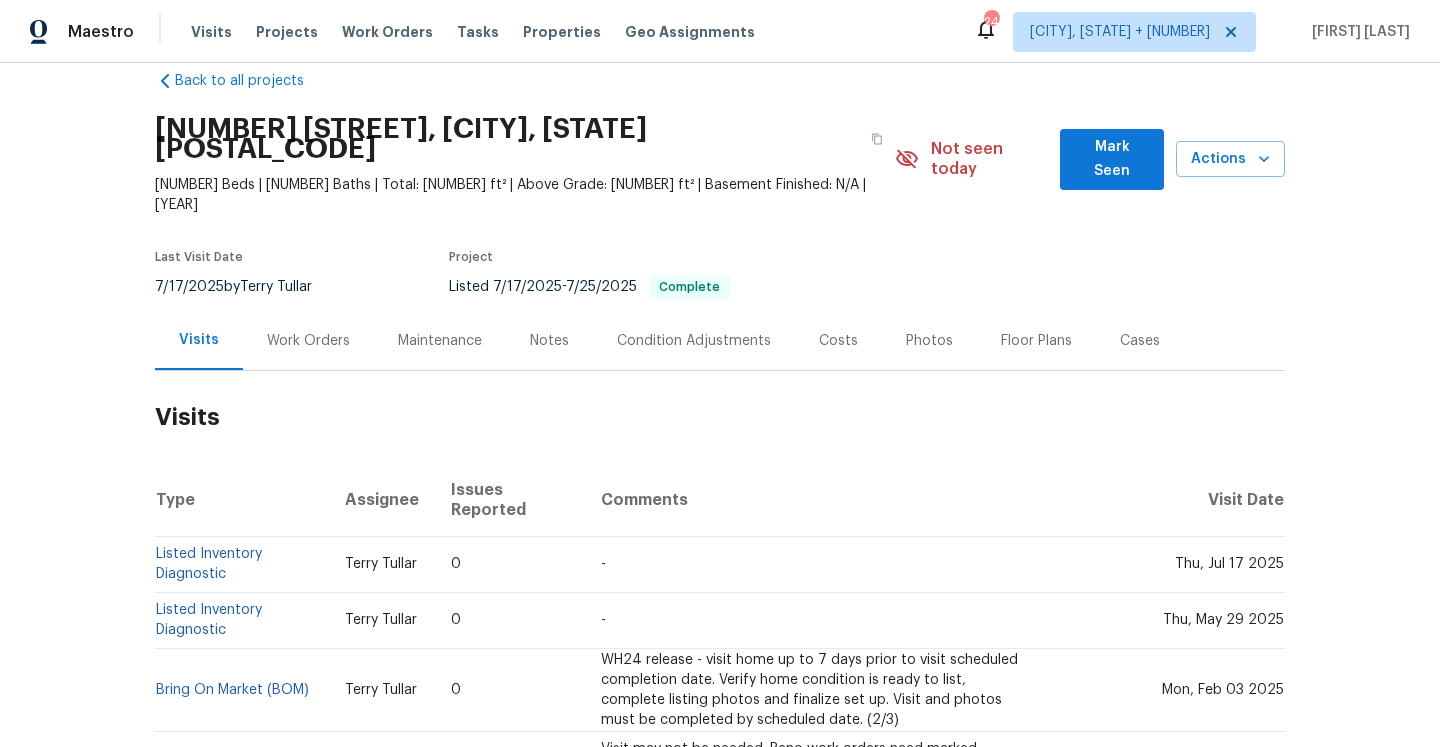 scroll, scrollTop: 28, scrollLeft: 0, axis: vertical 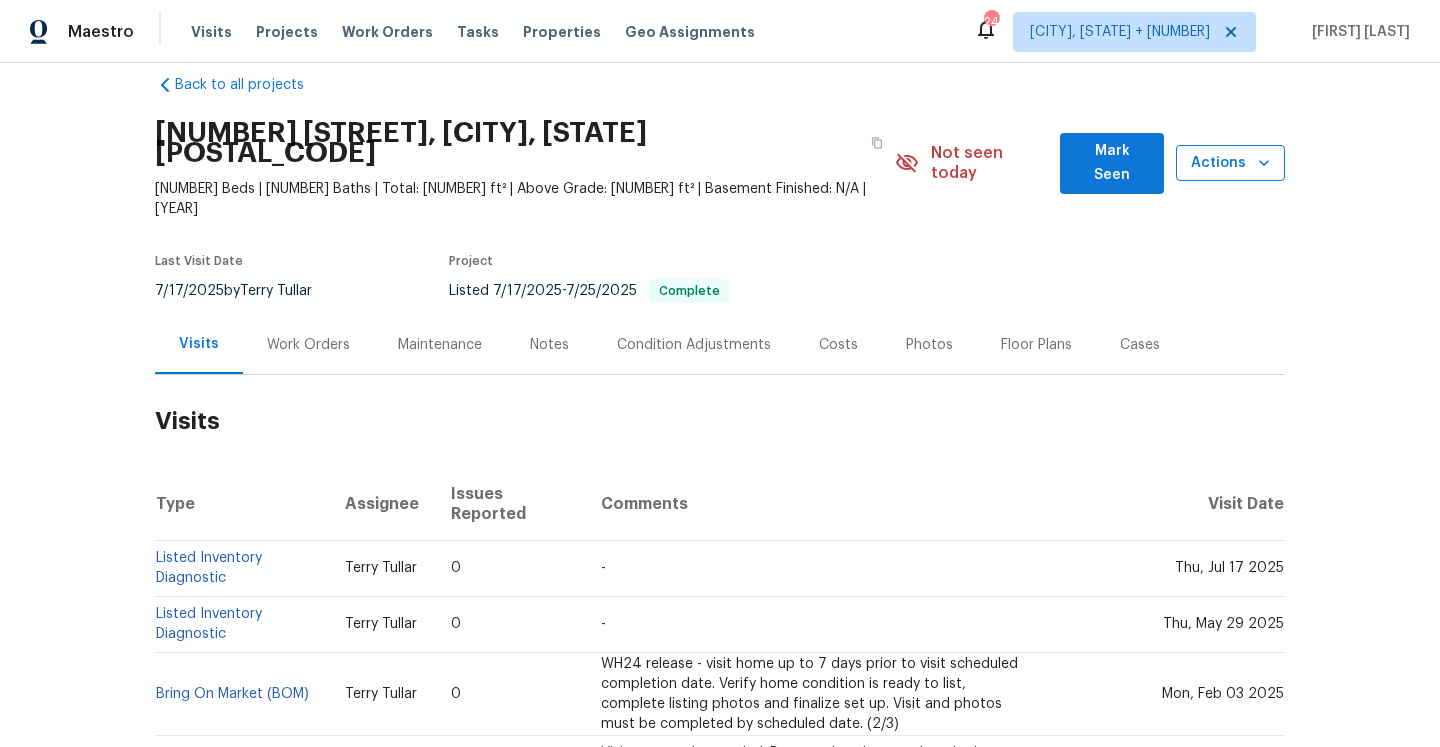 click on "Actions" at bounding box center [1230, 163] 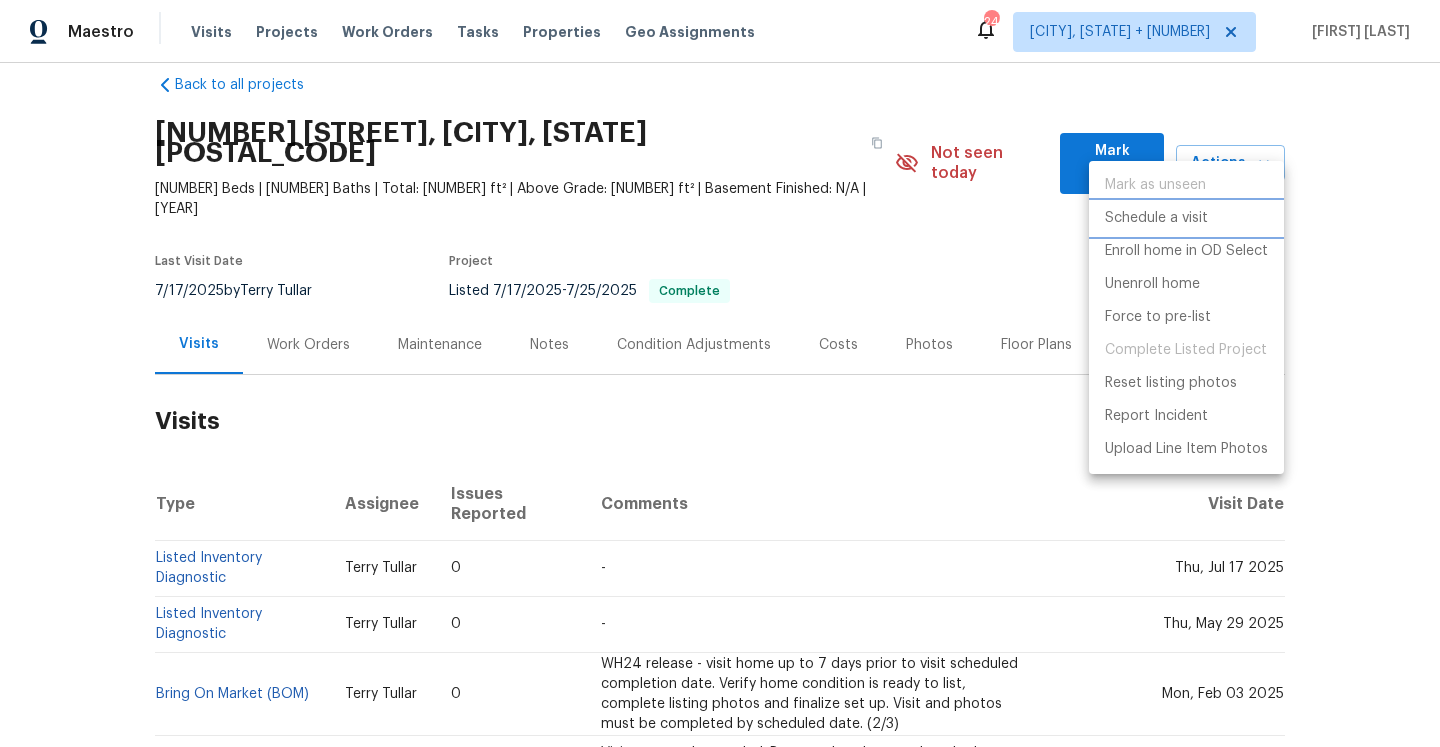 click on "Schedule a visit" at bounding box center (1186, 218) 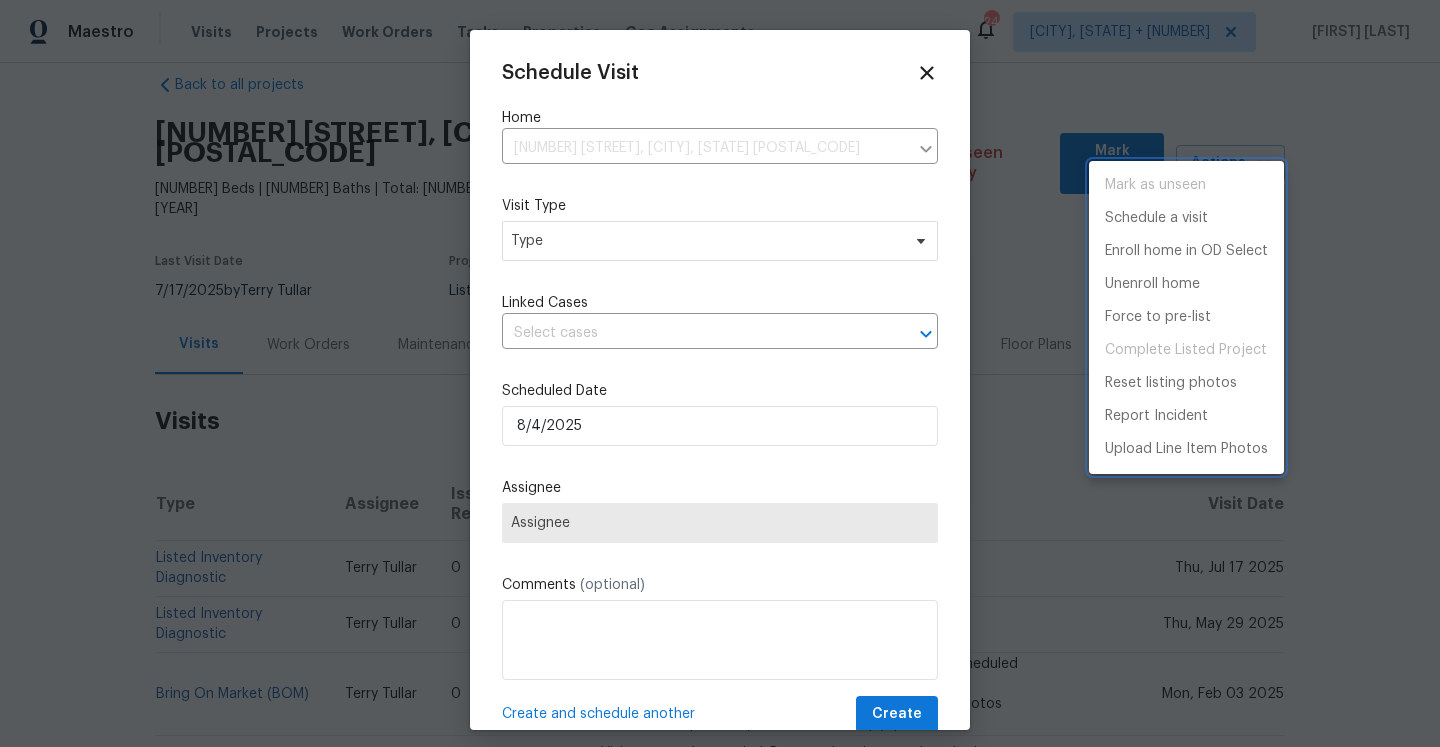 click at bounding box center [720, 373] 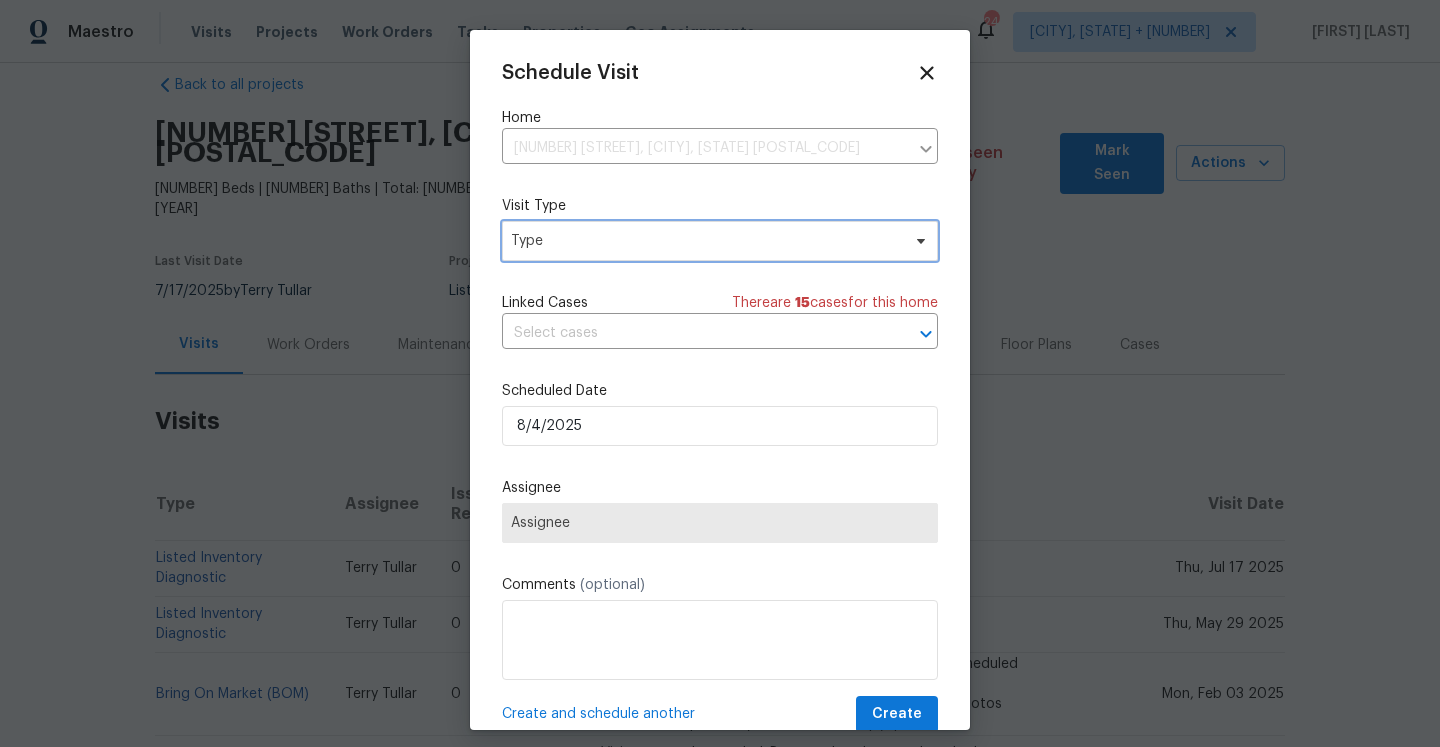 click on "Type" at bounding box center [720, 241] 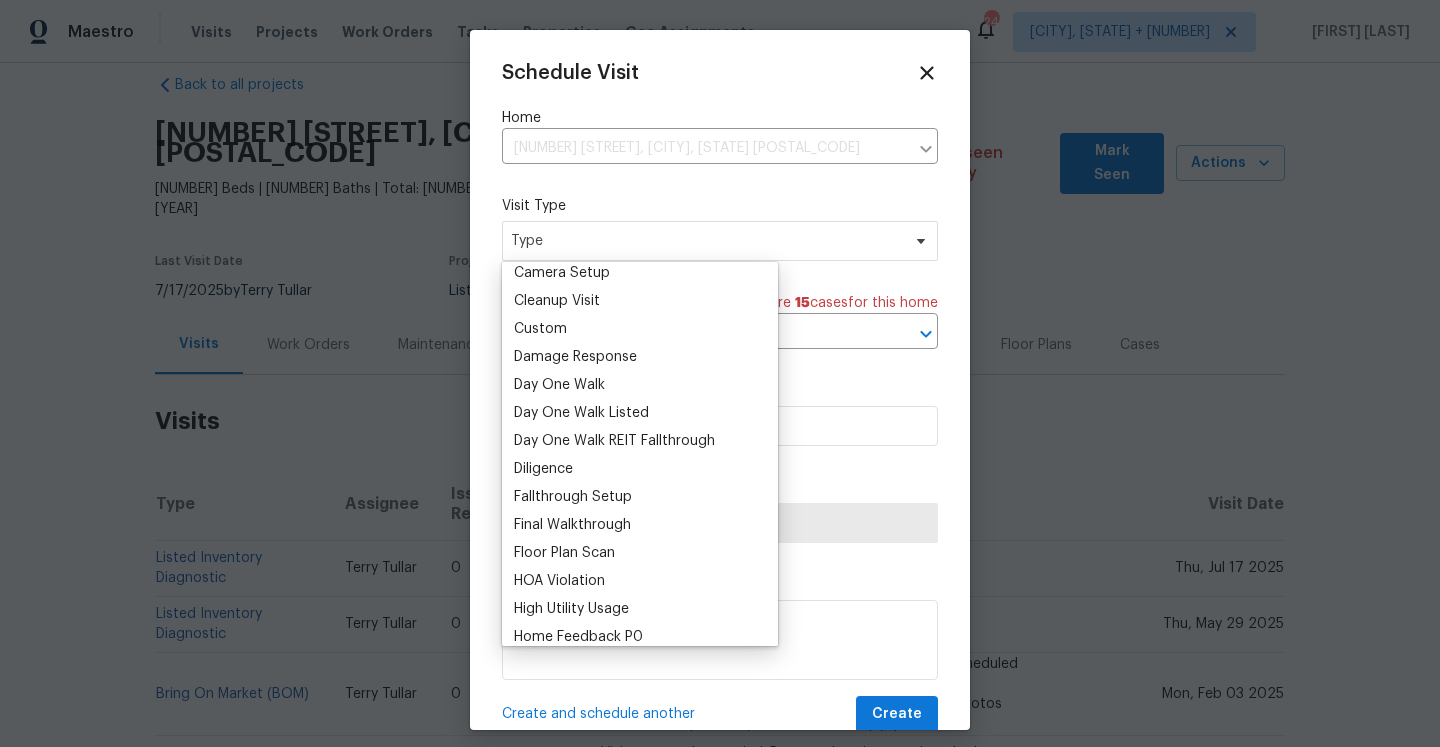 scroll, scrollTop: 315, scrollLeft: 0, axis: vertical 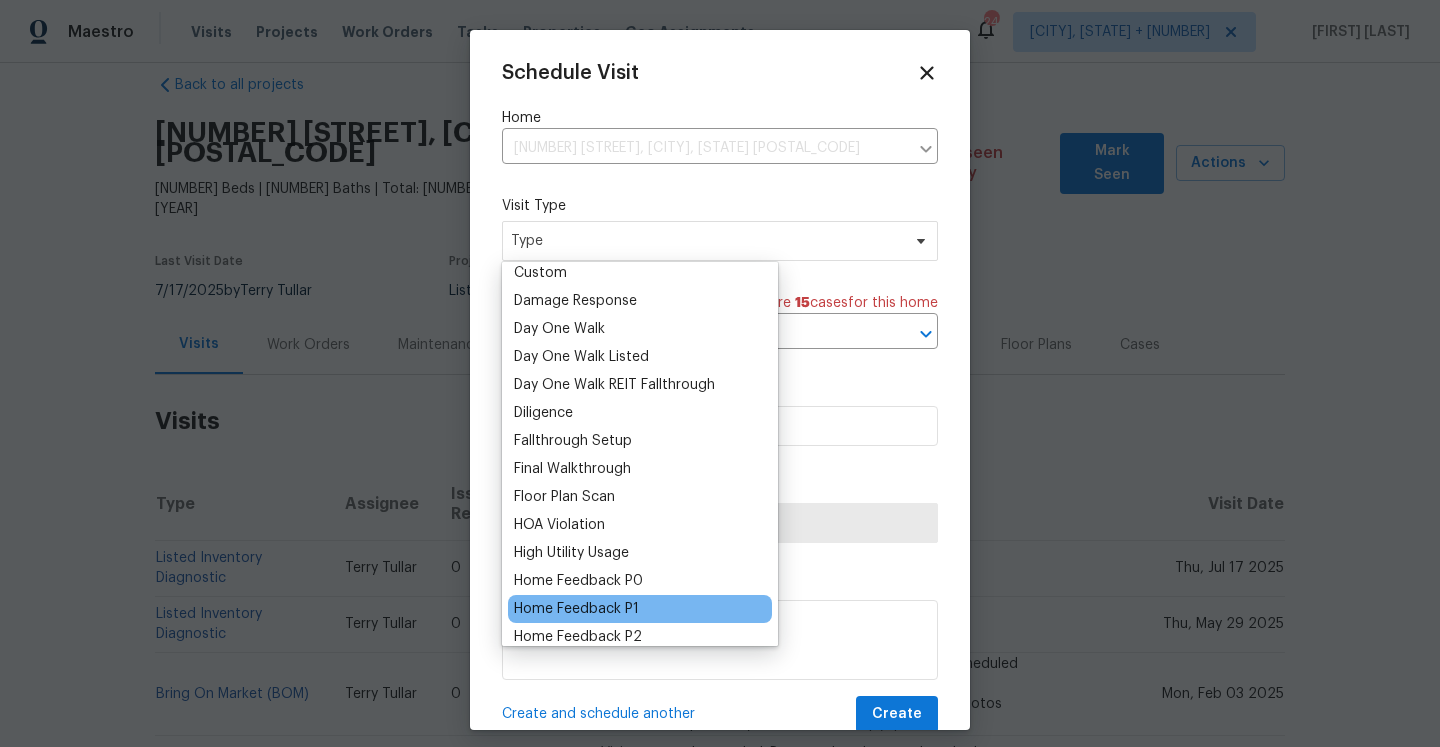 click on "Home Feedback P1" at bounding box center [576, 609] 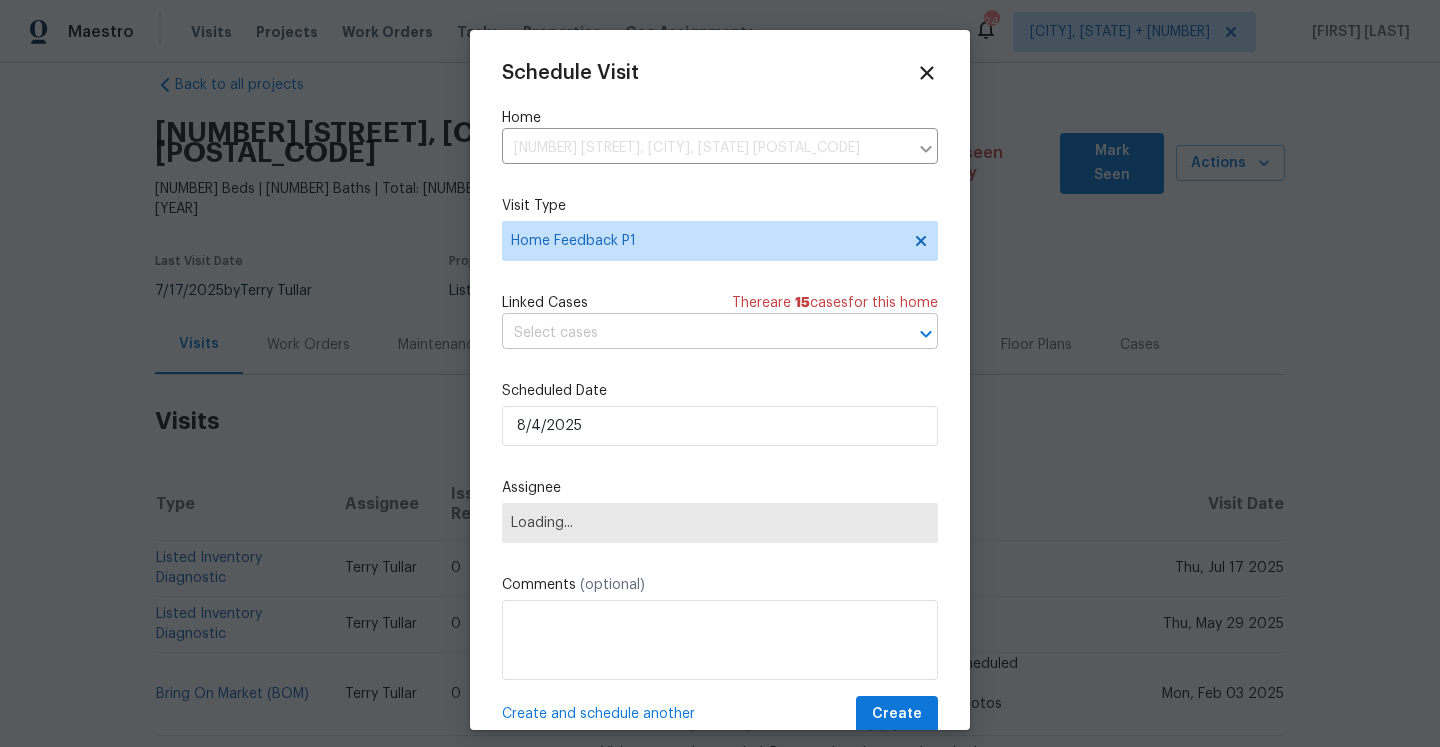 click at bounding box center (692, 333) 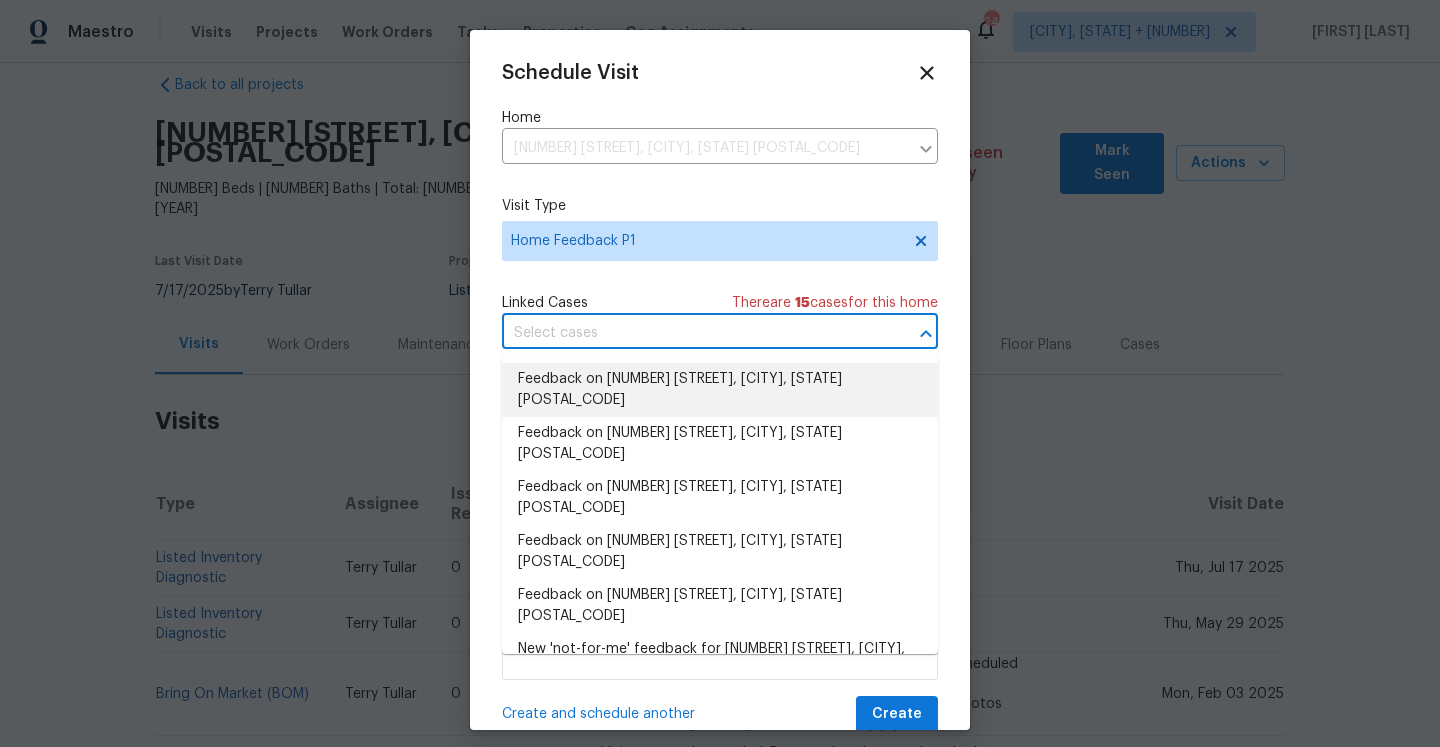 click on "Feedback on 3720 Wayfarer Dr, Greensboro, NC 27410" at bounding box center (720, 390) 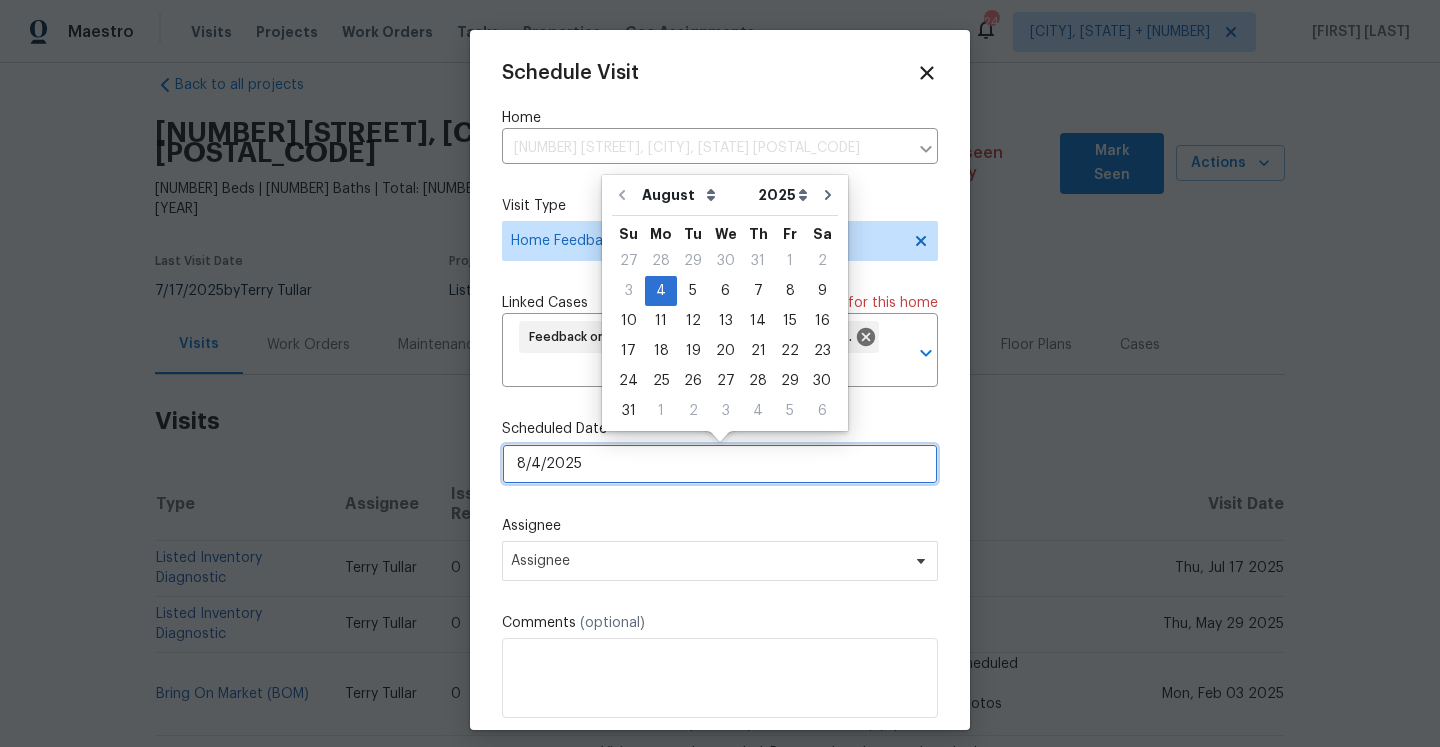 click on "8/4/2025" at bounding box center [720, 464] 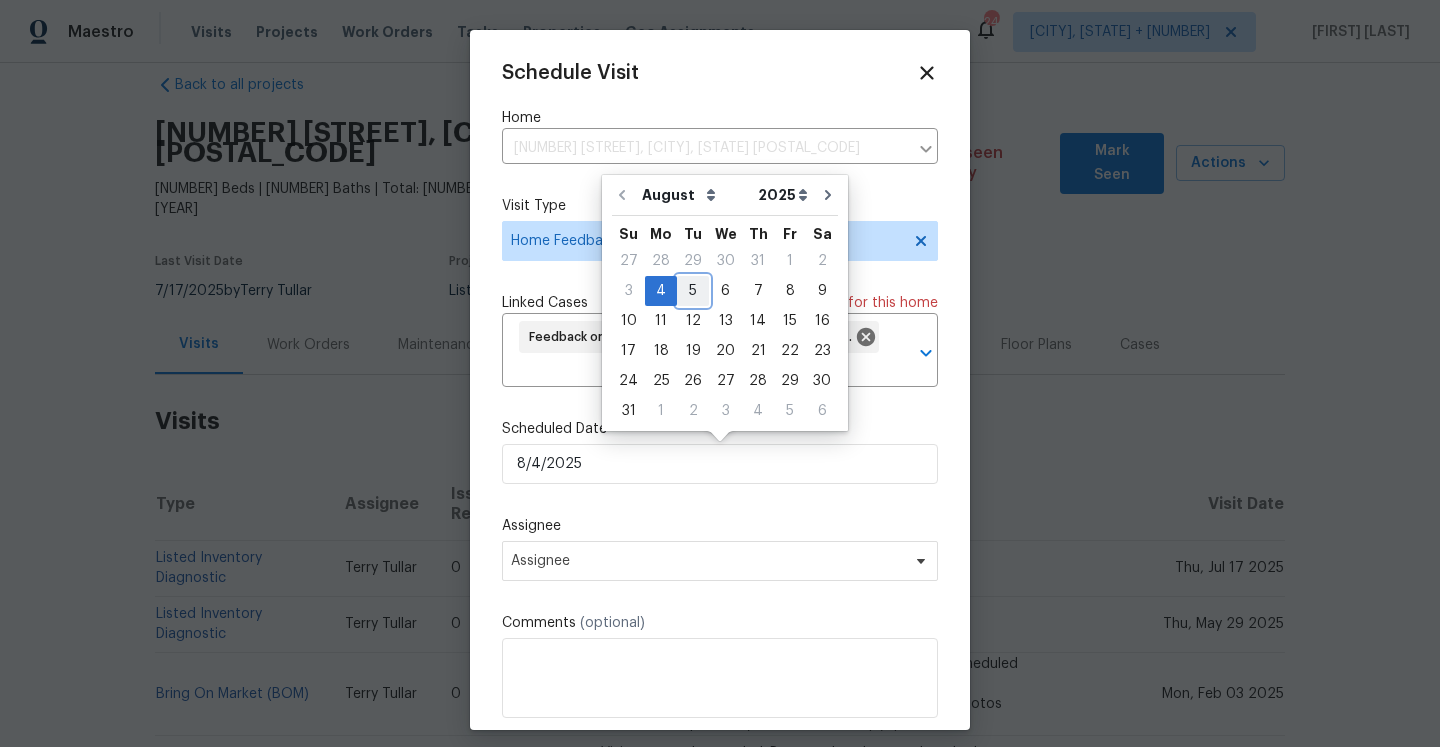 click on "5" at bounding box center (693, 291) 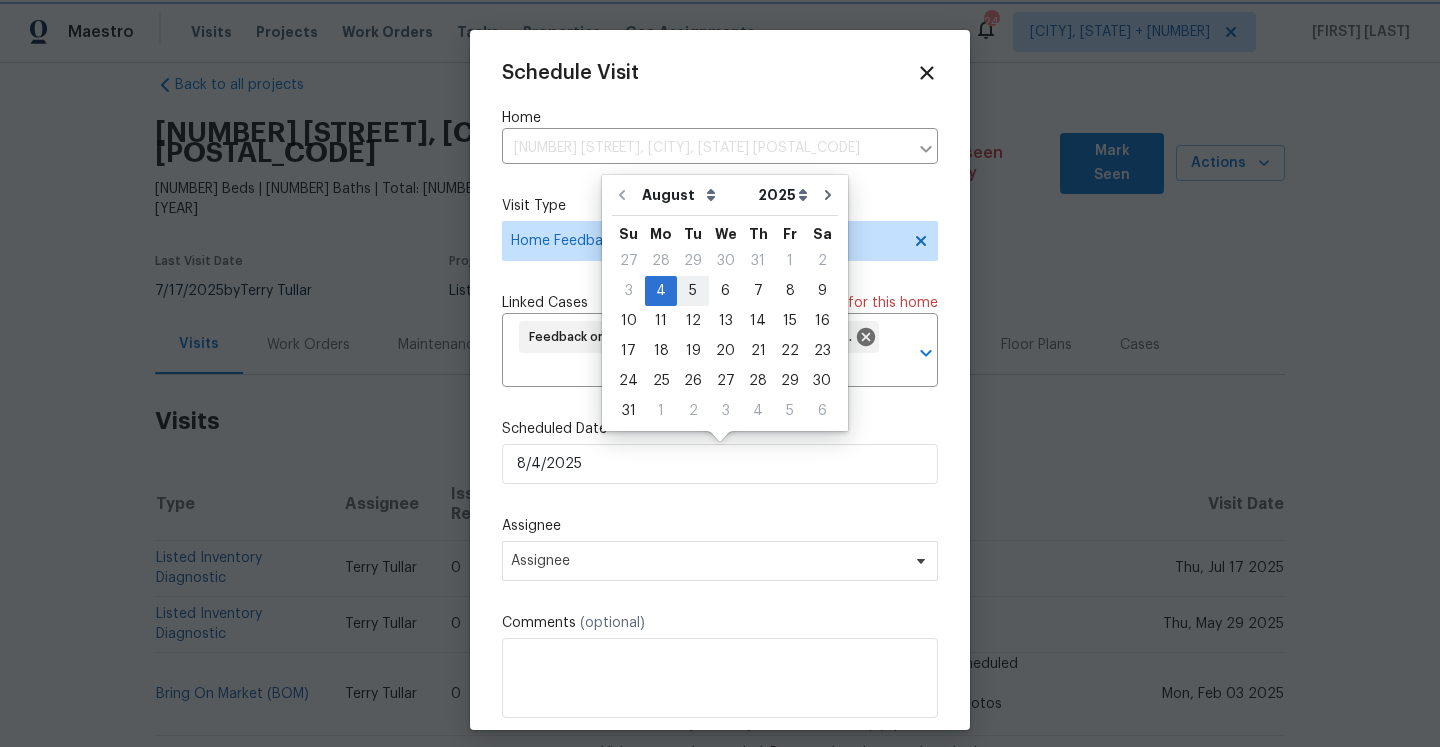 type on "8/5/2025" 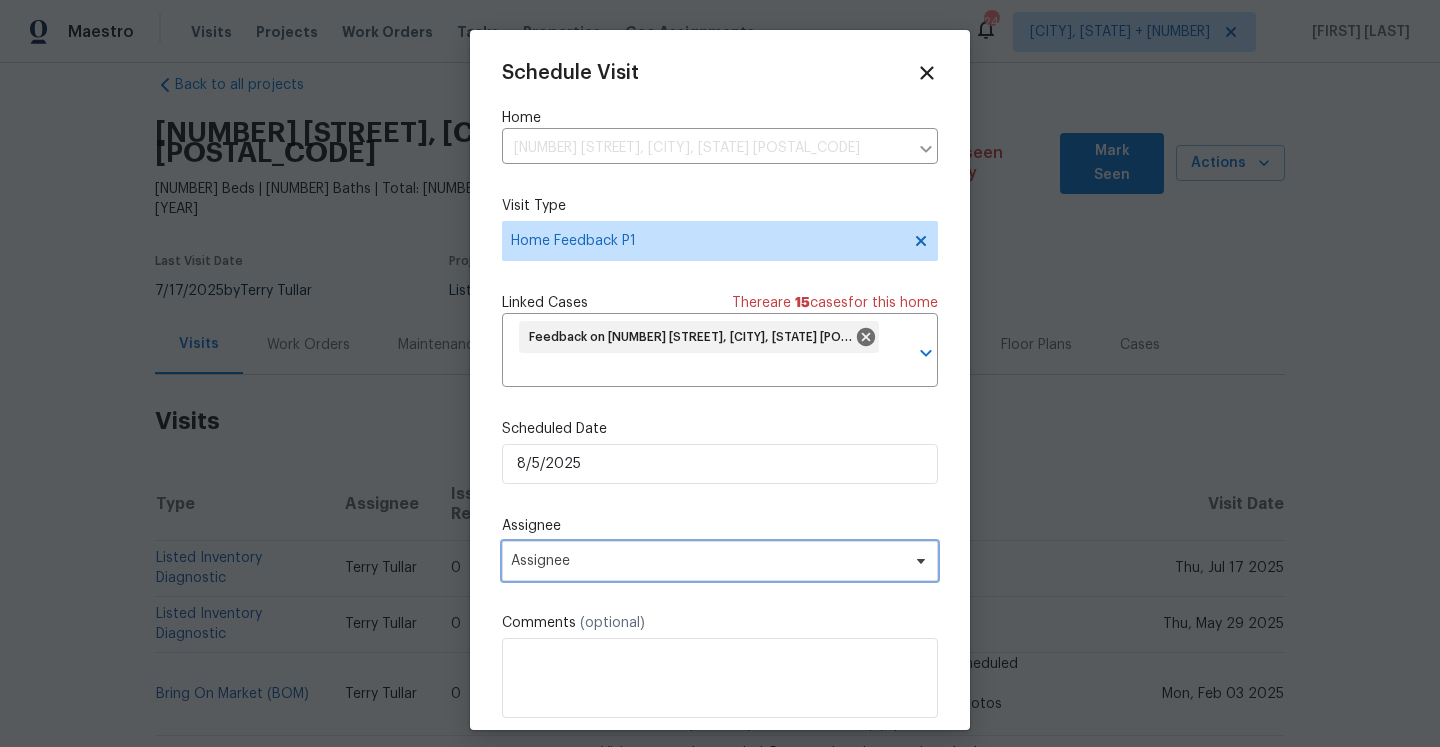 click on "Assignee" at bounding box center (707, 561) 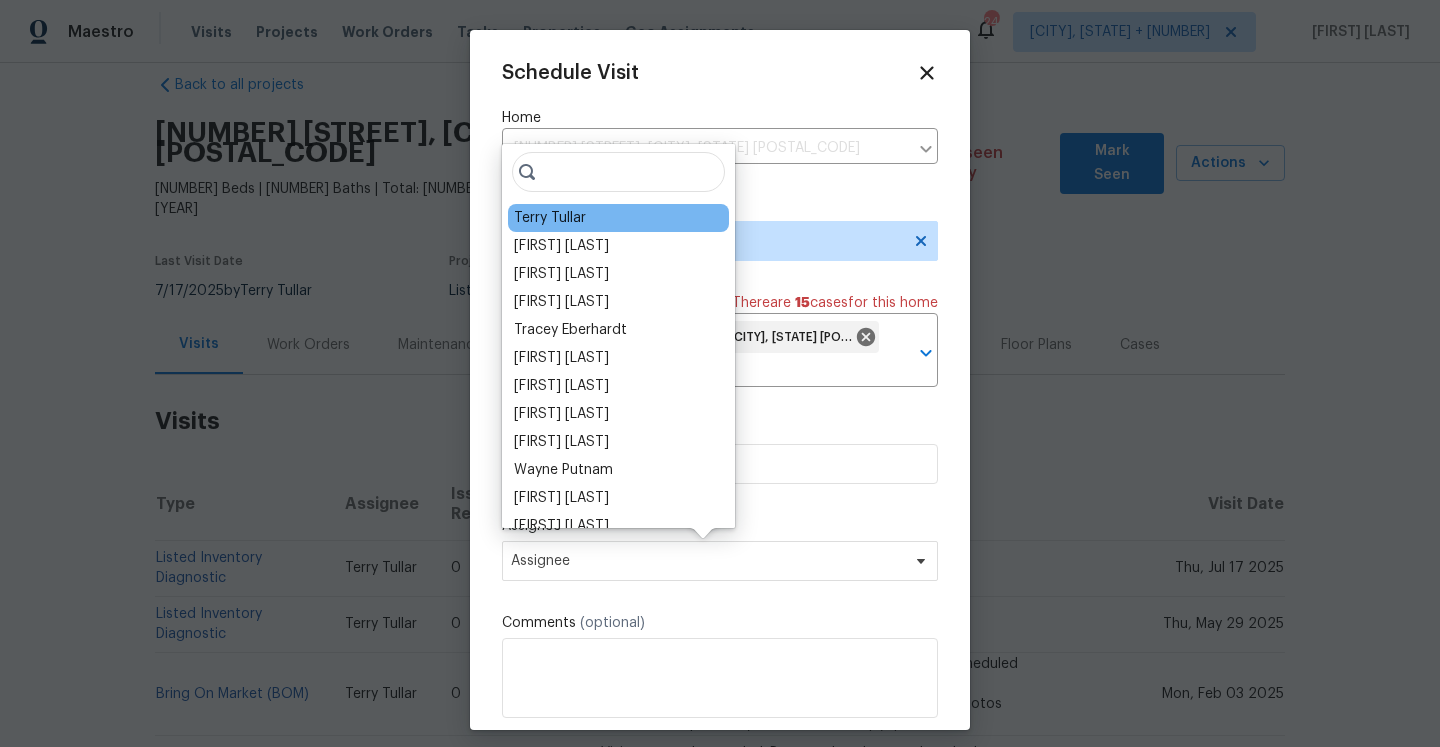 click on "Terry Tullar" at bounding box center [550, 218] 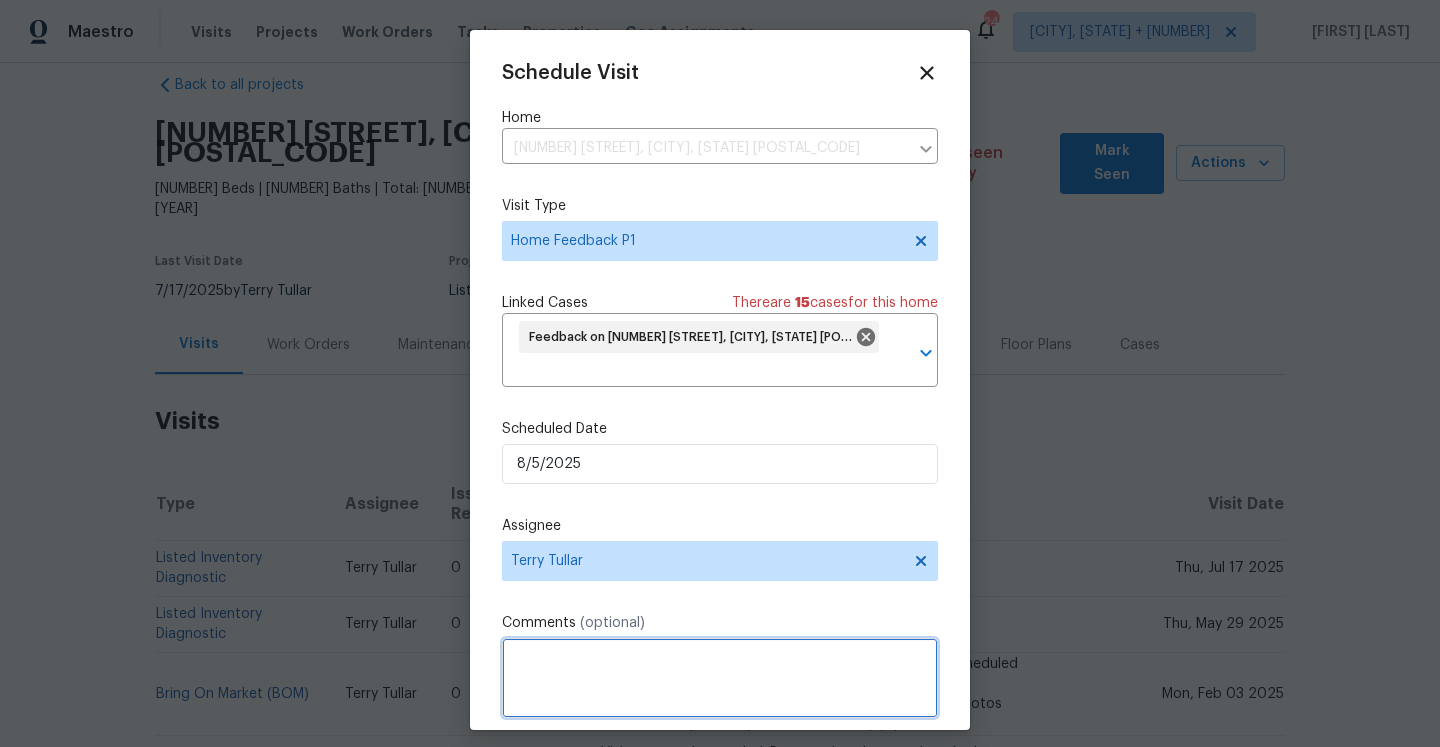 click at bounding box center (720, 678) 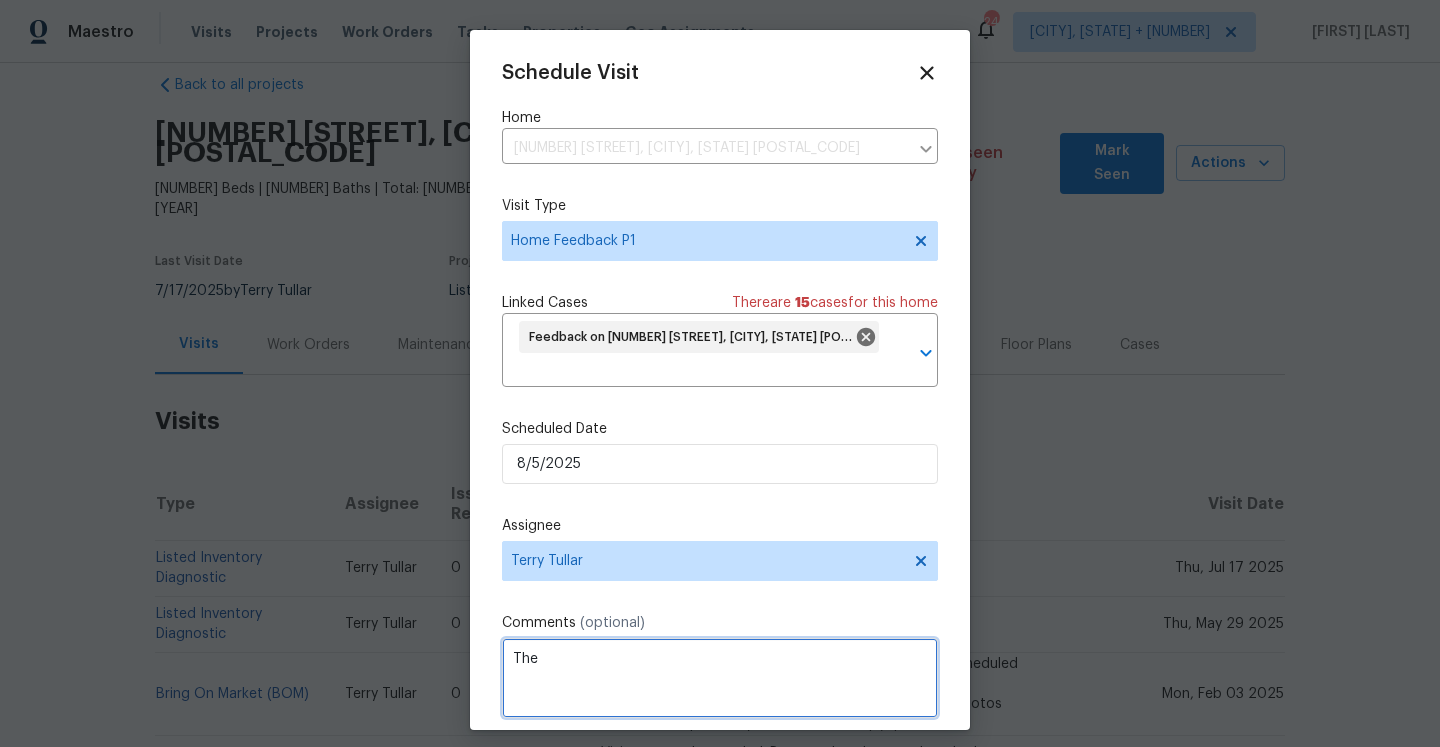 paste on "water smelled terrible when you turned it on" 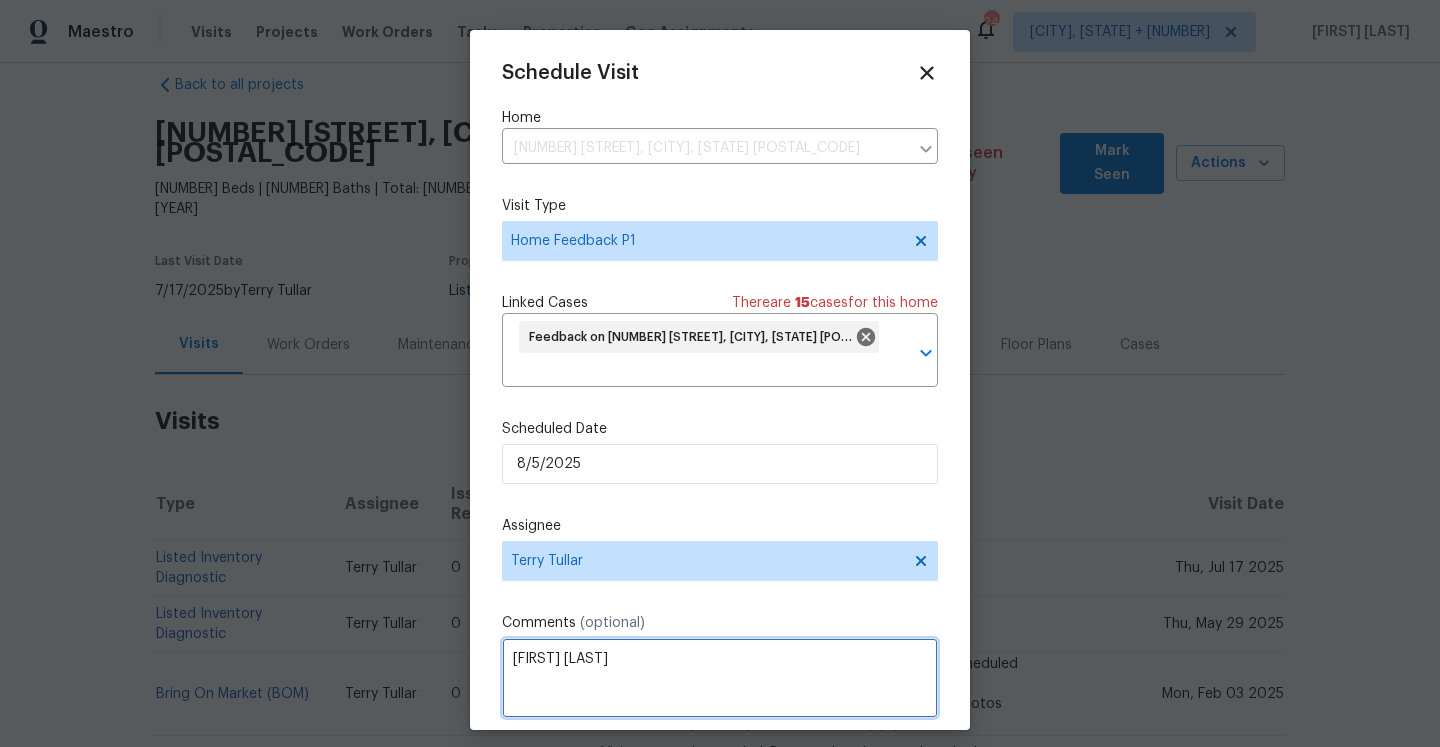 scroll, scrollTop: 74, scrollLeft: 0, axis: vertical 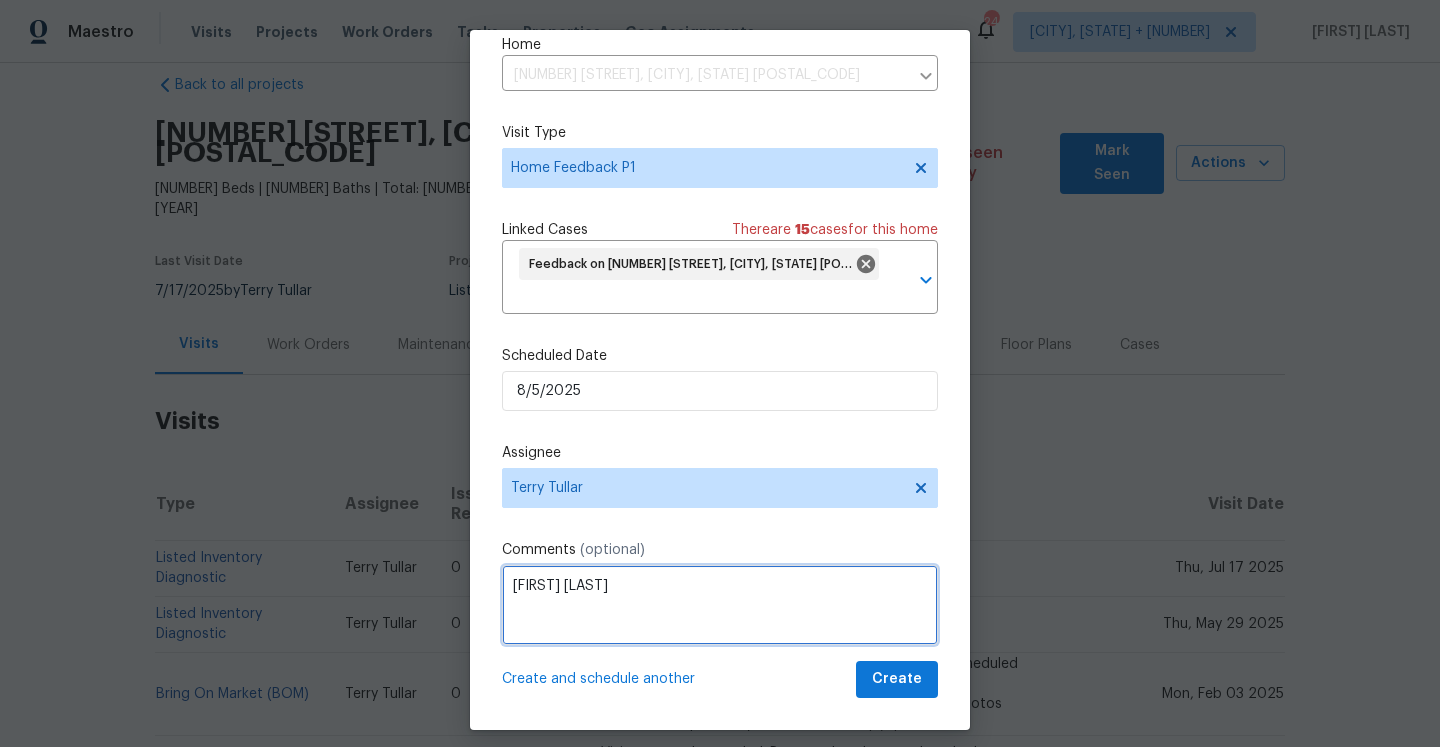 type on "The water smelled terrible when you turned it on. Please check and update asap." 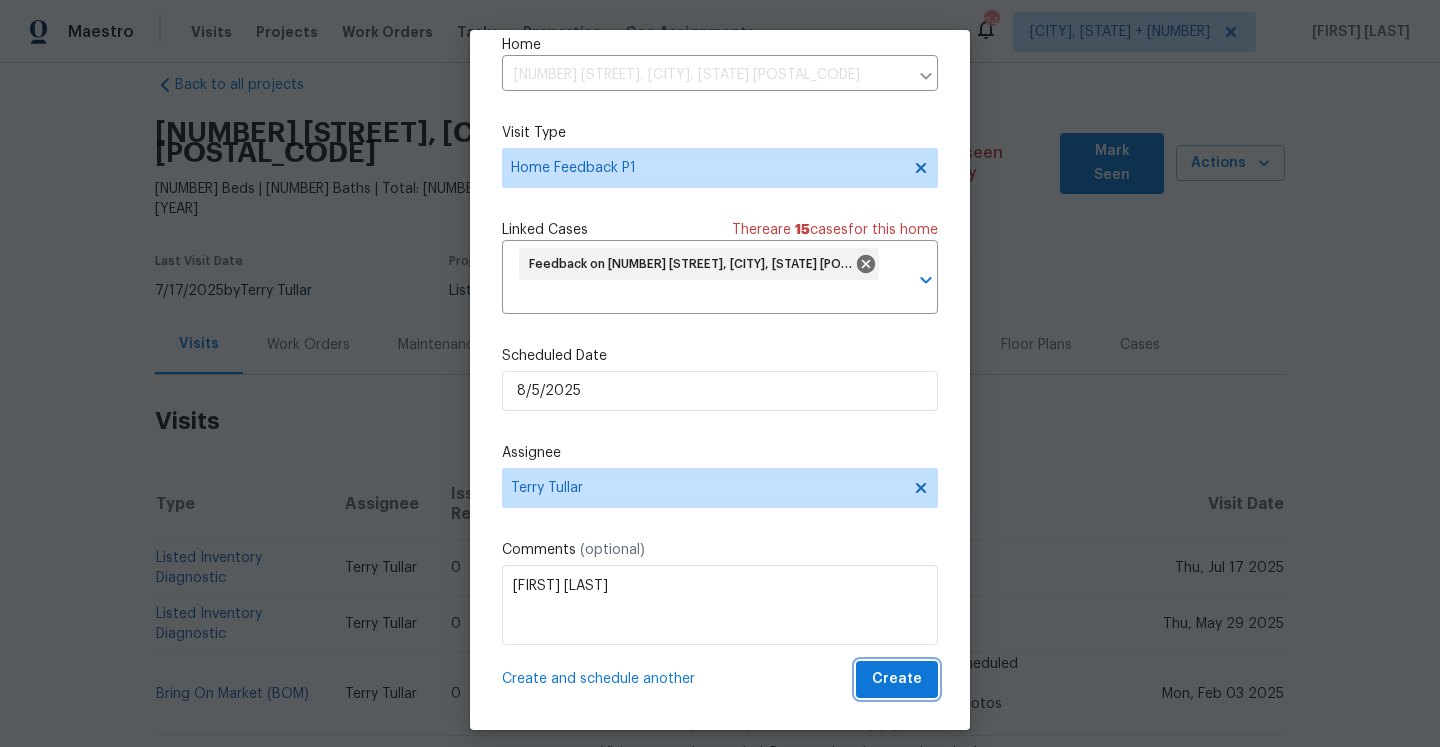 click on "Create" at bounding box center (897, 679) 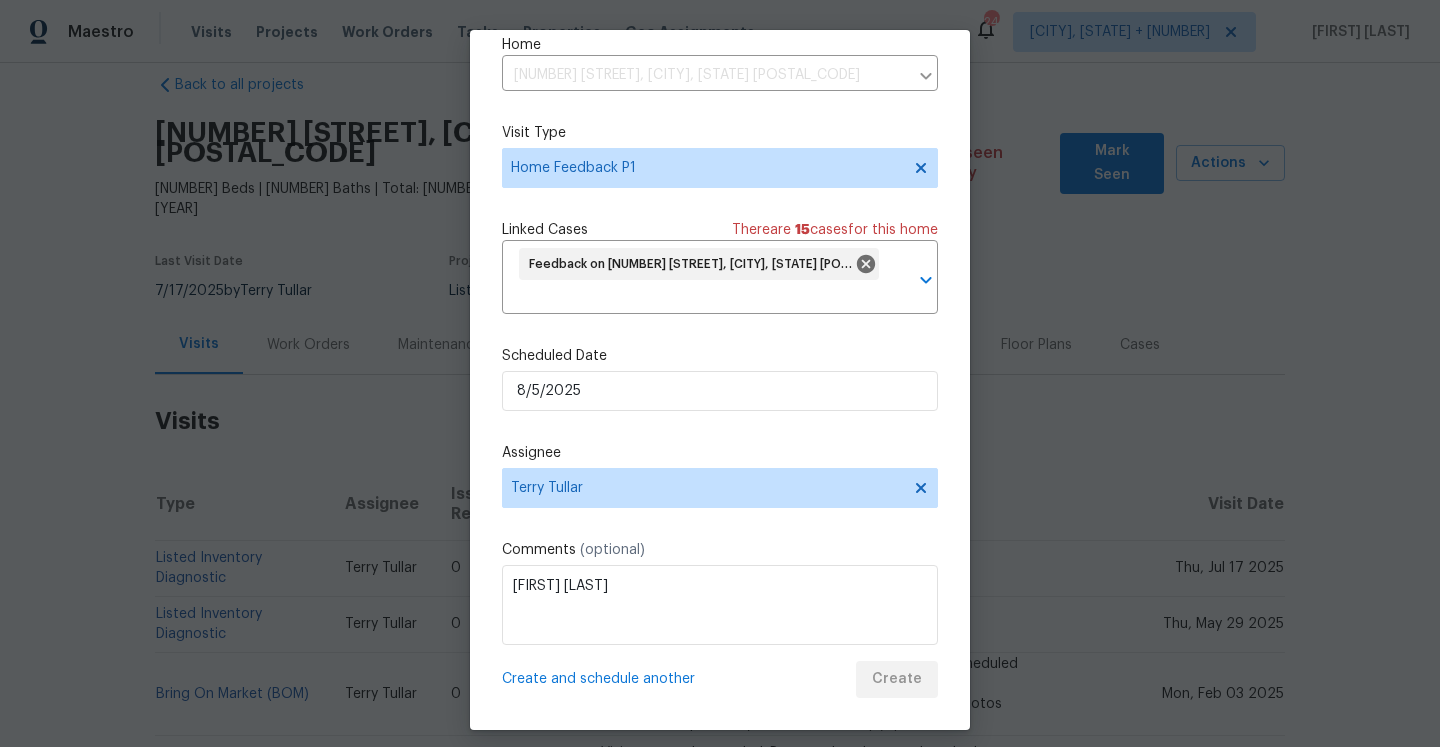scroll, scrollTop: 36, scrollLeft: 0, axis: vertical 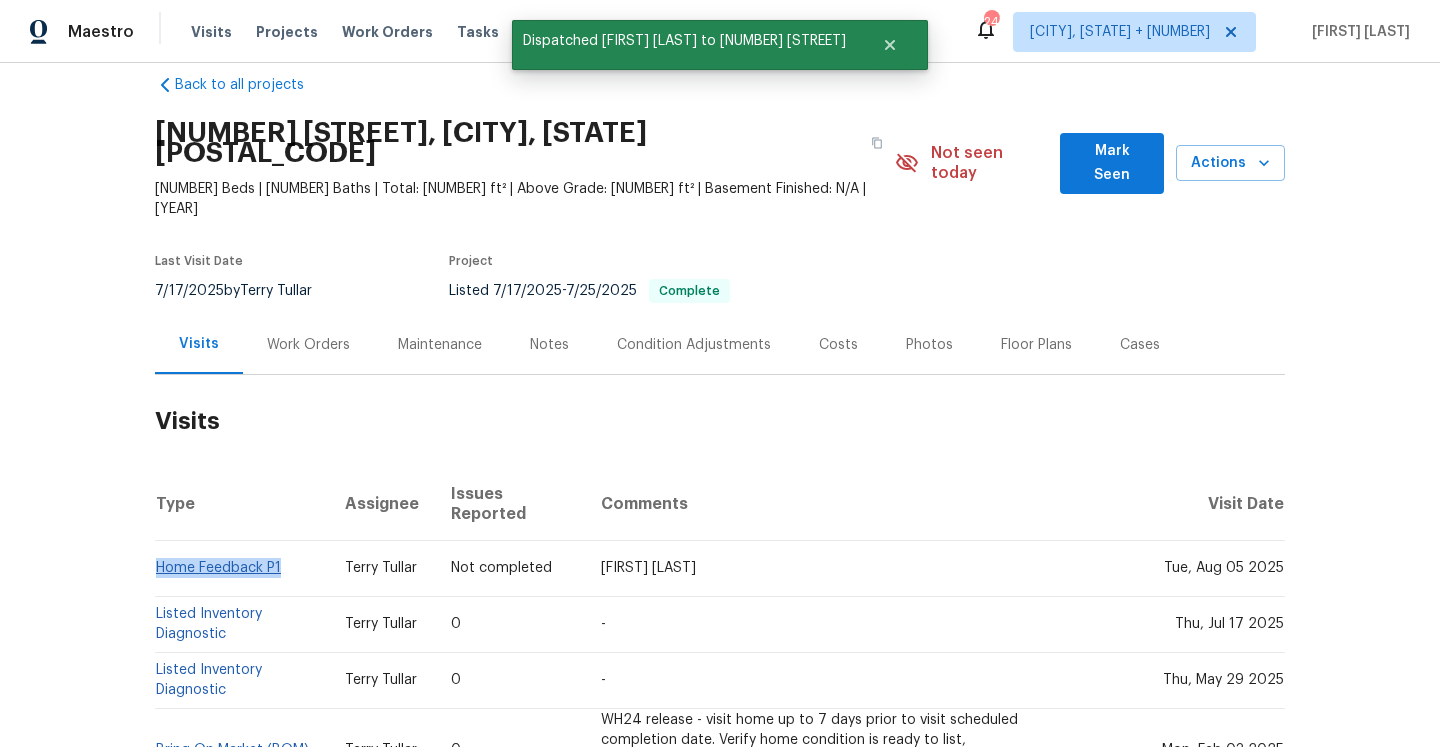 drag, startPoint x: 289, startPoint y: 509, endPoint x: 158, endPoint y: 511, distance: 131.01526 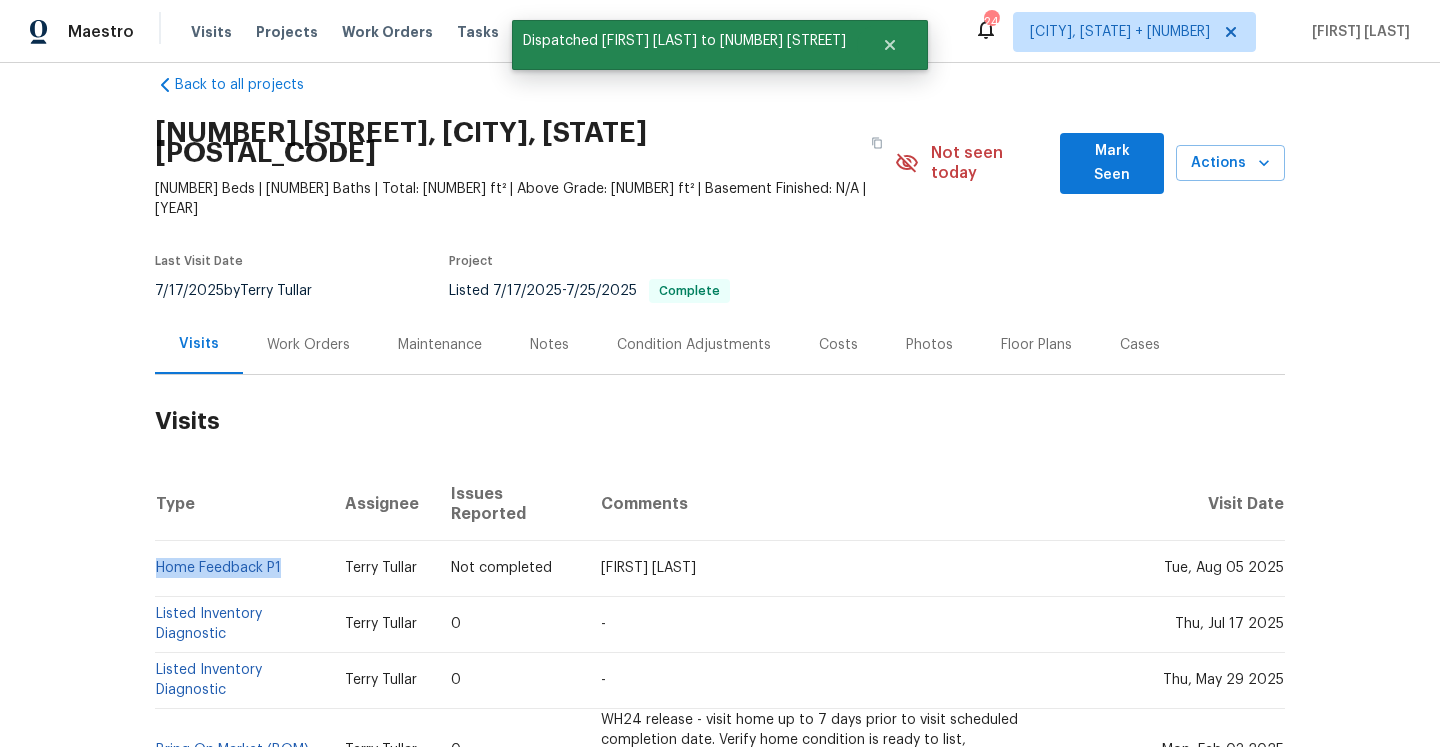 copy on "Home Feedback P1" 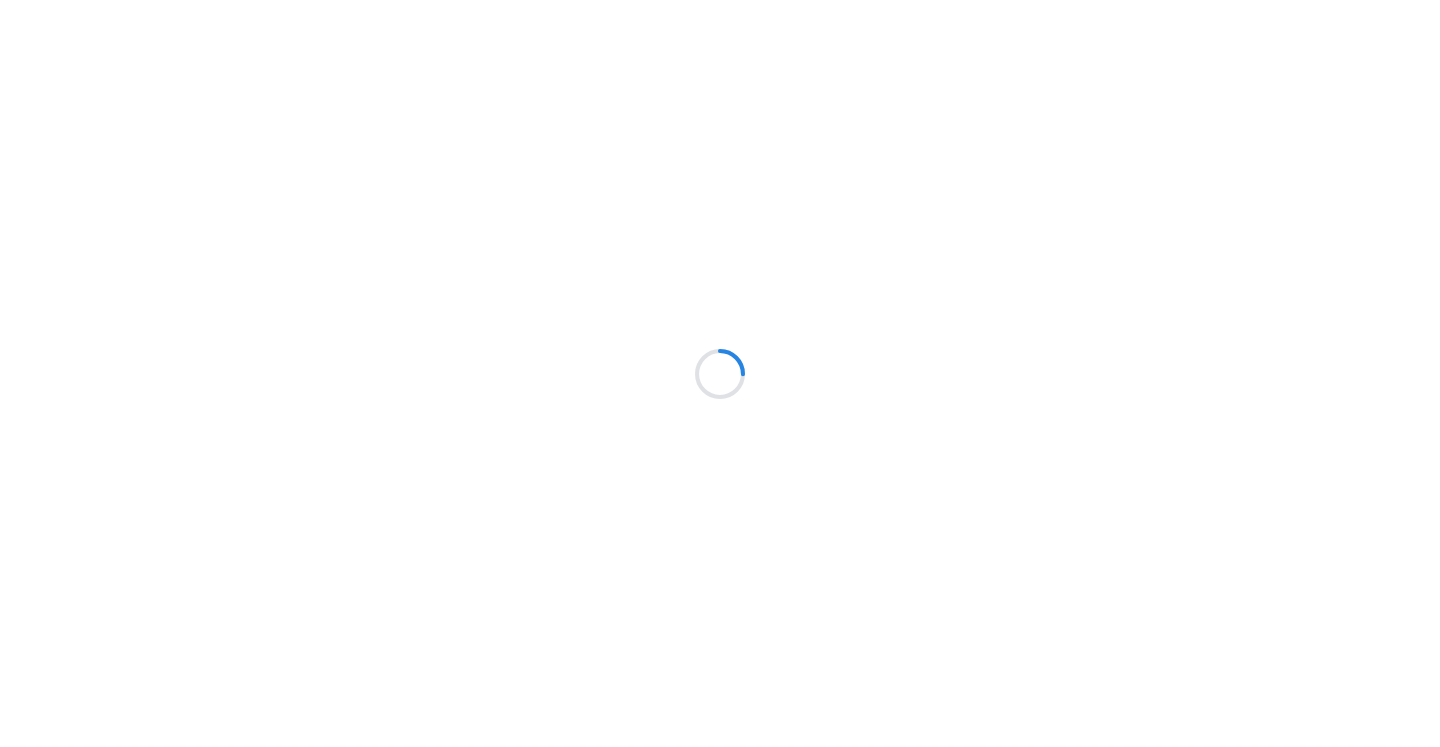 scroll, scrollTop: 0, scrollLeft: 0, axis: both 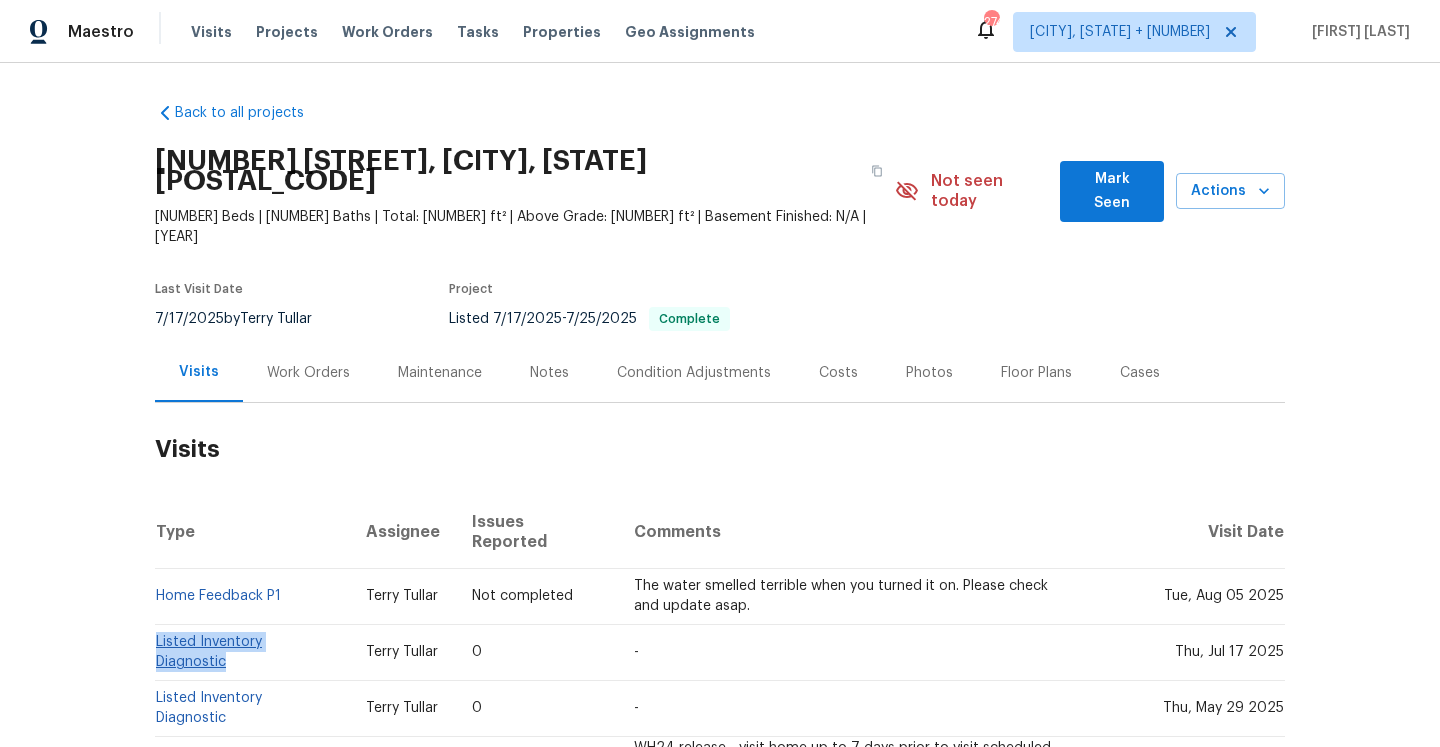 drag, startPoint x: 335, startPoint y: 598, endPoint x: 157, endPoint y: 593, distance: 178.0702 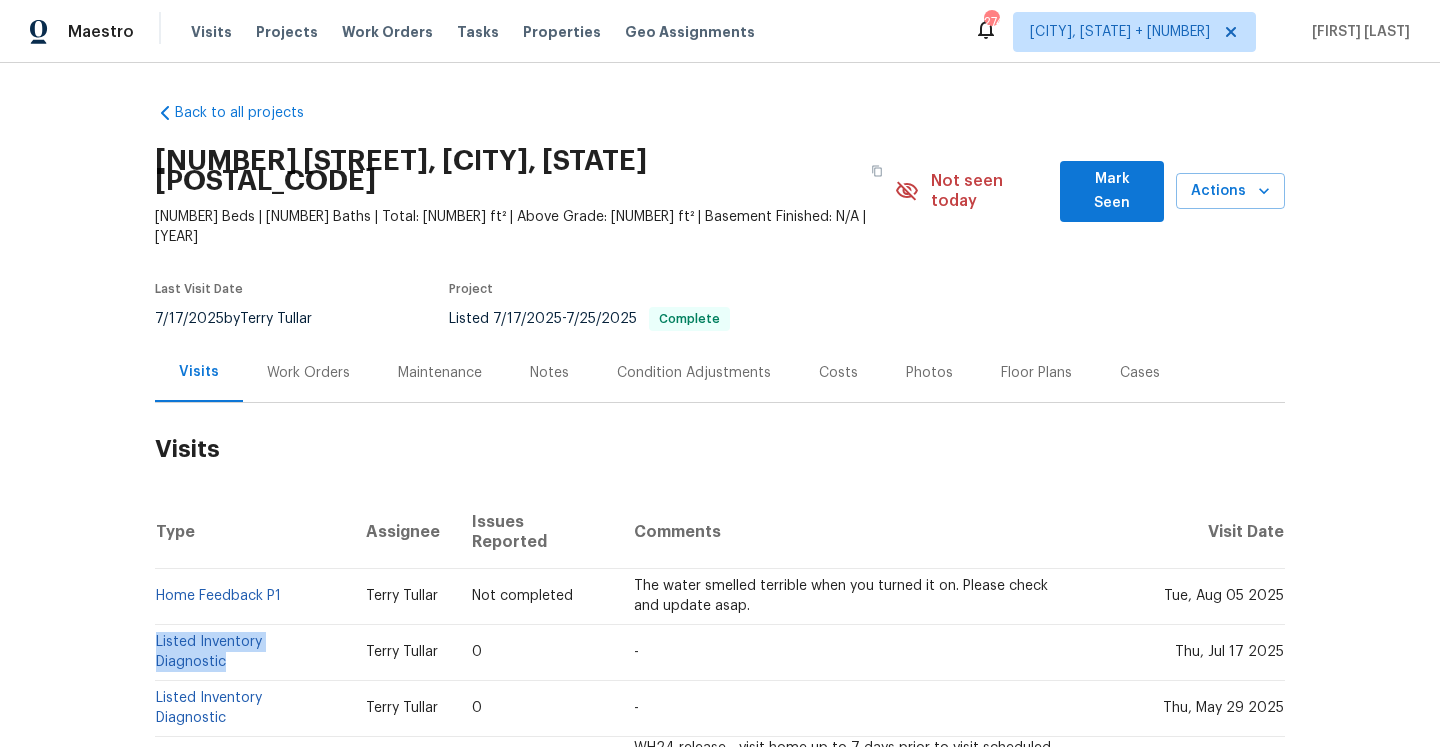 copy on "Listed Inventory Diagnostic" 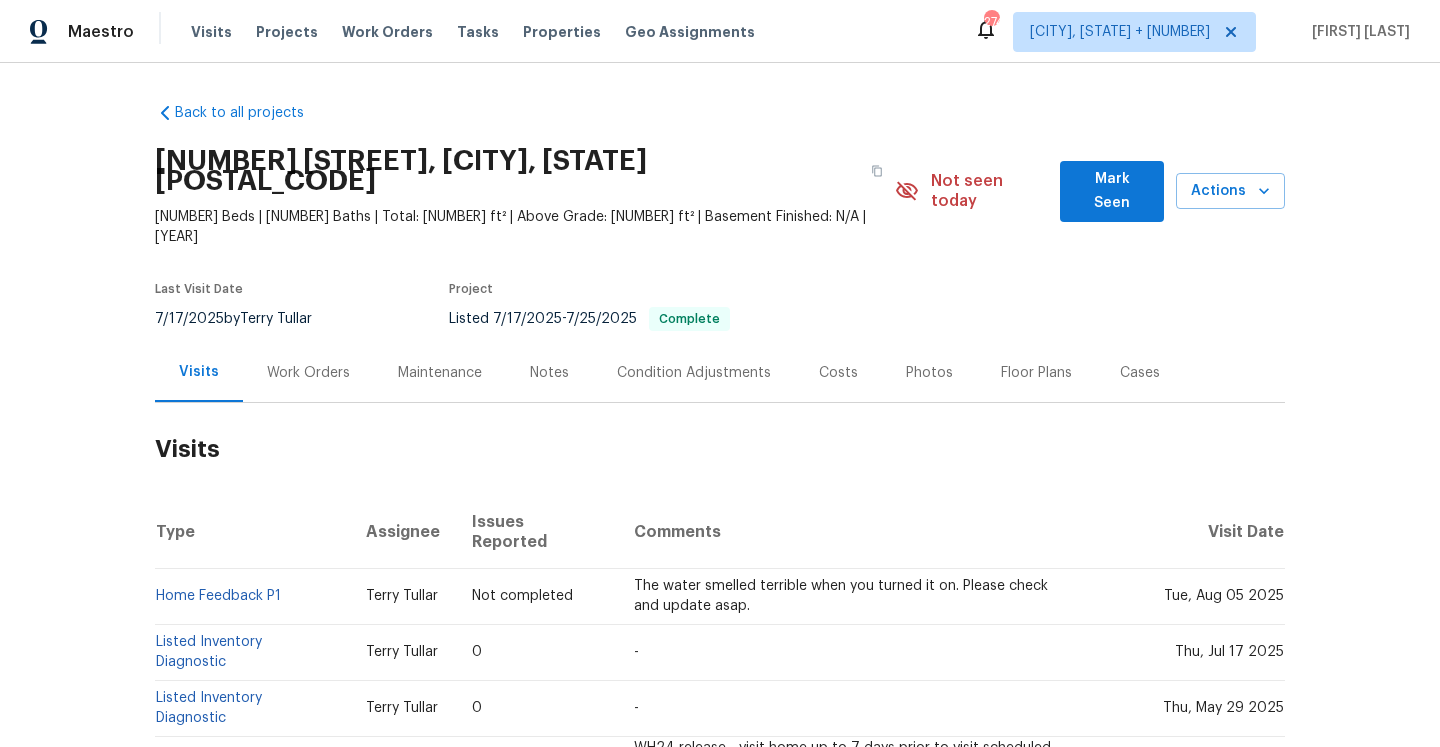 click on "Work Orders" at bounding box center [308, 372] 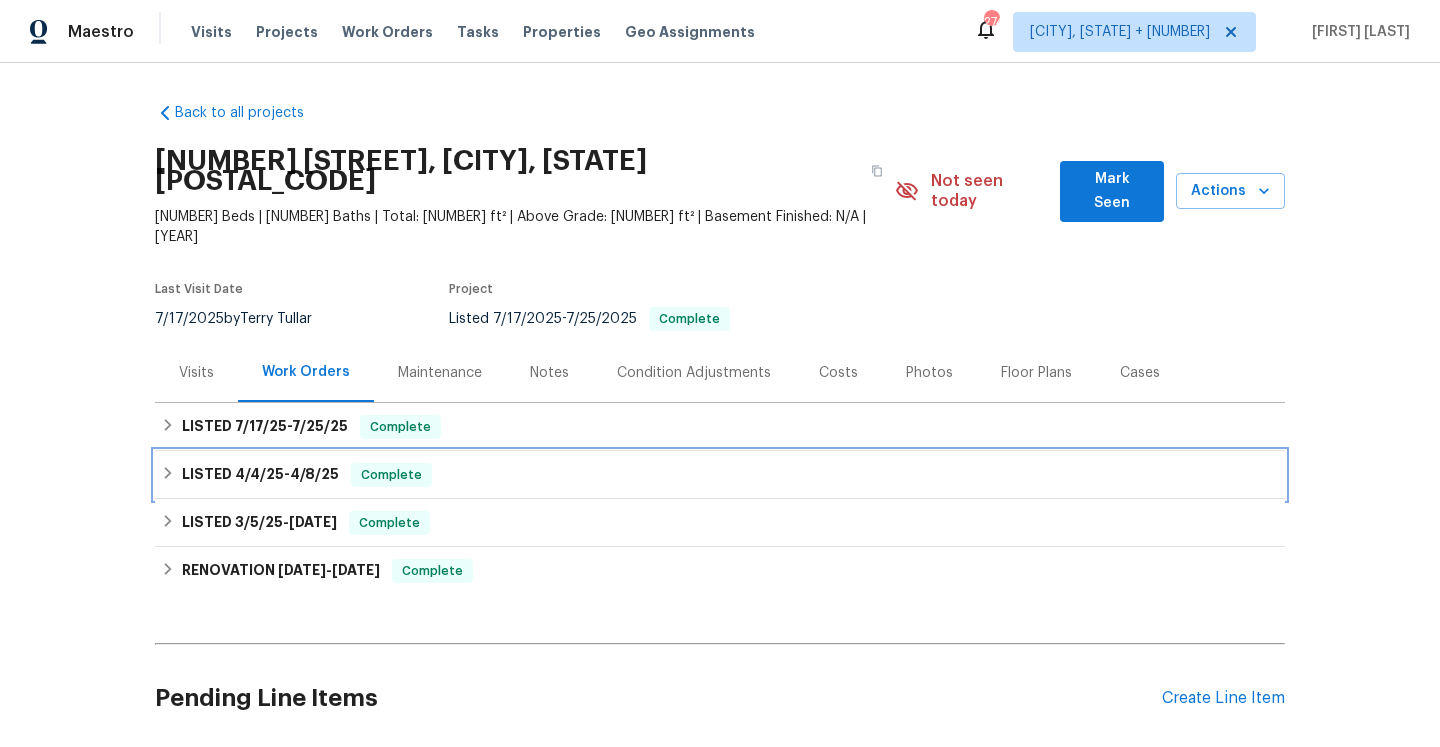 click on "LISTED   4/4/25  -  4/8/25 Complete" at bounding box center [720, 475] 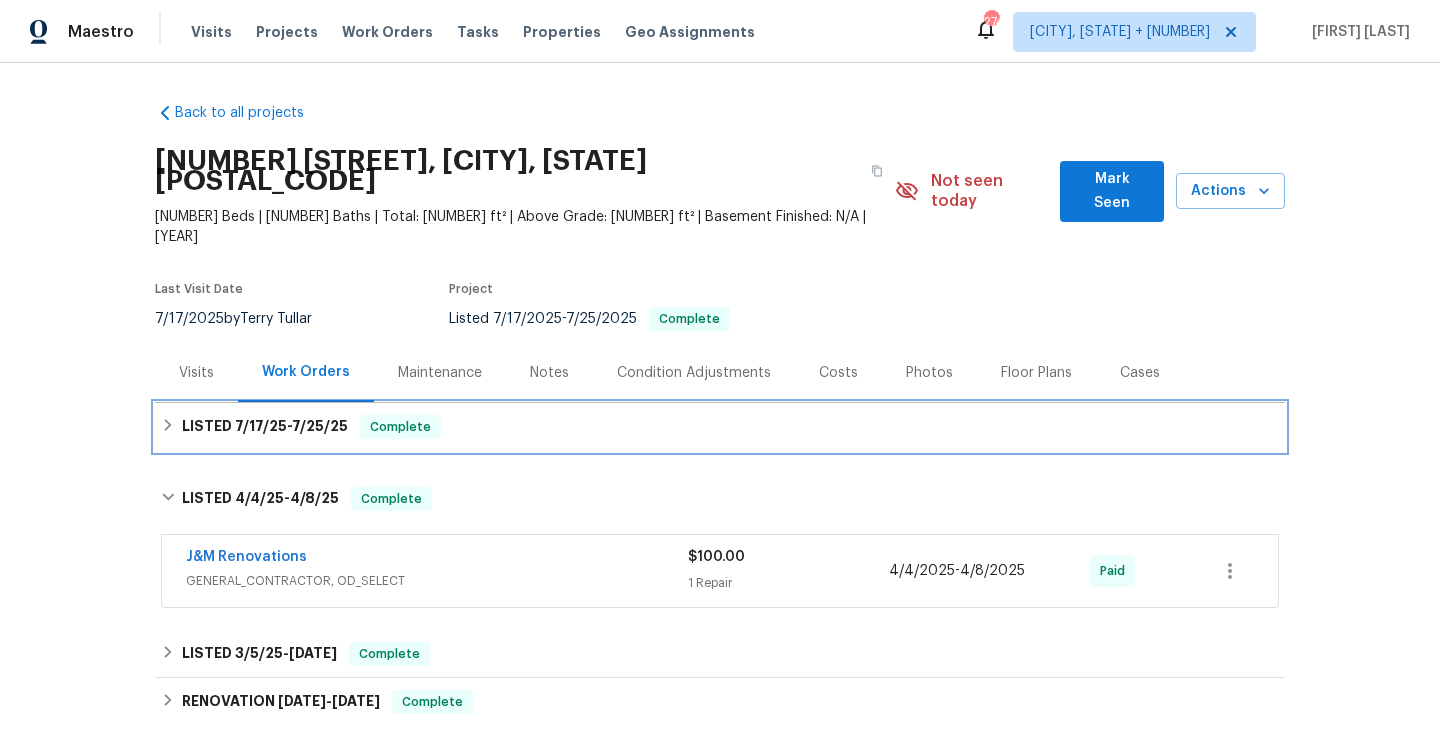 click on "LISTED   7/17/25  -  7/25/25" at bounding box center [265, 427] 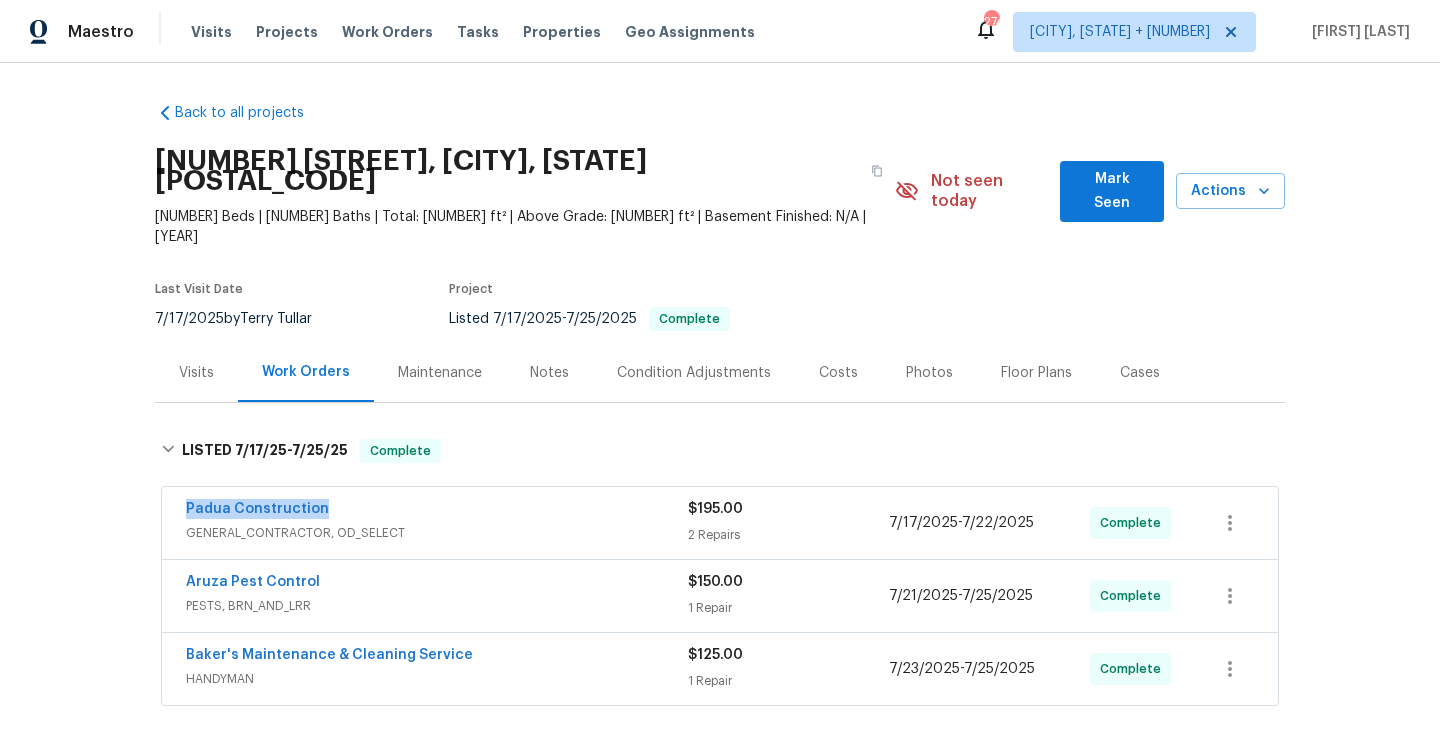drag, startPoint x: 322, startPoint y: 472, endPoint x: 183, endPoint y: 467, distance: 139.0899 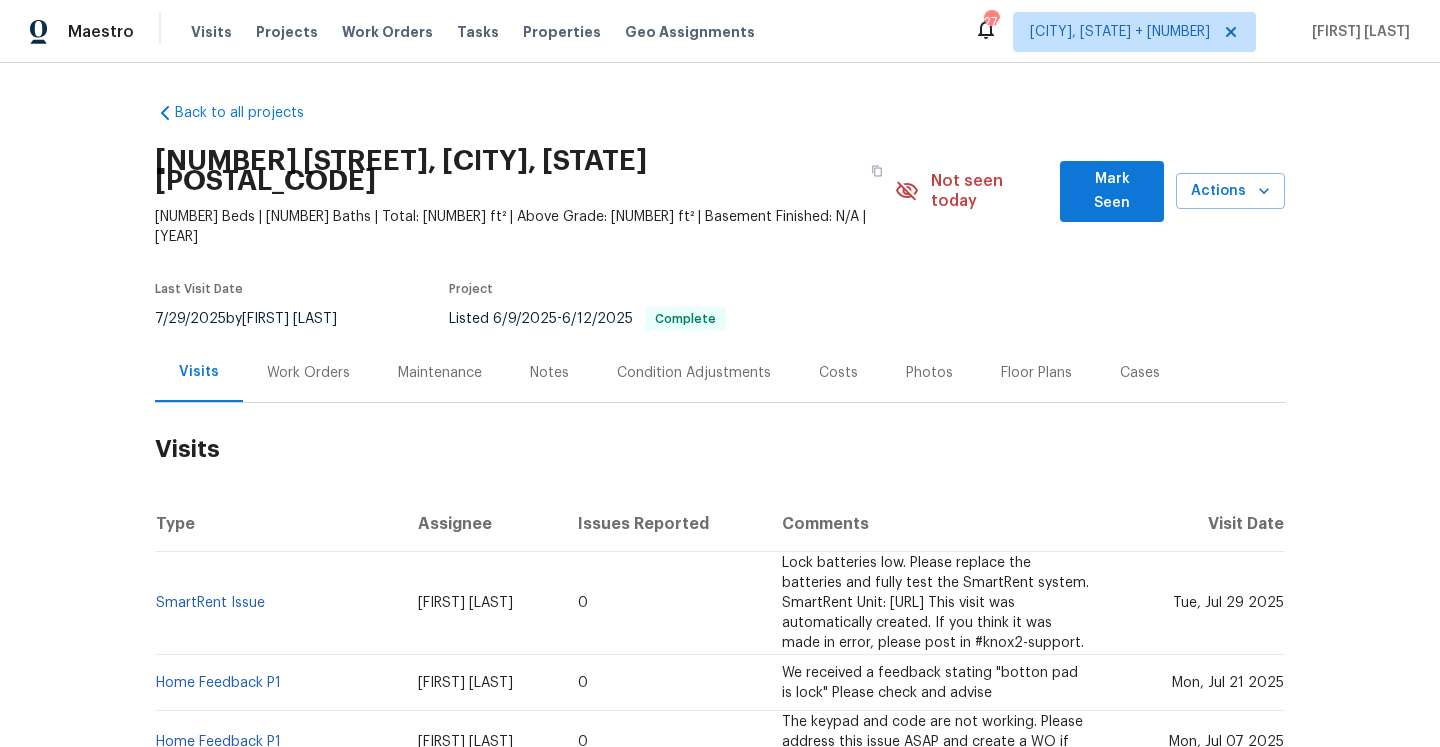 scroll, scrollTop: 0, scrollLeft: 0, axis: both 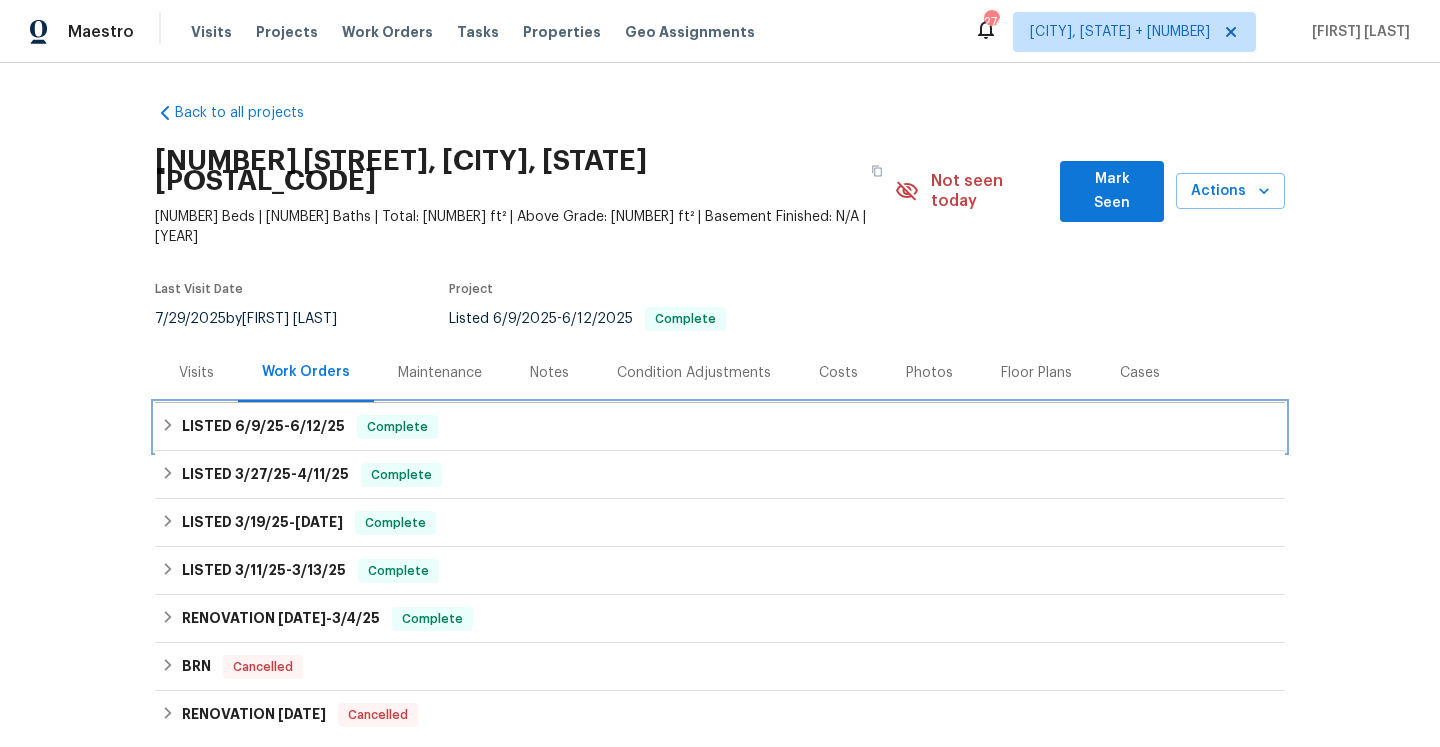 click on "LISTED   6/9/25  -  6/12/25 Complete" at bounding box center (720, 427) 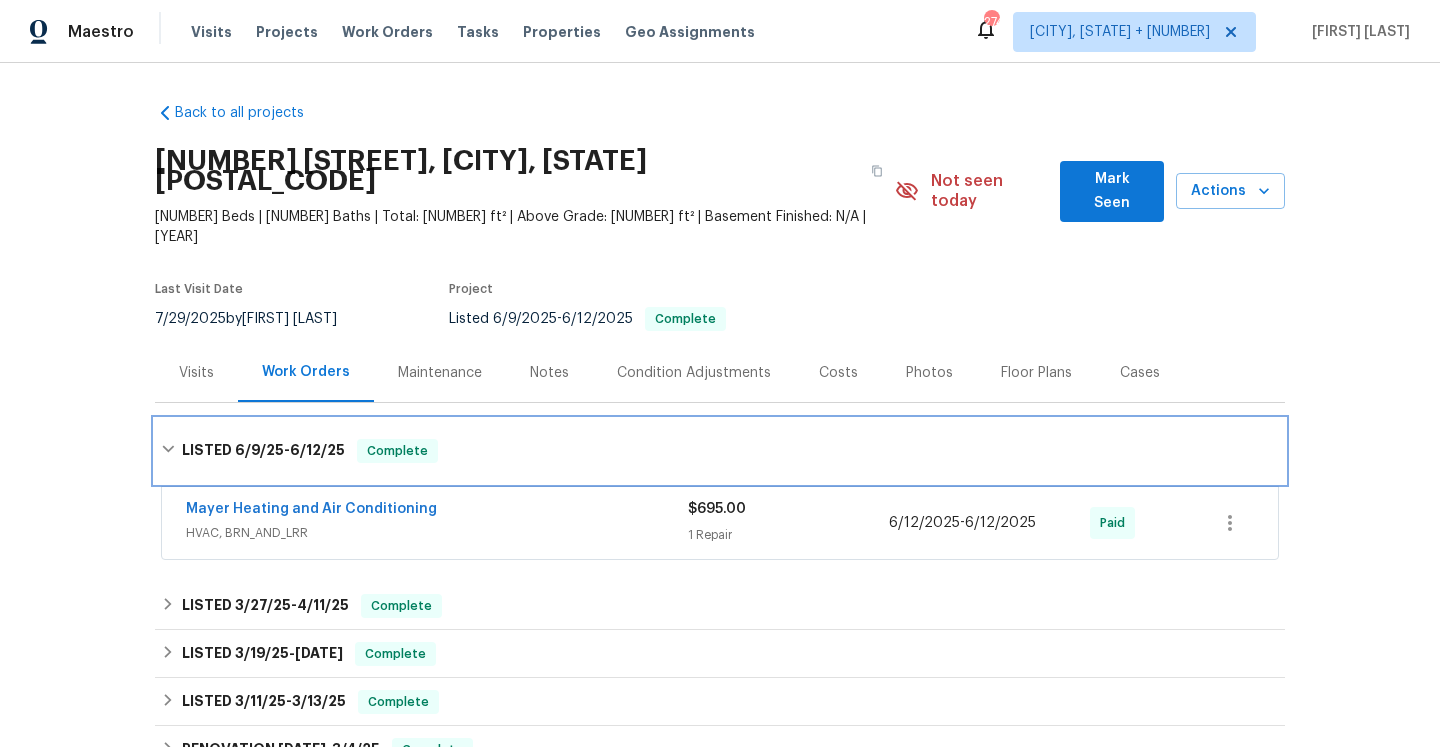 click on "Complete" at bounding box center (397, 451) 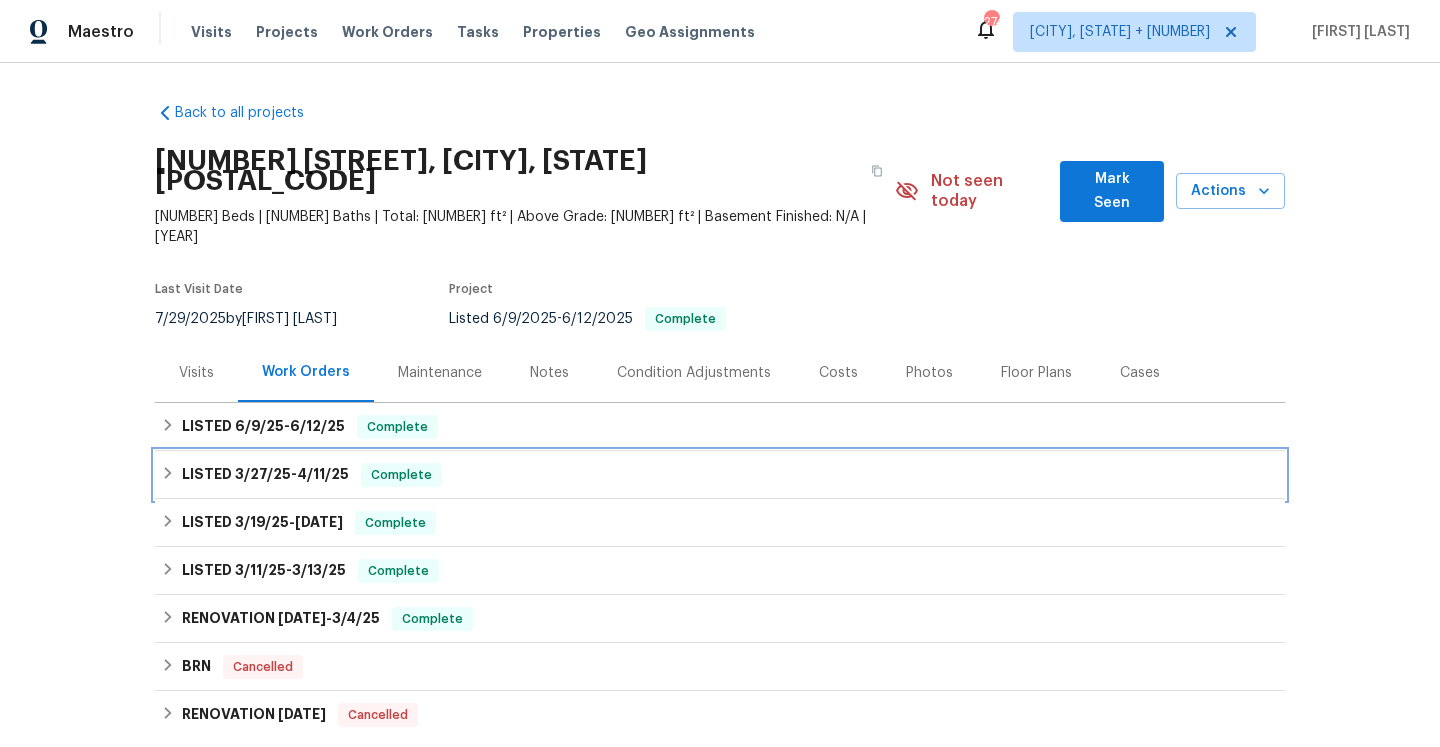 click on "Complete" at bounding box center (401, 475) 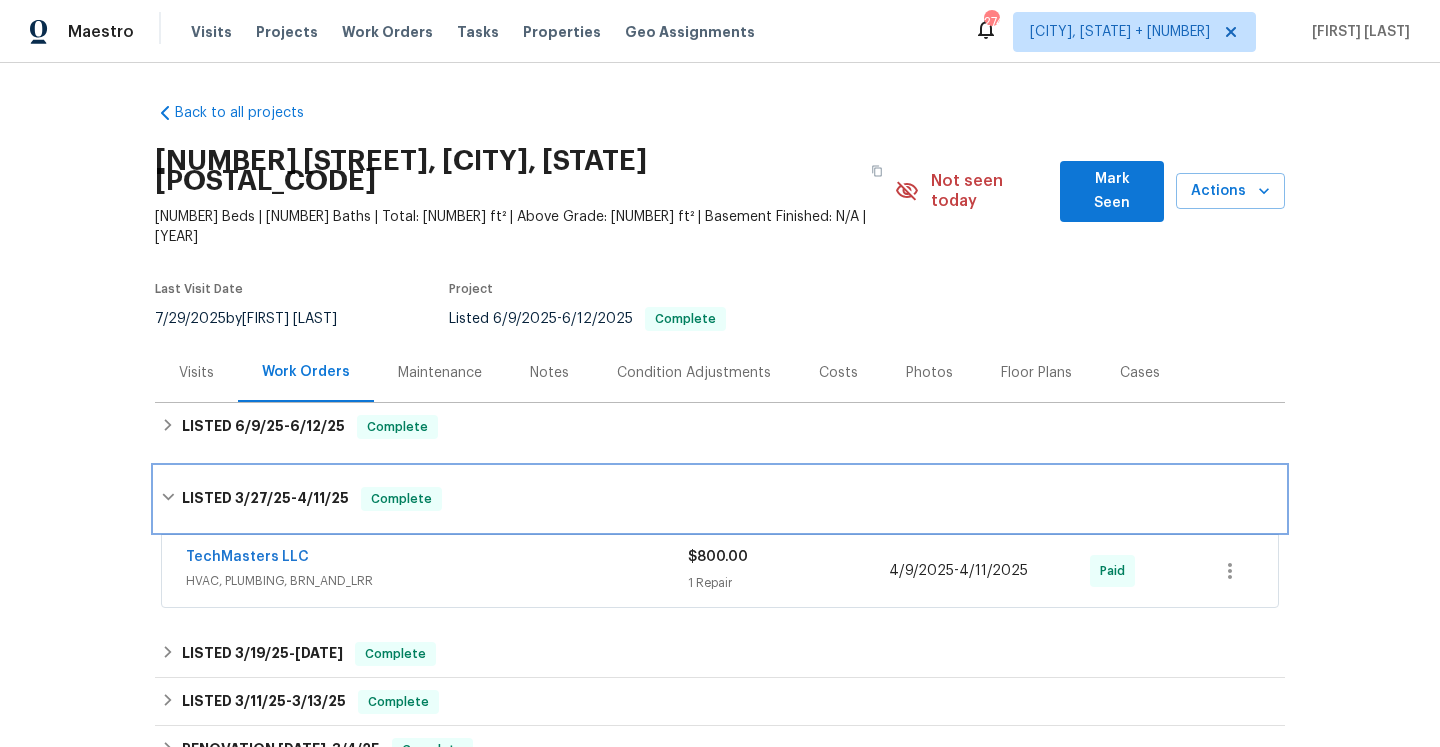 click on "Complete" at bounding box center (401, 499) 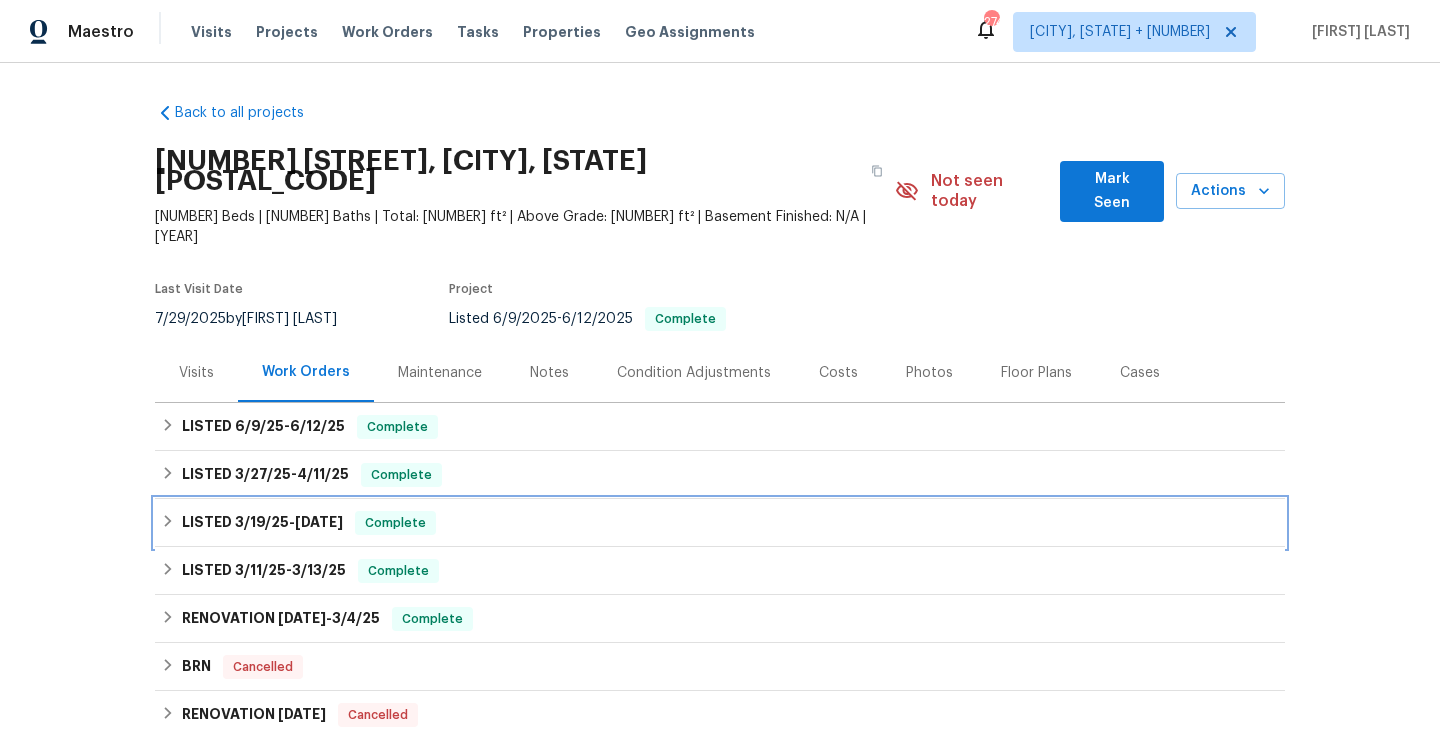 click on "Complete" at bounding box center [395, 523] 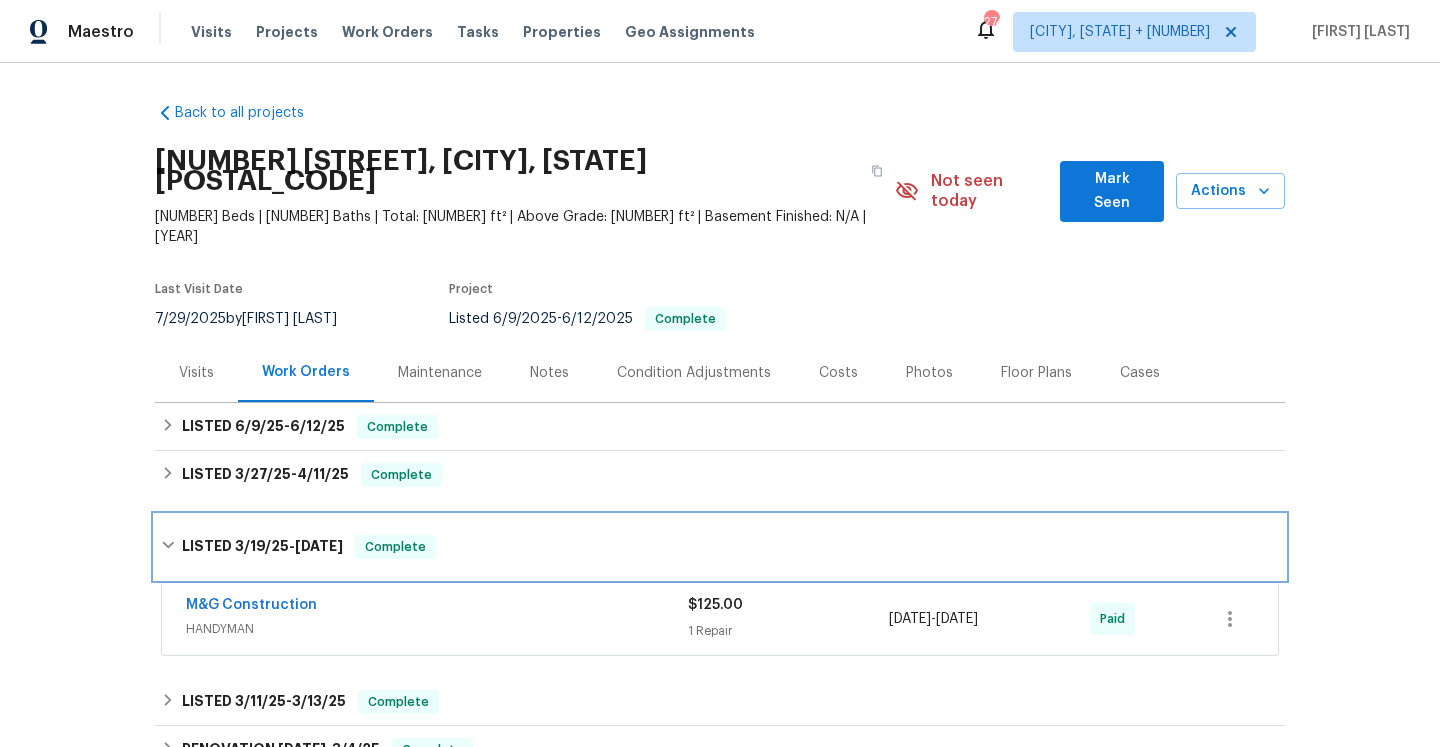 click on "Complete" at bounding box center [395, 547] 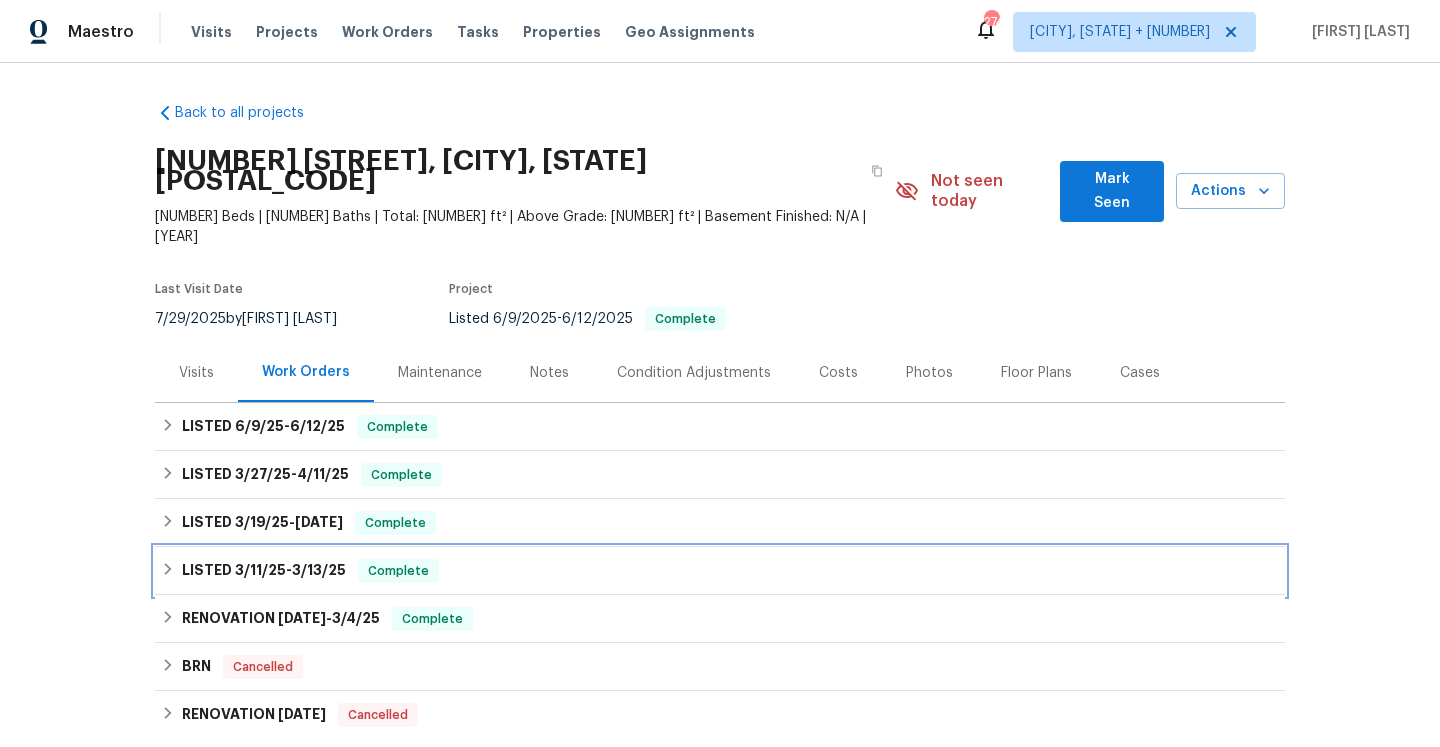 click on "LISTED   3/11/25  -  3/13/25 Complete" at bounding box center [720, 571] 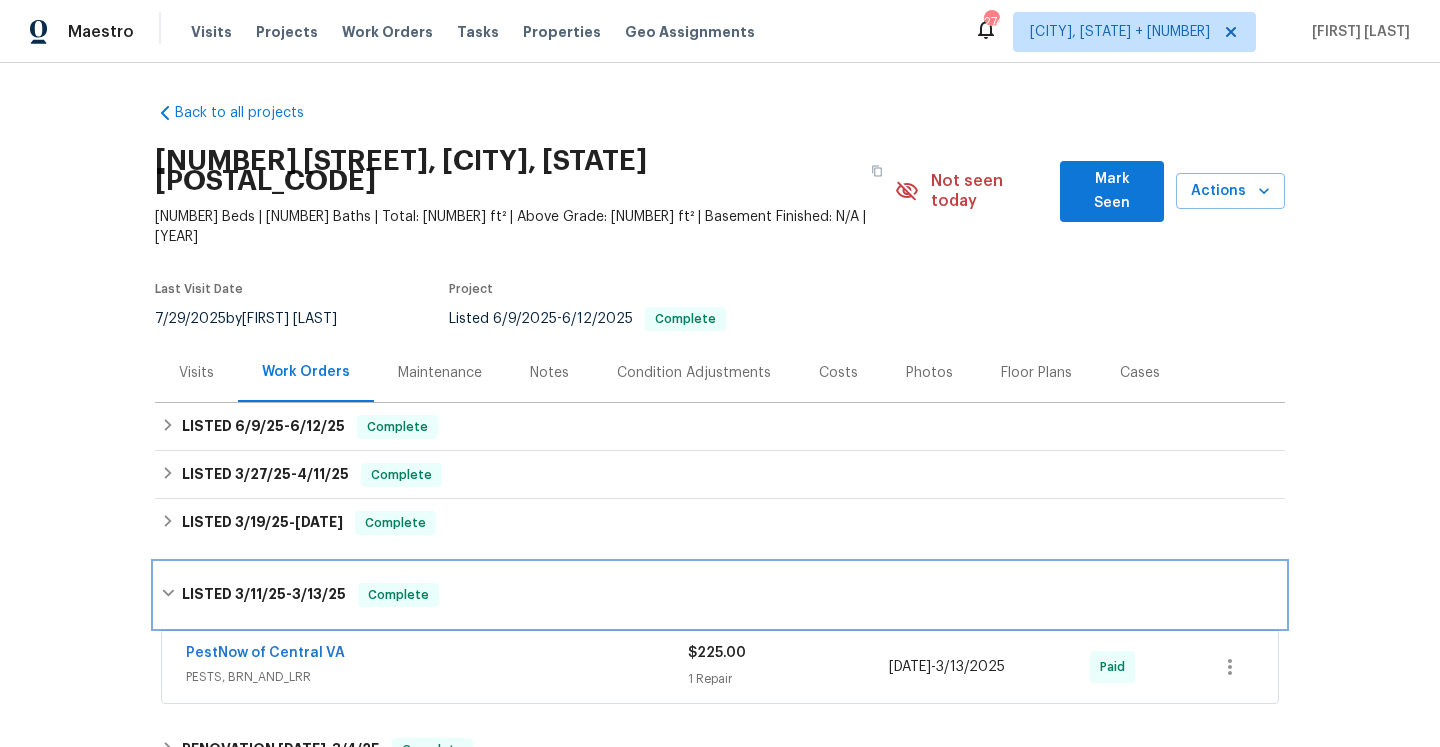 click on "LISTED   3/11/25  -  3/13/25 Complete" at bounding box center (720, 595) 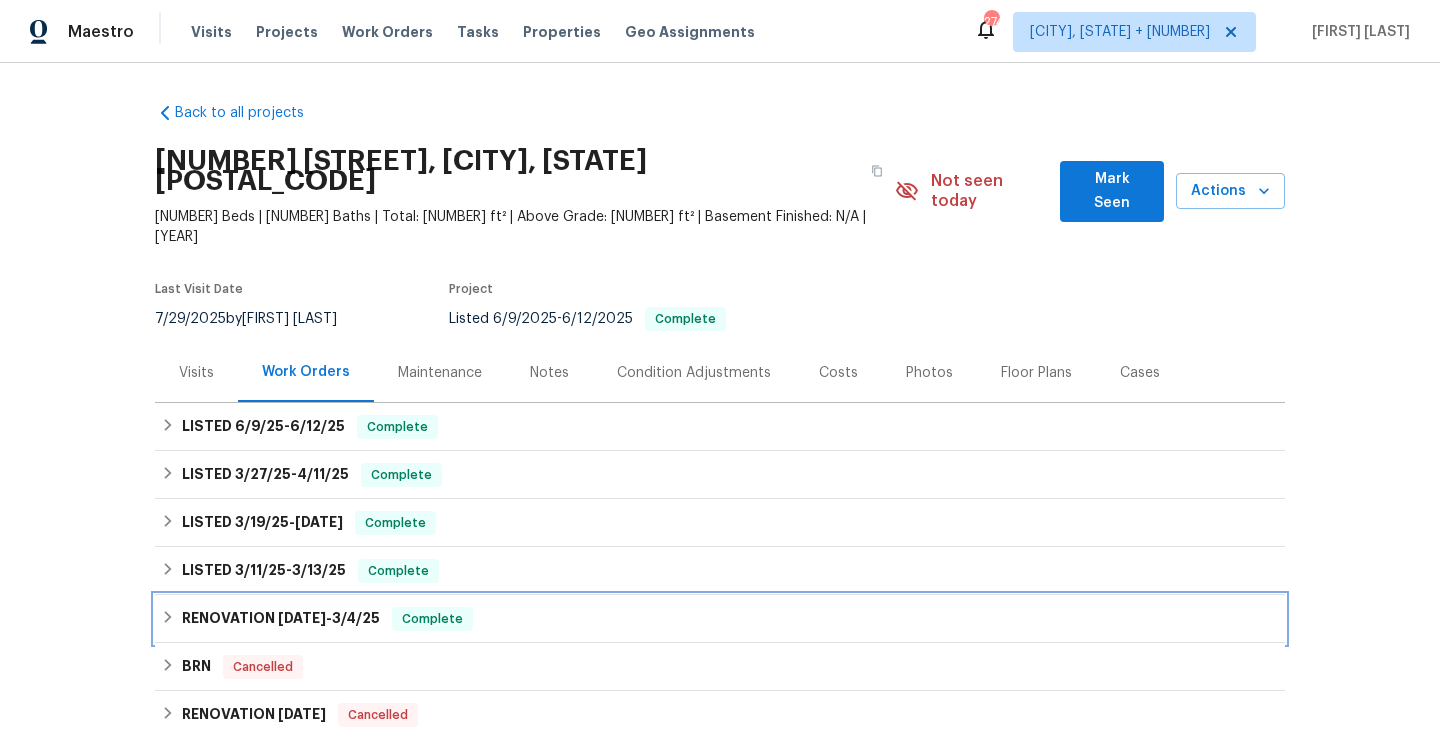 click on "Complete" at bounding box center [432, 619] 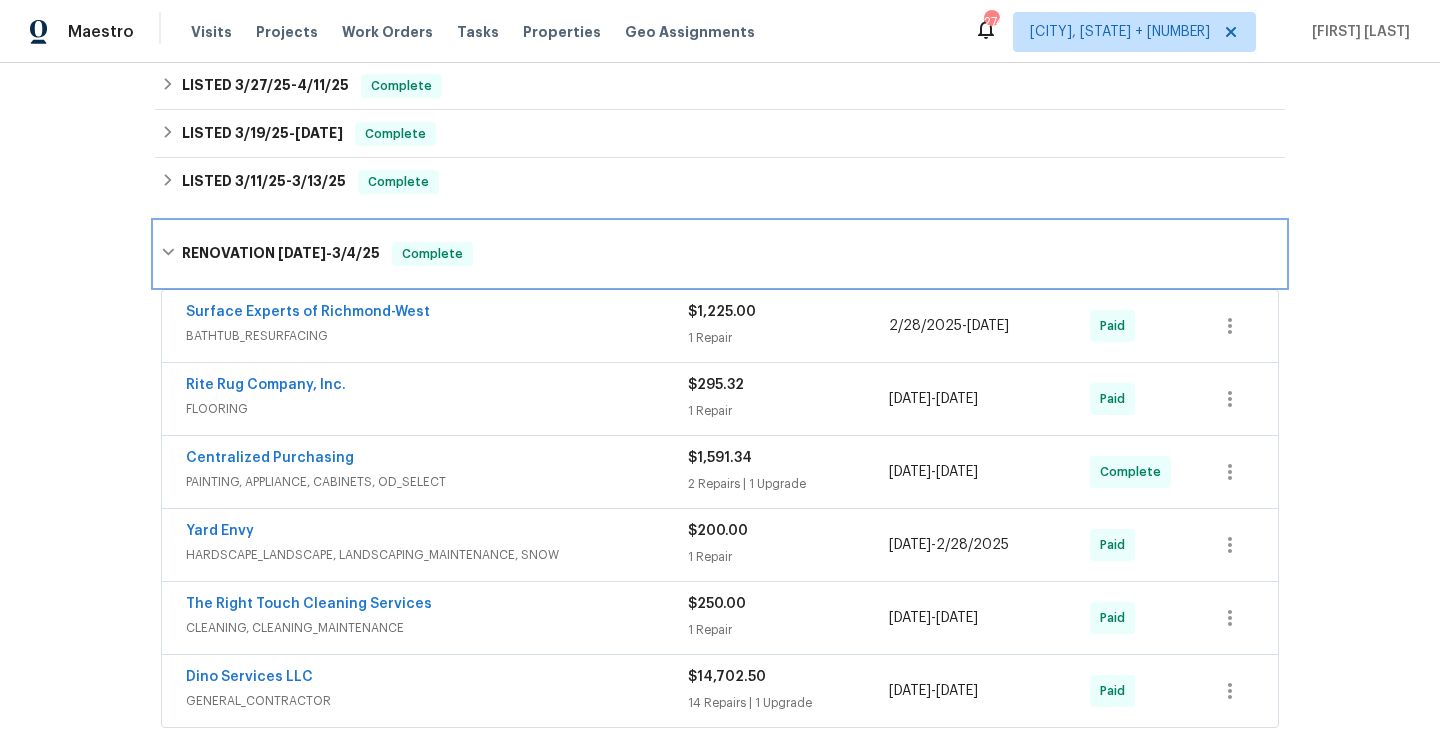 scroll, scrollTop: 383, scrollLeft: 0, axis: vertical 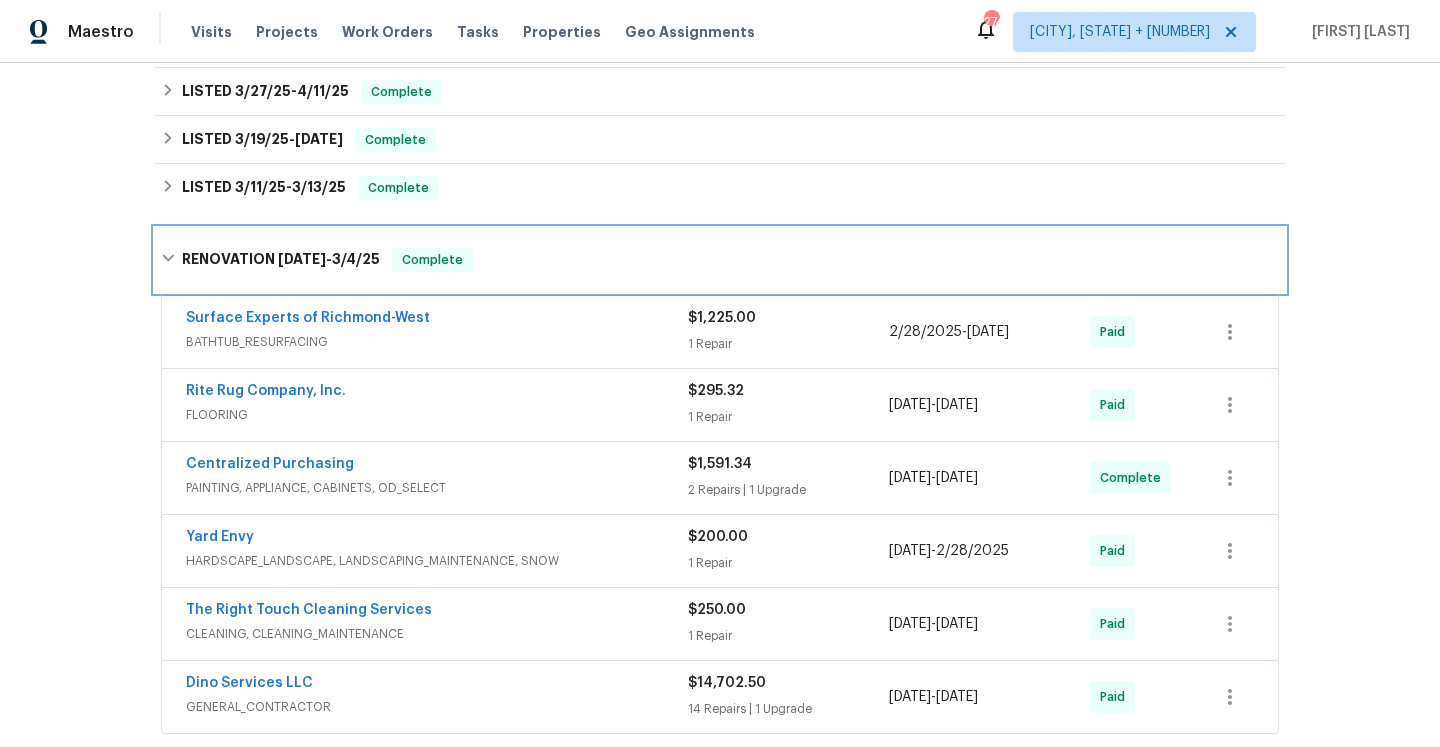 click on "RENOVATION   2/16/25  -  3/4/25 Complete" at bounding box center [720, 260] 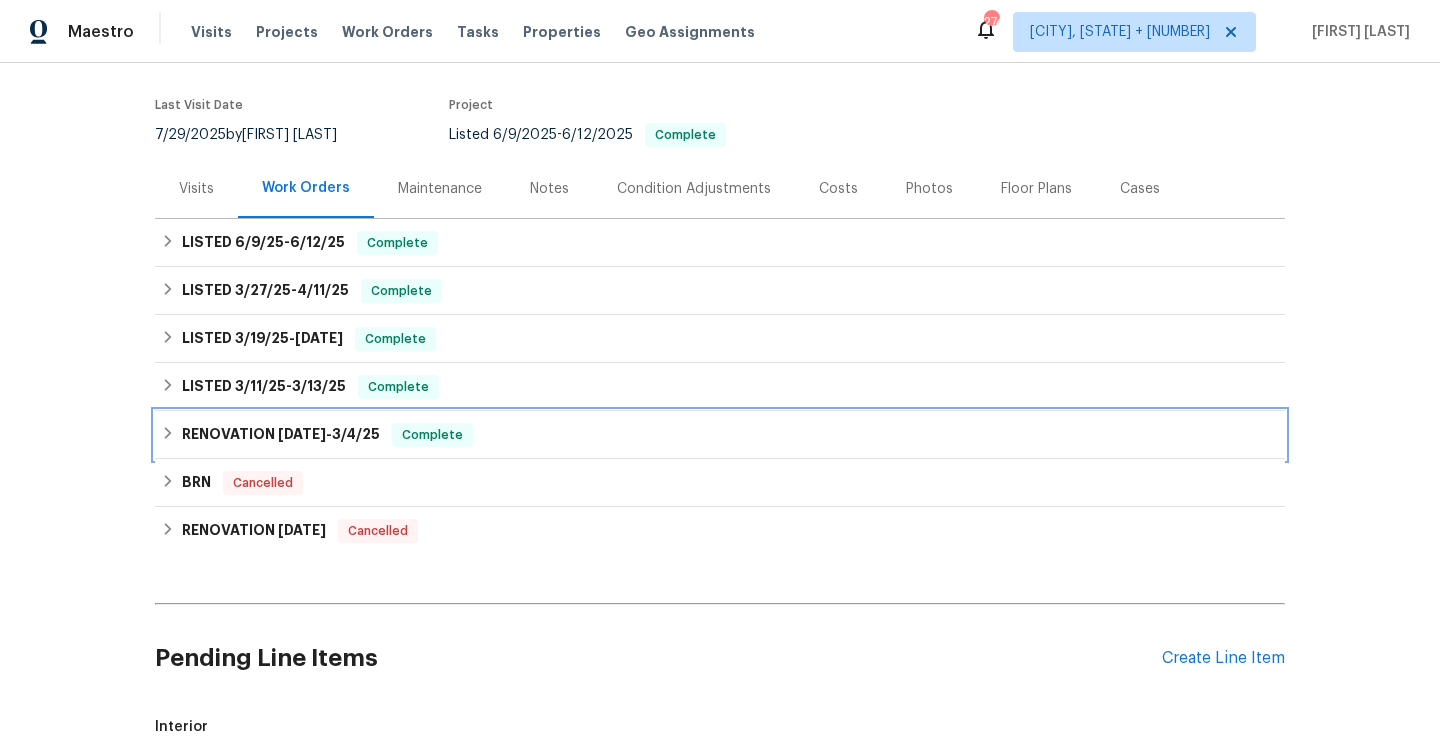 scroll, scrollTop: 0, scrollLeft: 0, axis: both 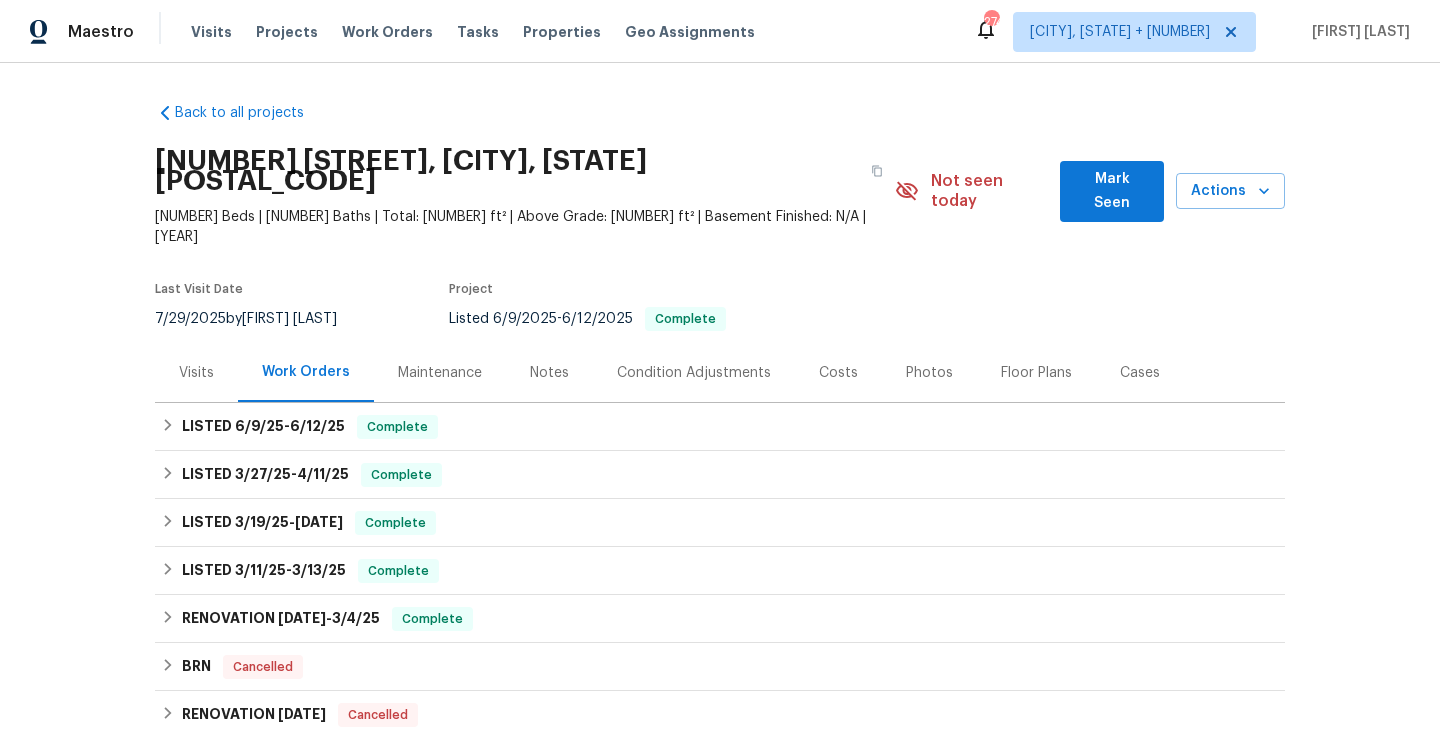 click on "Visits" at bounding box center (196, 372) 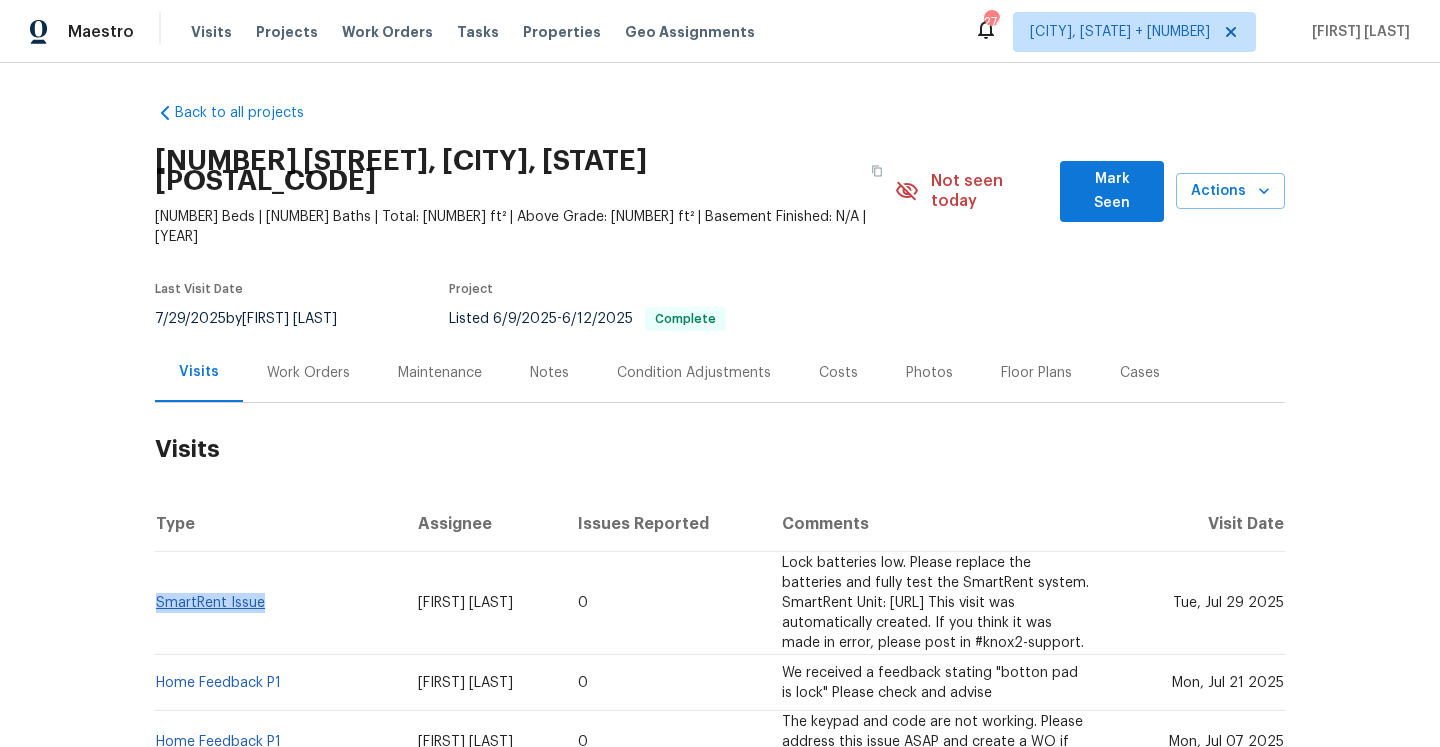 drag, startPoint x: 281, startPoint y: 563, endPoint x: 158, endPoint y: 563, distance: 123 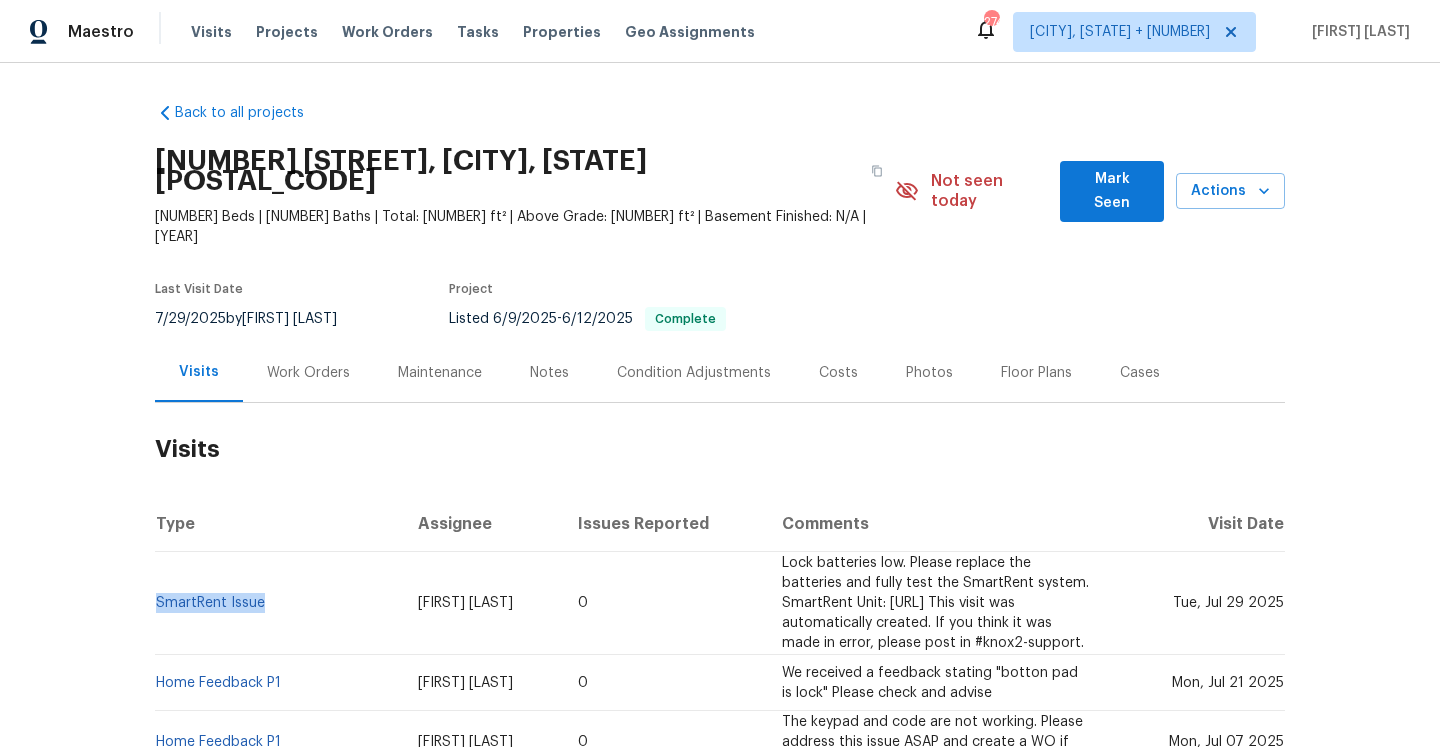 copy on "SmartRent Issue" 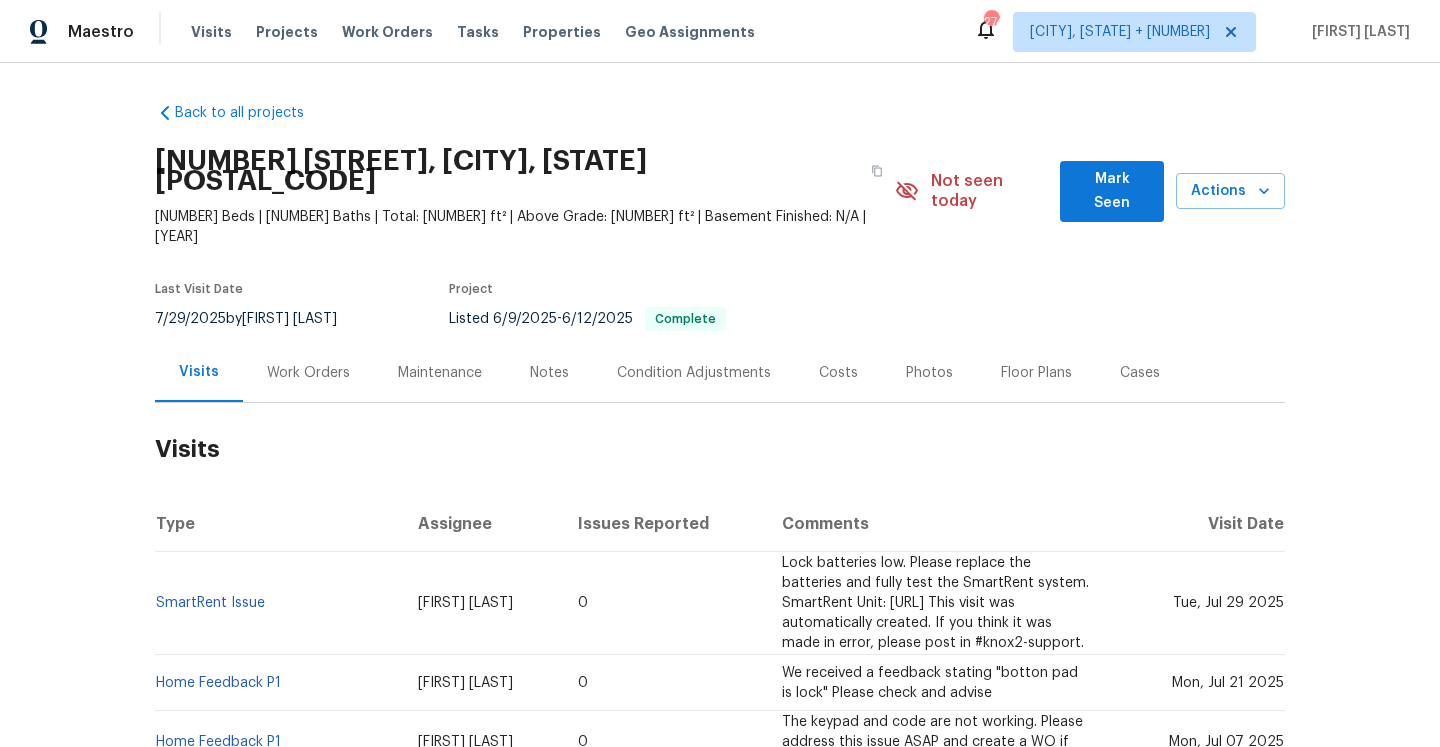 click on "Work Orders" at bounding box center [308, 372] 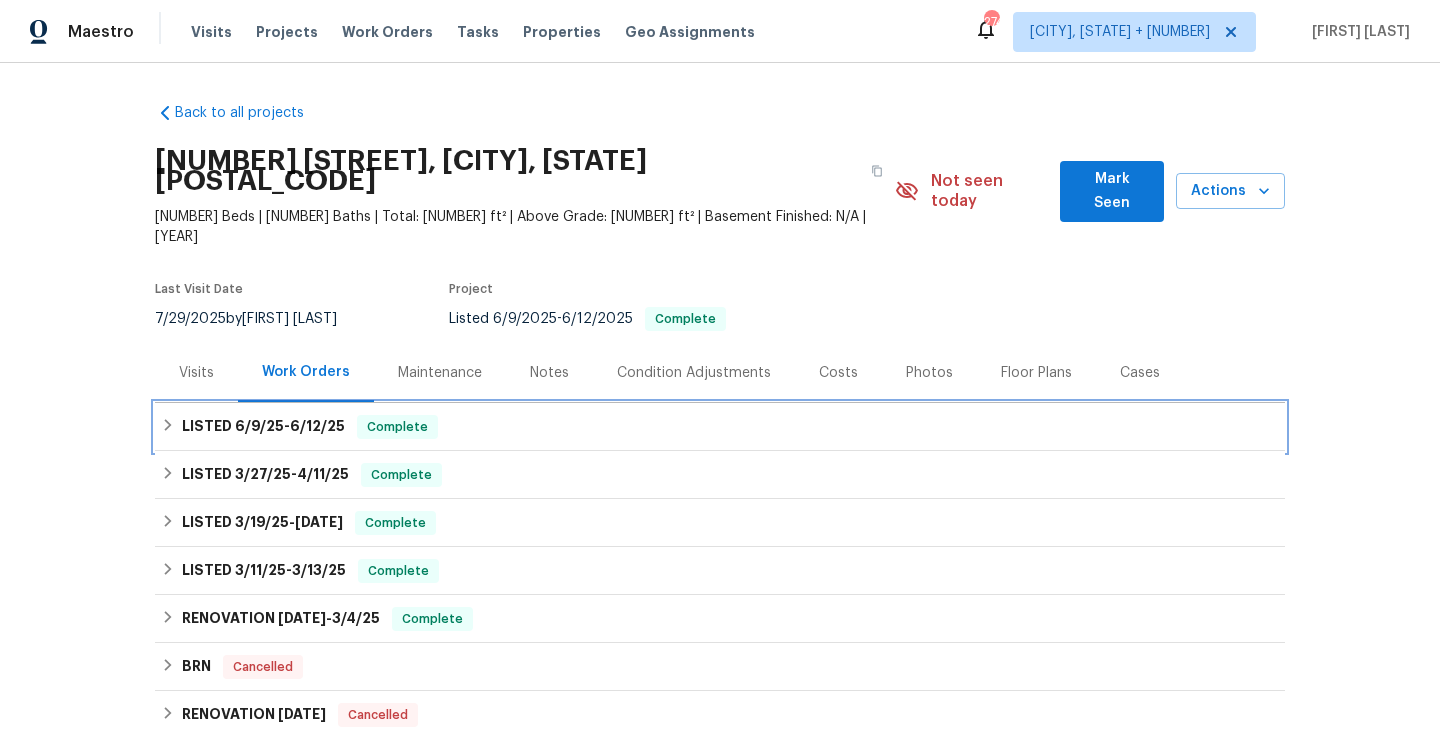 click on "Complete" at bounding box center (397, 427) 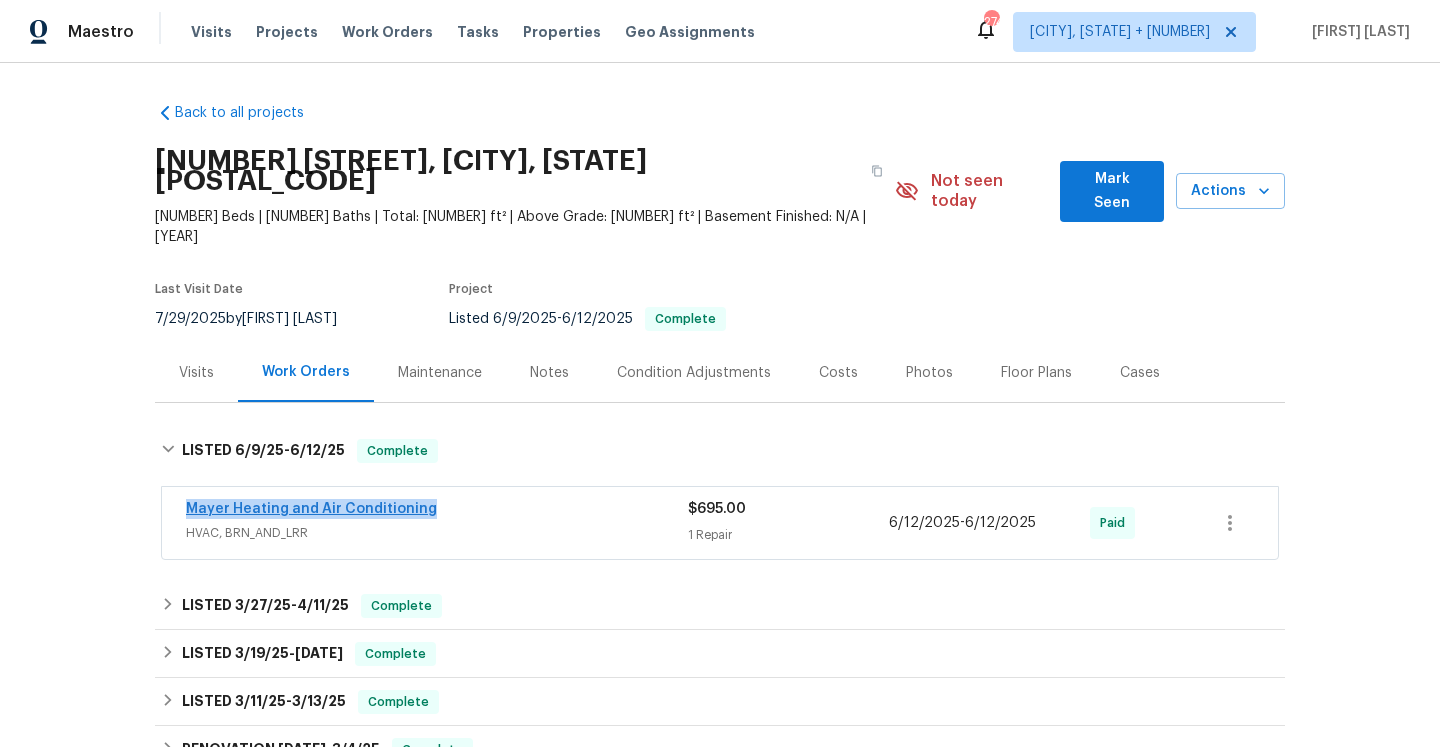 drag, startPoint x: 452, startPoint y: 470, endPoint x: 190, endPoint y: 471, distance: 262.00192 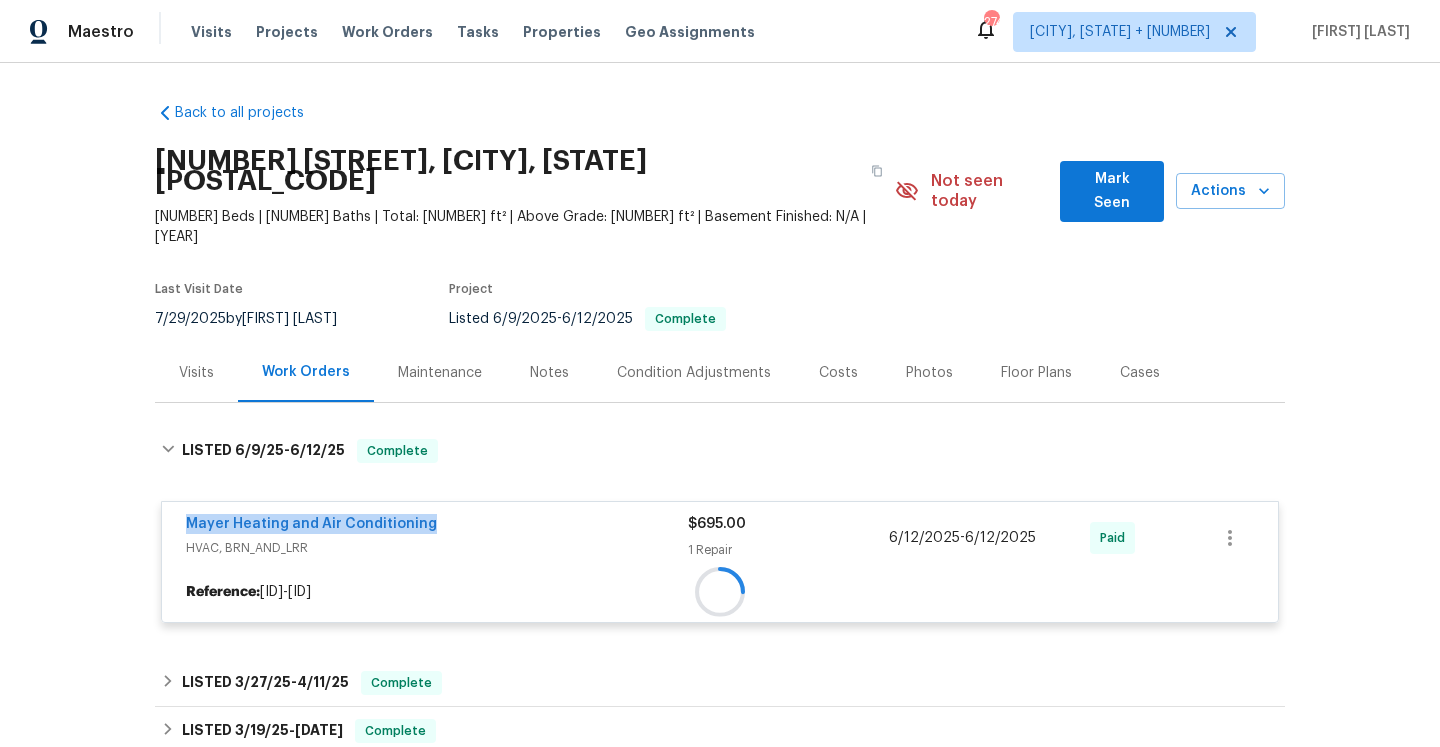 copy on "Mayer Heating and Air Conditioning" 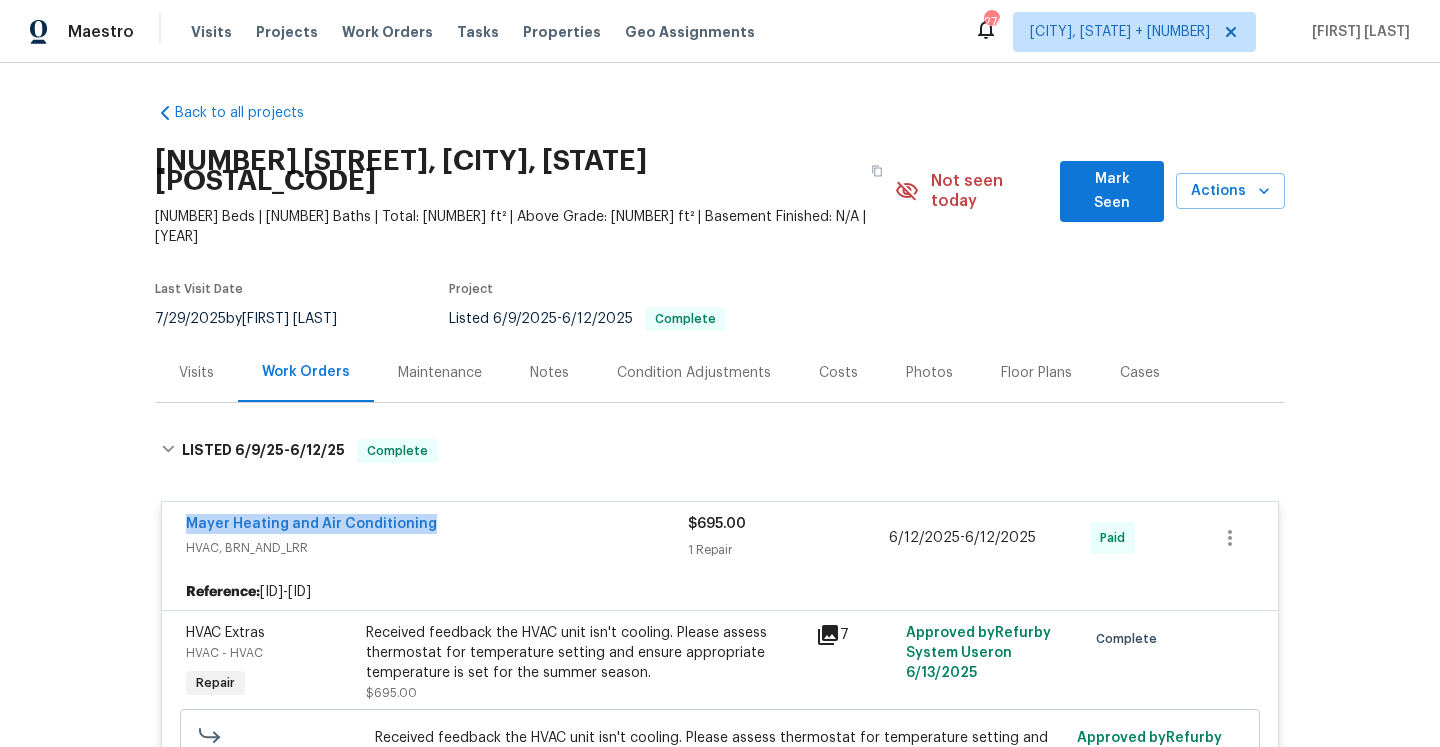click on "Mayer Heating and Air Conditioning HVAC, BRN_AND_LRR $695.00 1 Repair 6/12/2025  -  6/12/2025 Paid" at bounding box center [720, 538] 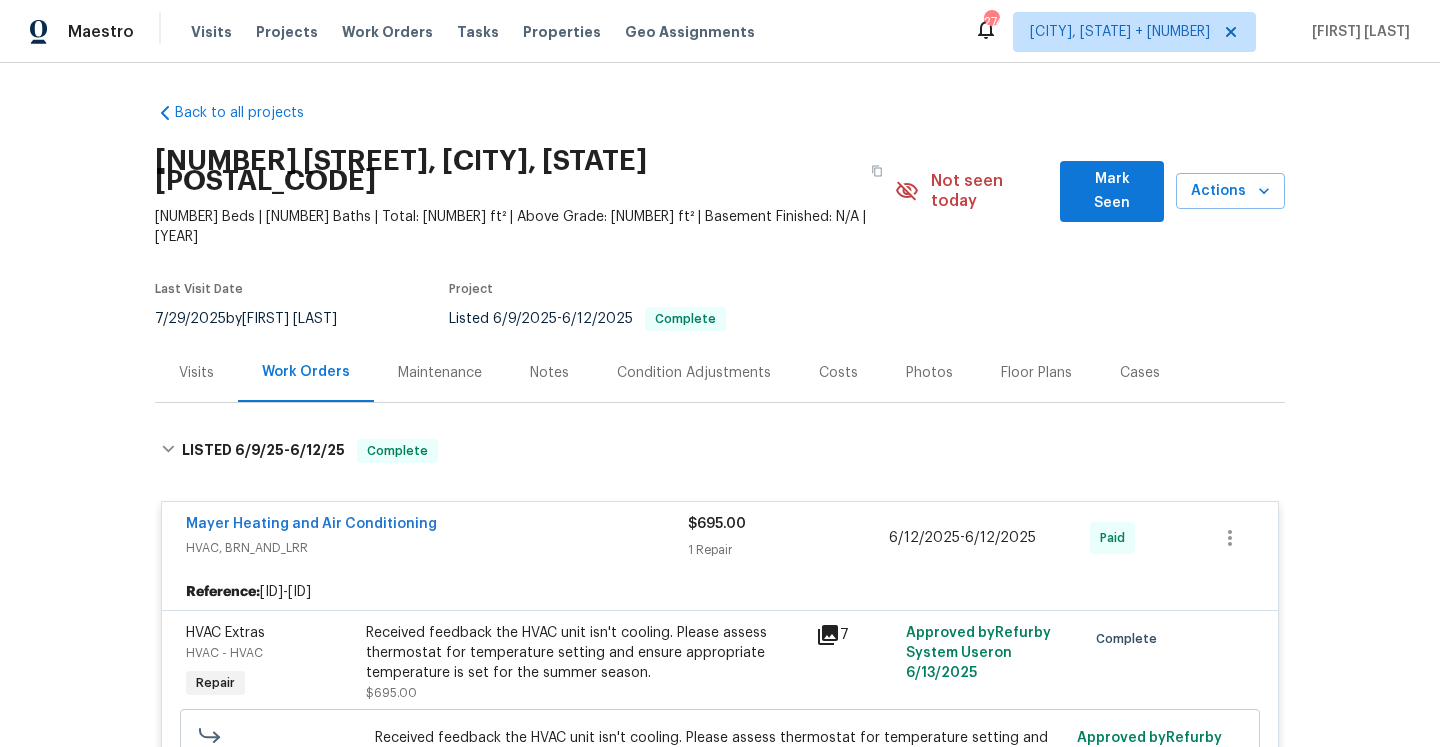 click on "Mayer Heating and Air Conditioning" at bounding box center [437, 526] 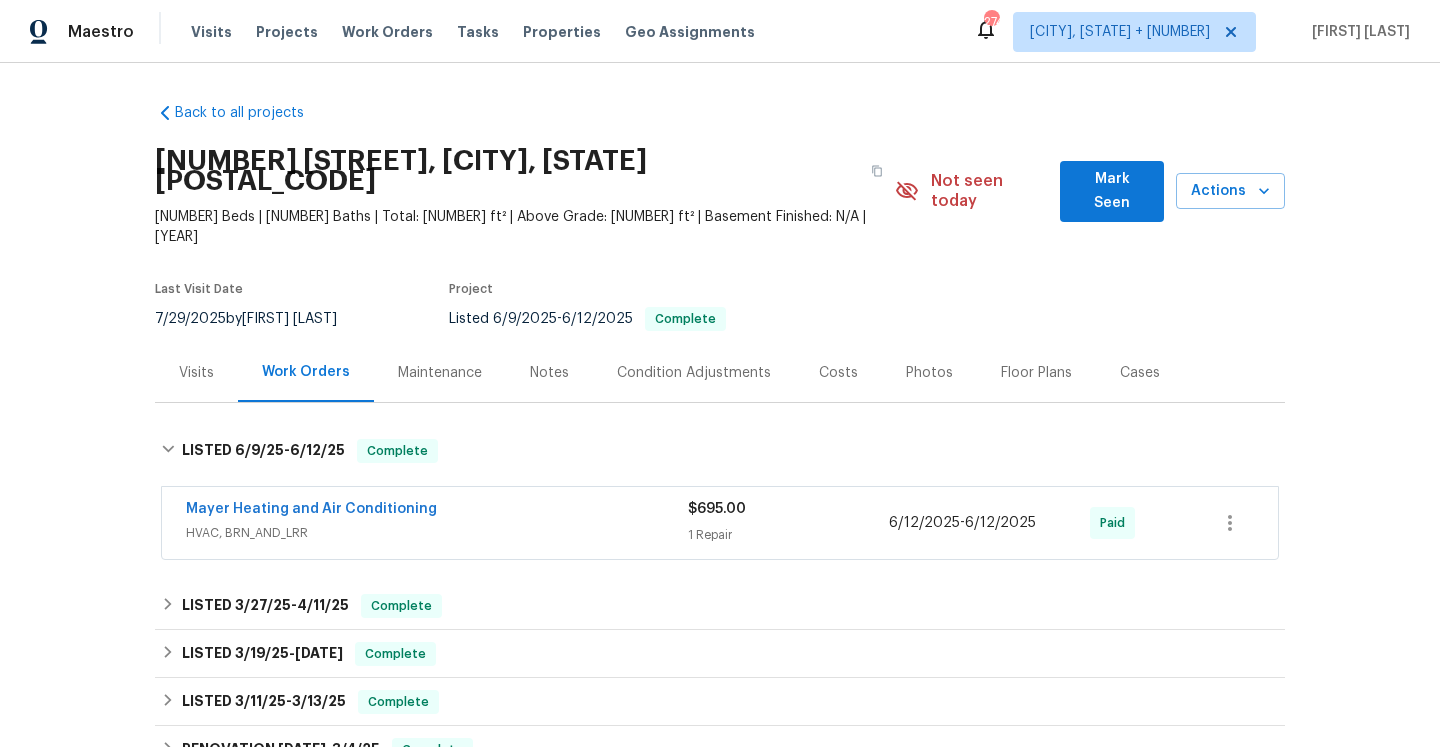 click on "Visits" at bounding box center (196, 372) 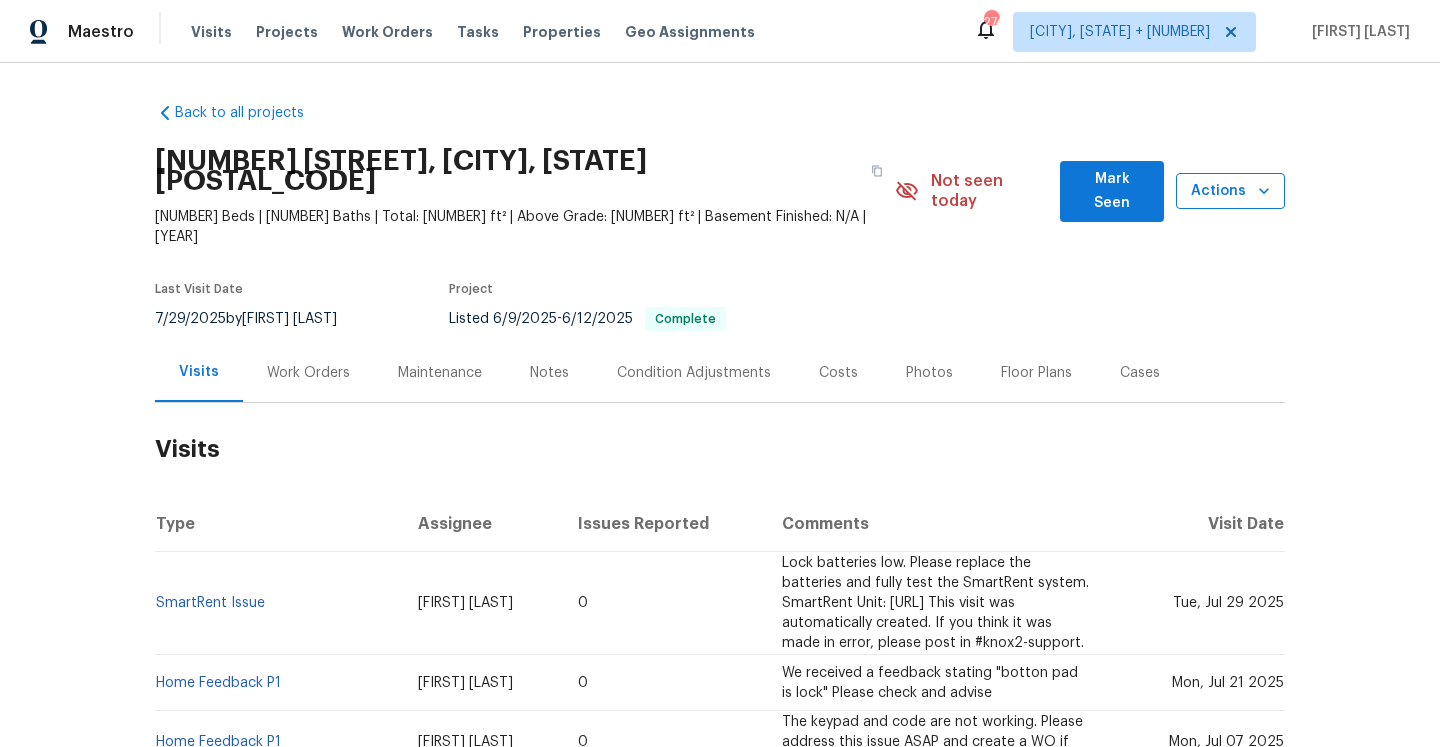 click on "Actions" at bounding box center (1230, 191) 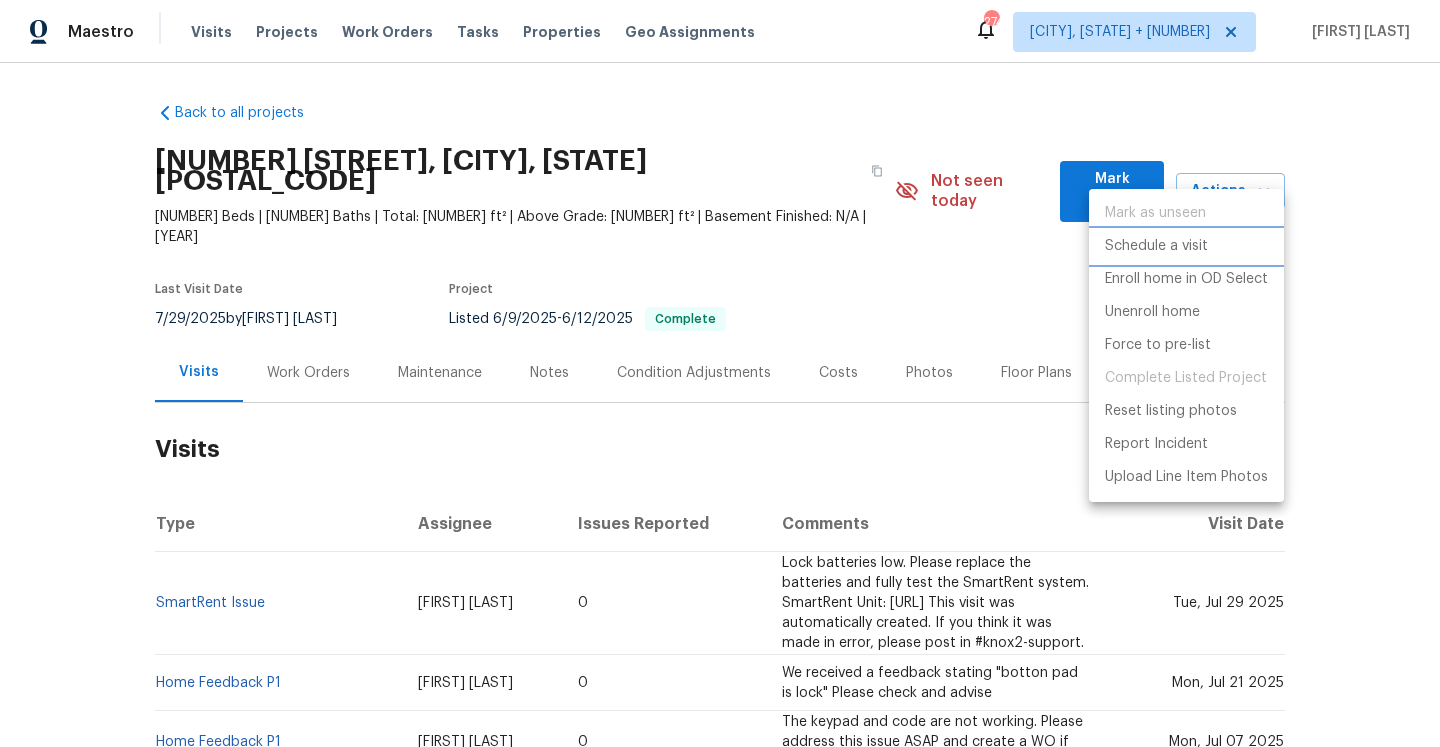 click on "Schedule a visit" at bounding box center (1156, 246) 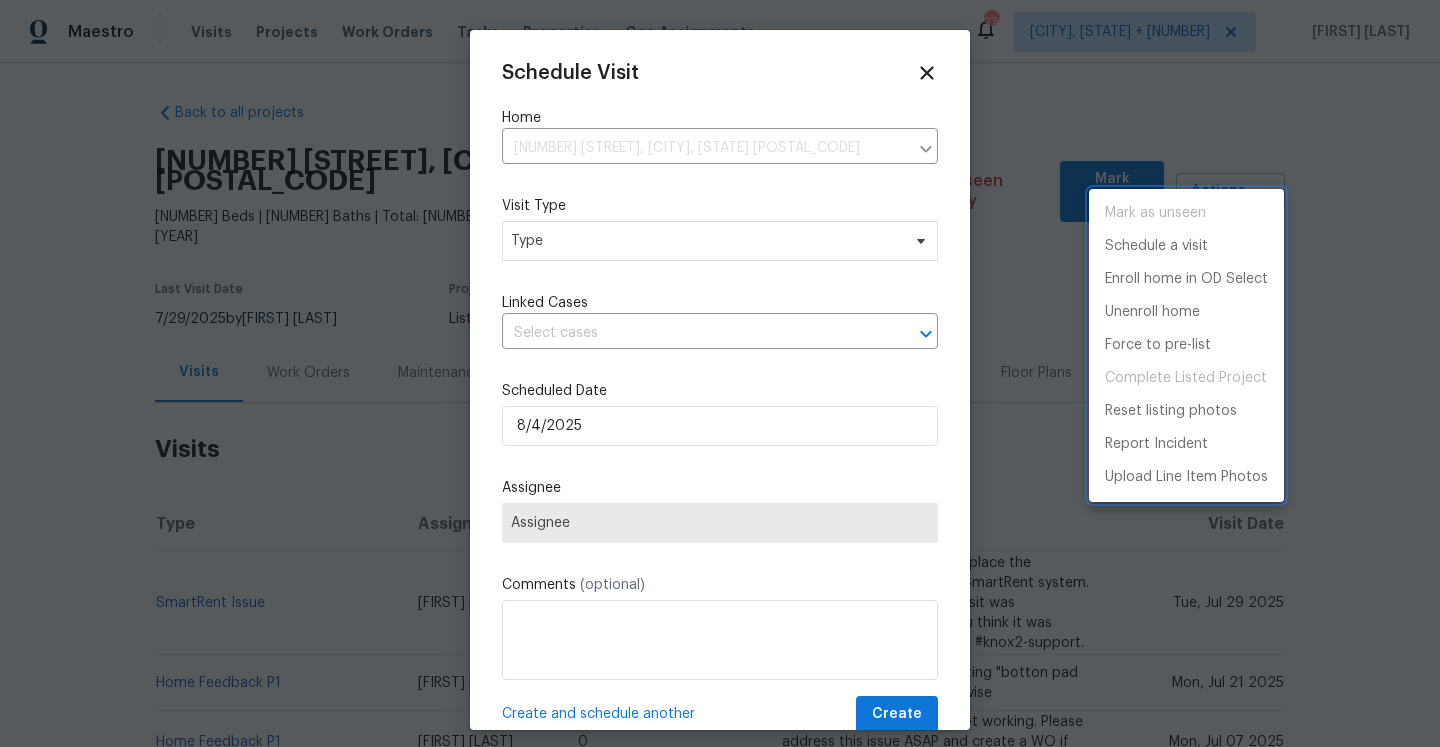 click at bounding box center [720, 373] 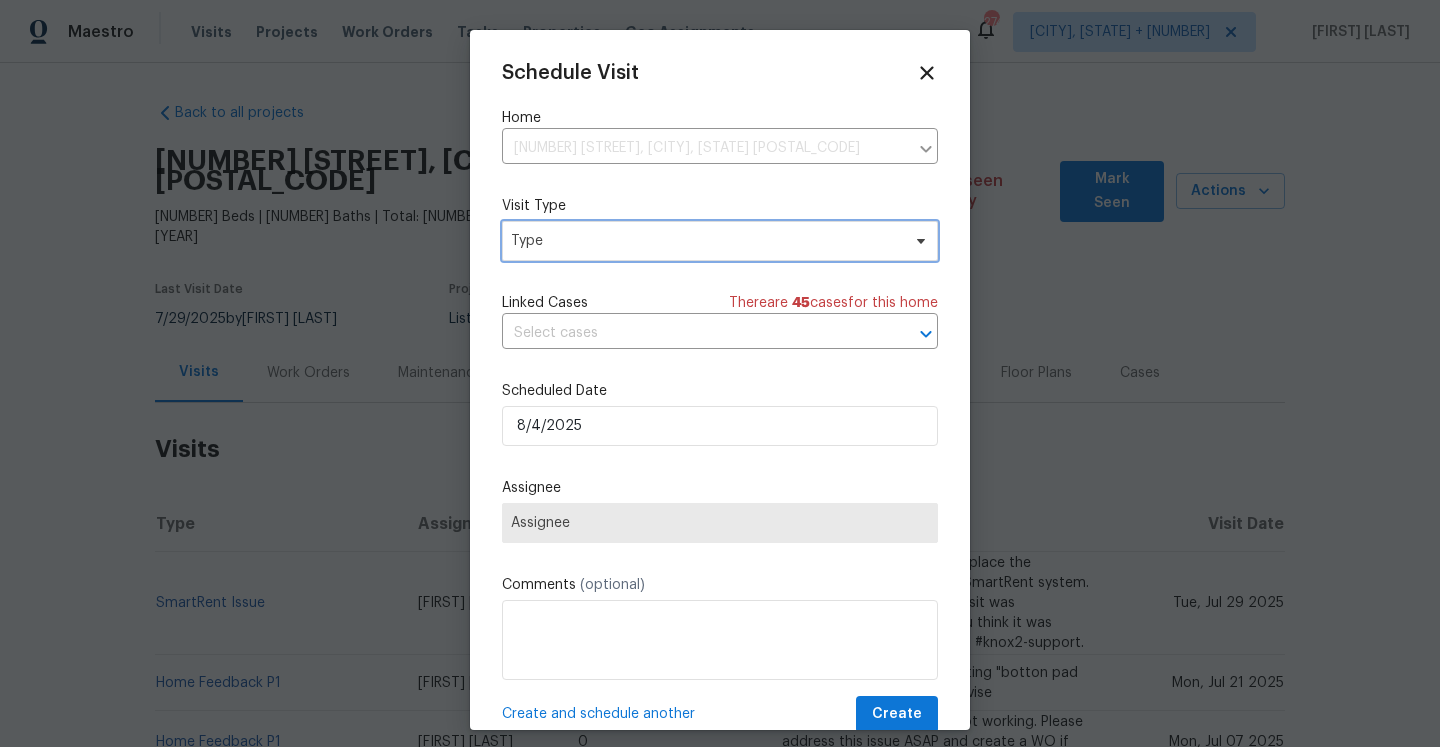 click on "Type" at bounding box center (720, 241) 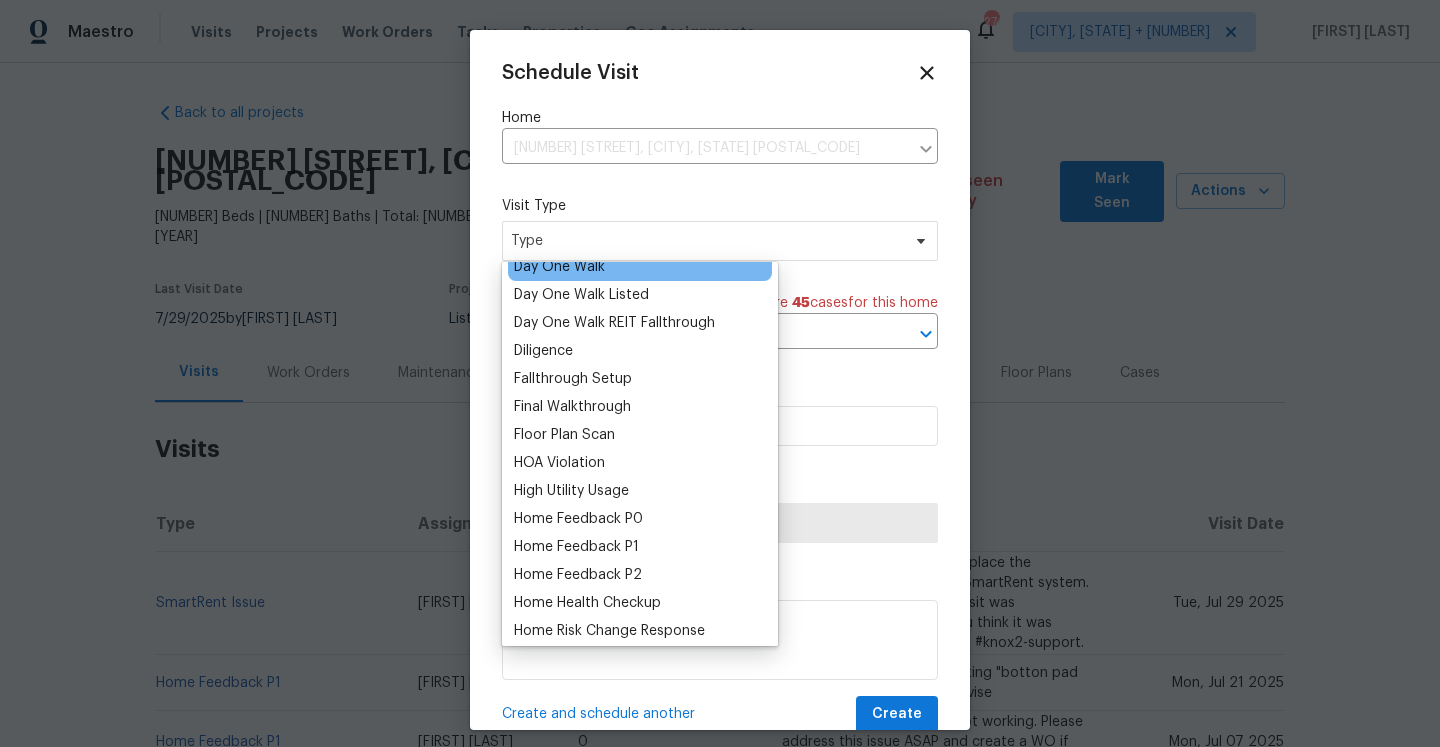 scroll, scrollTop: 422, scrollLeft: 0, axis: vertical 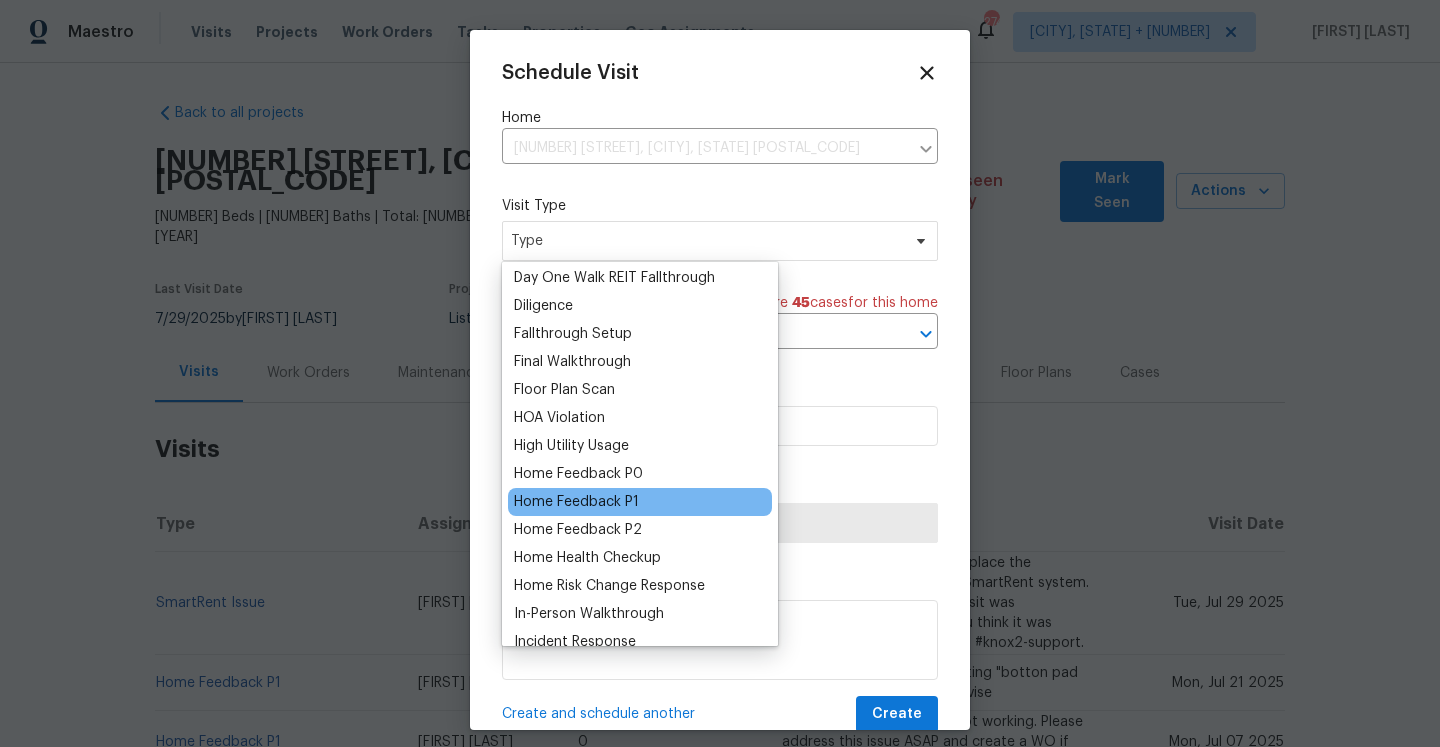 click on "Home Feedback P1" at bounding box center [576, 502] 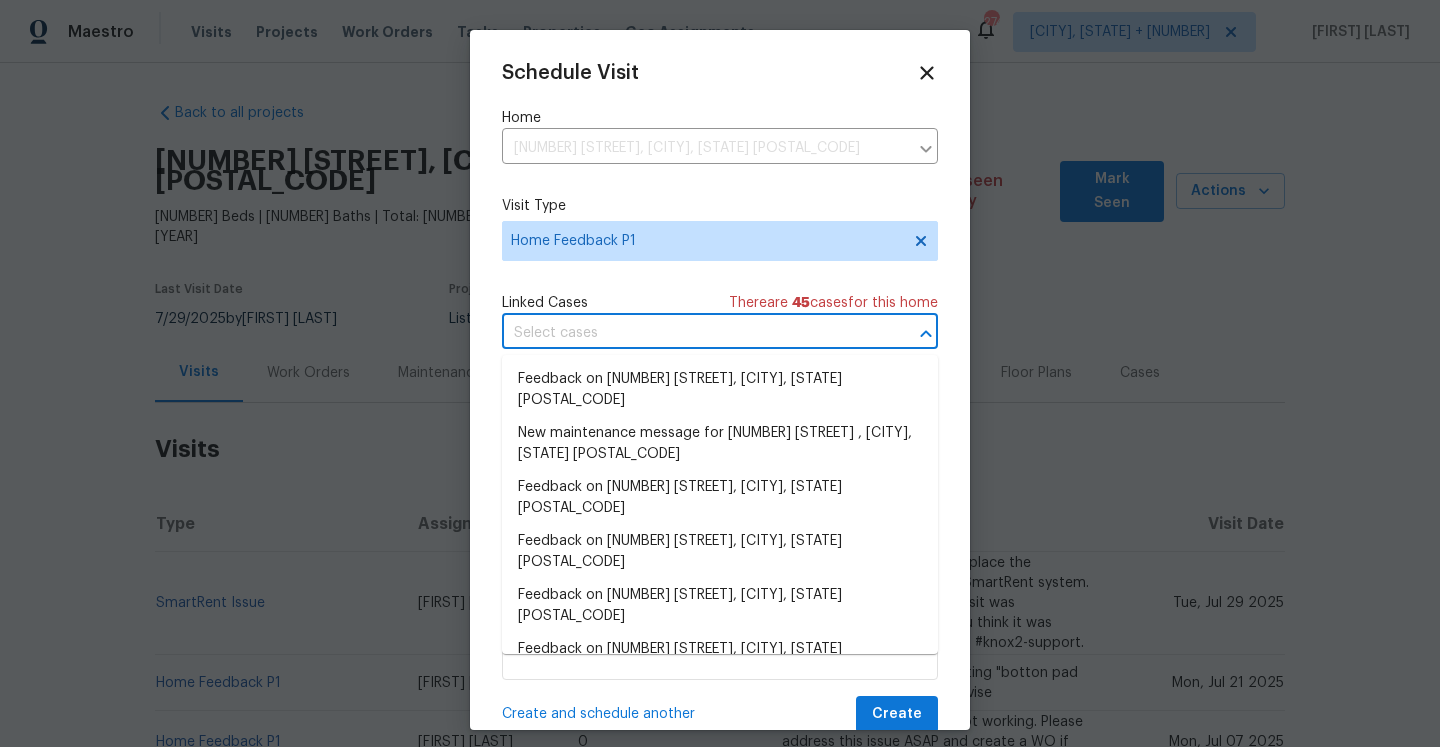 click at bounding box center (692, 333) 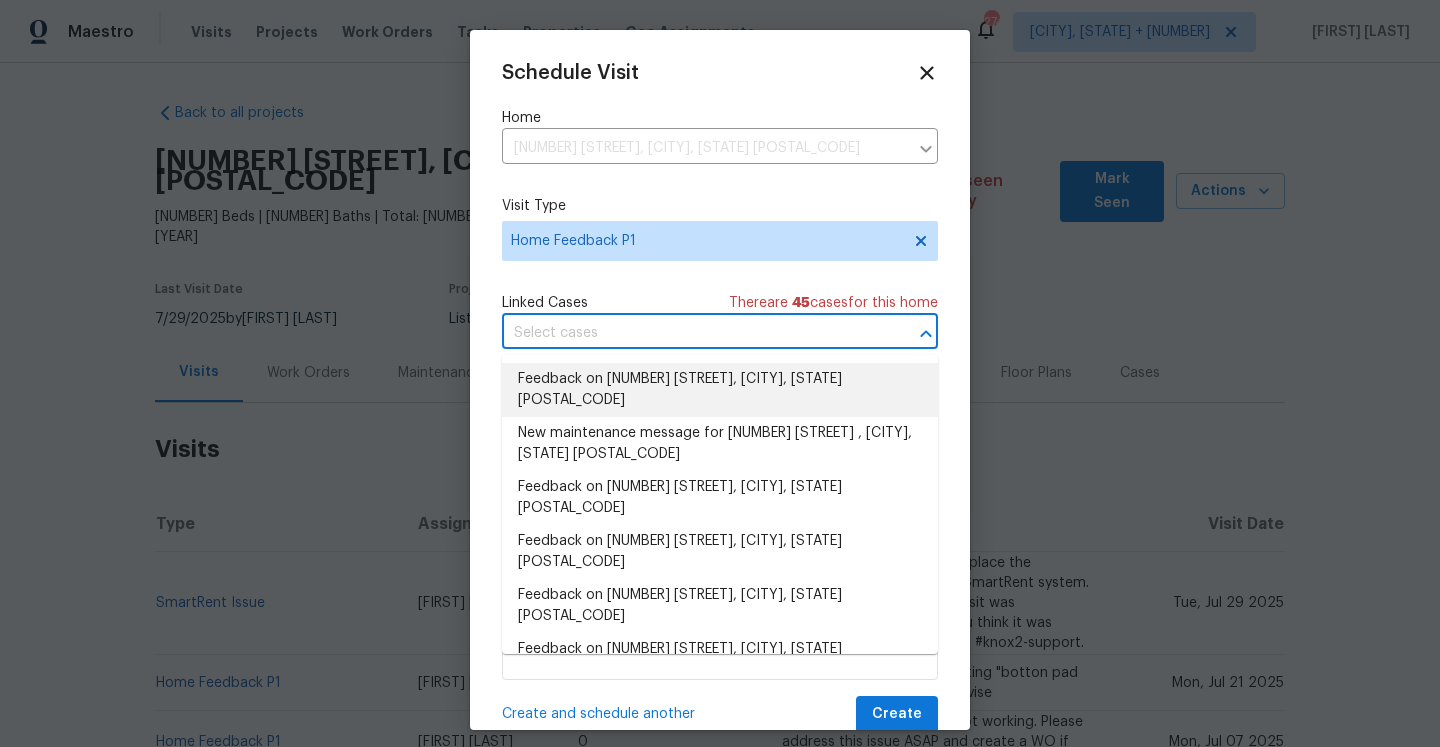 click on "Feedback on 5614 Chatmoss Rd, Midlothian, VA 23112" at bounding box center (720, 390) 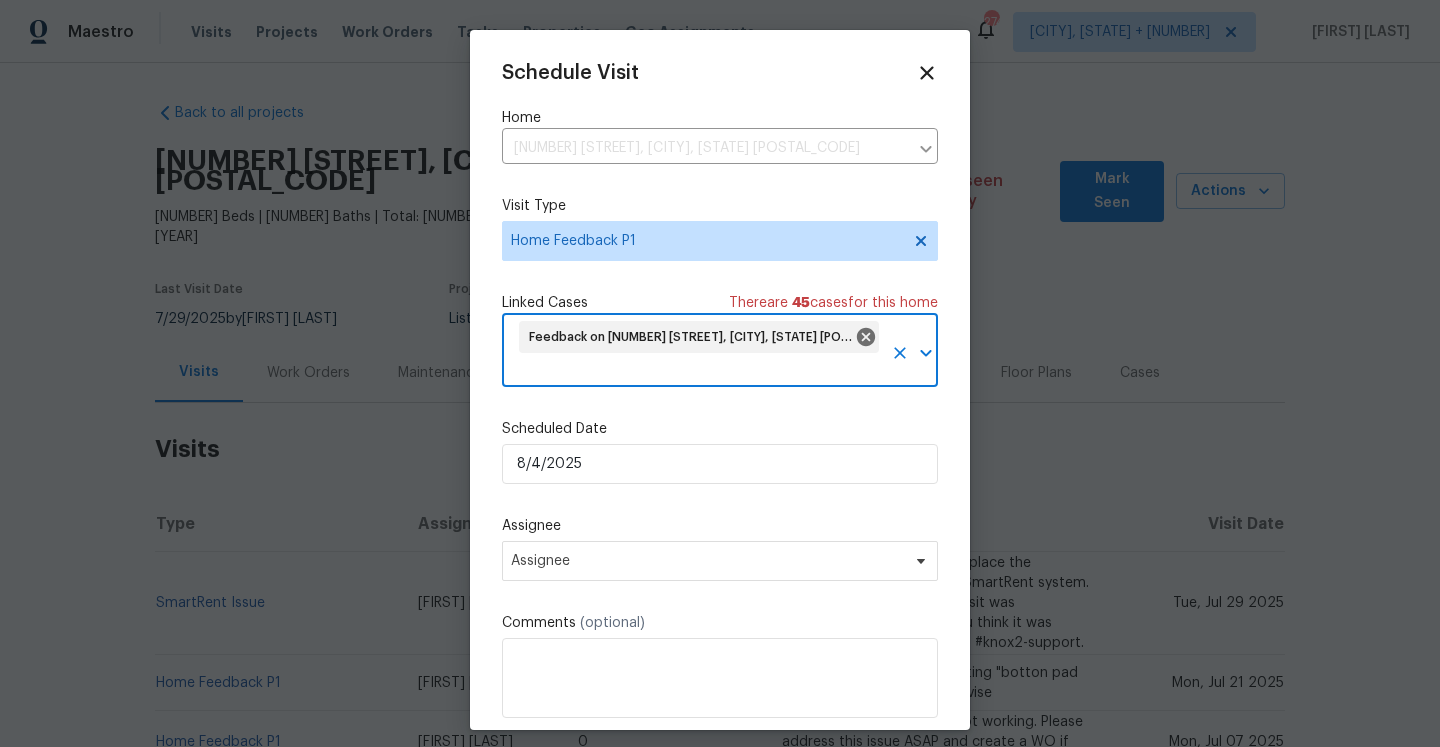 click on "Schedule Visit Home   5614 Chatmoss Rd, Midlothian, VA 23112 ​ Visit Type   Home Feedback P1 Linked Cases There  are   45  case s  for this home   Feedback on 5614 Chatmoss Rd, Midlothian, VA 23112 ​ Scheduled Date   8/4/2025 Assignee   Assignee Comments   (optional) Create and schedule another Create" at bounding box center (720, 416) 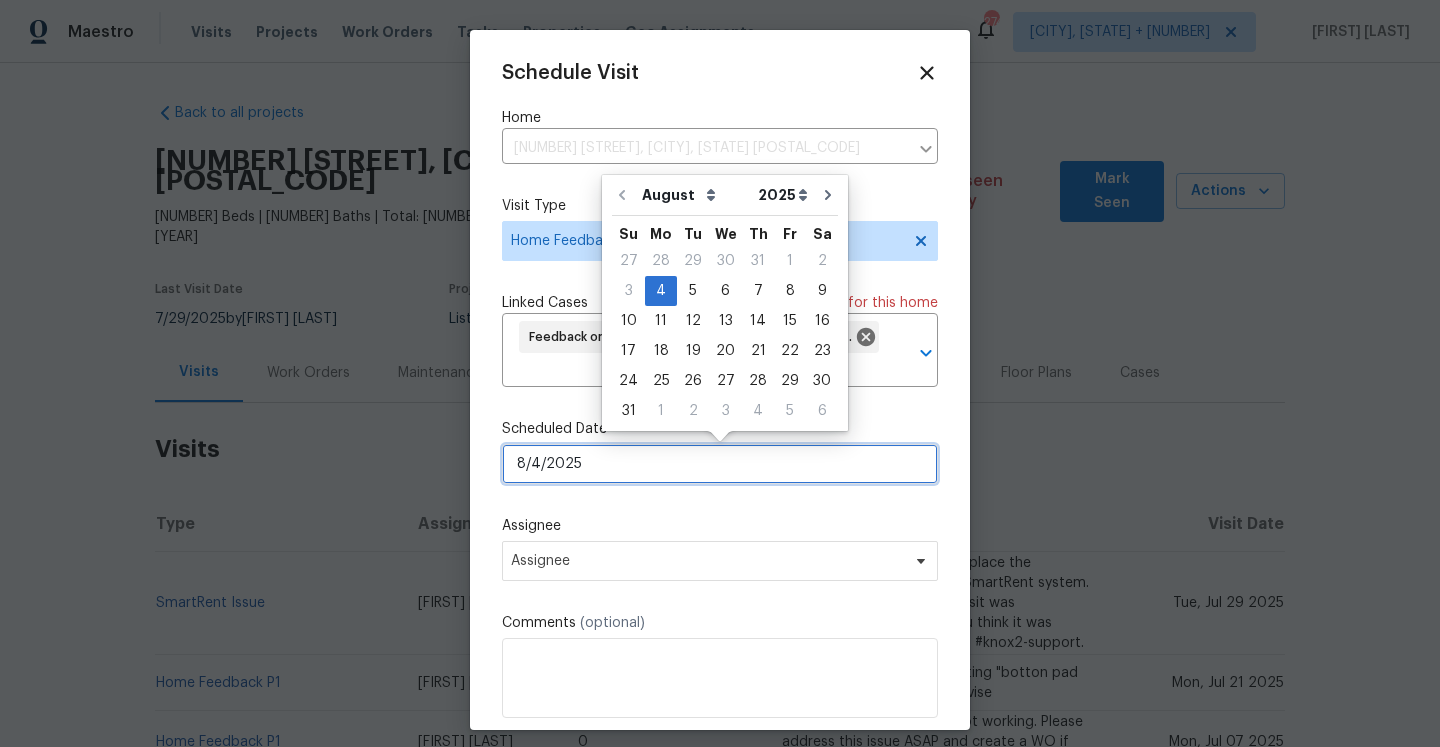click on "8/4/2025" at bounding box center (720, 464) 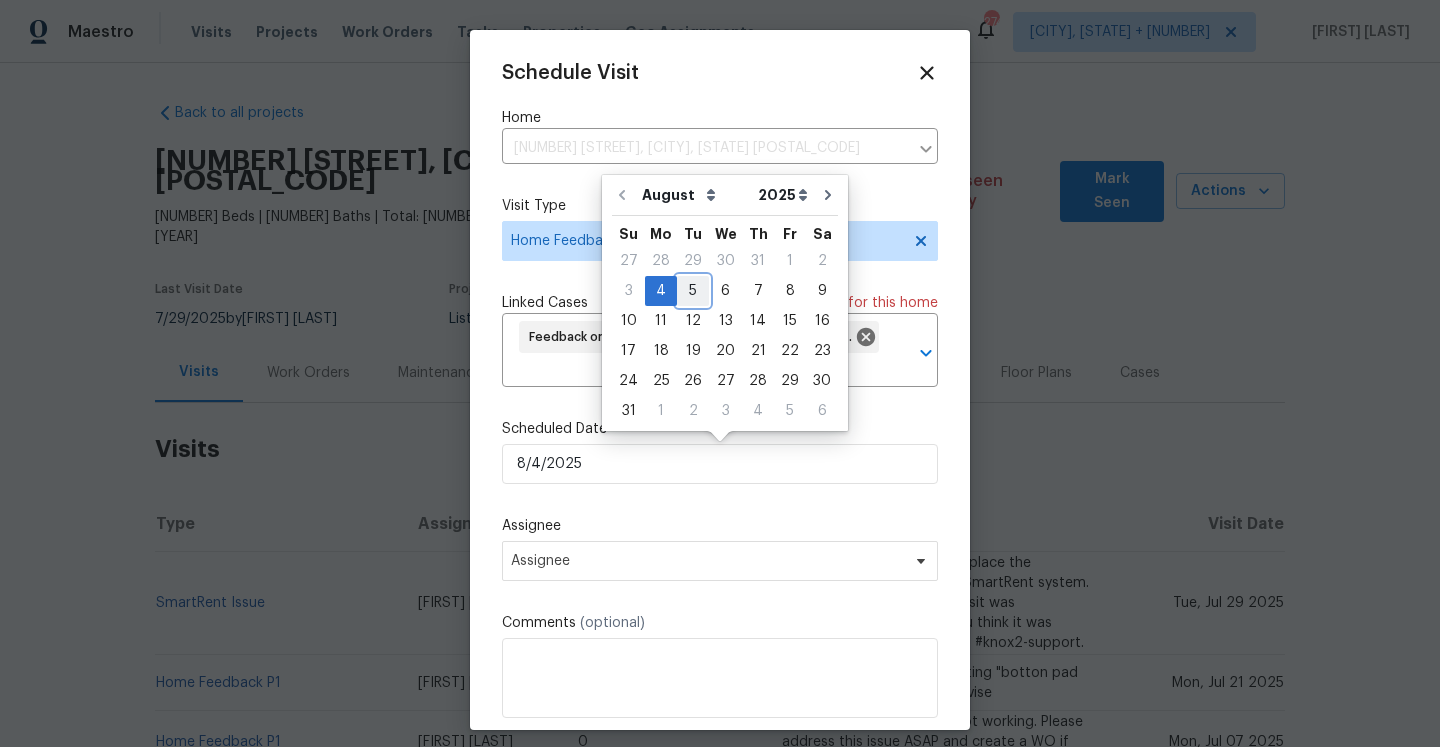 click on "5" at bounding box center [693, 291] 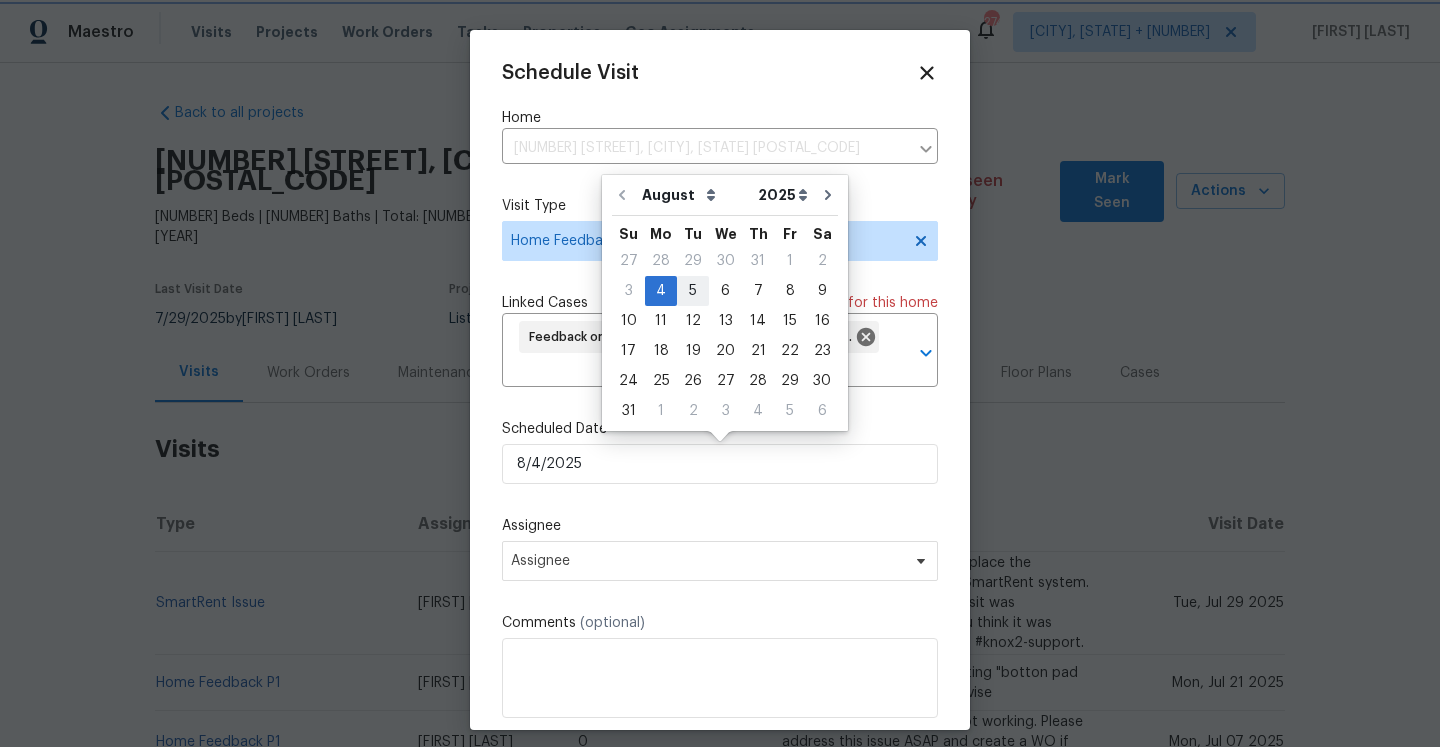 type on "8/5/2025" 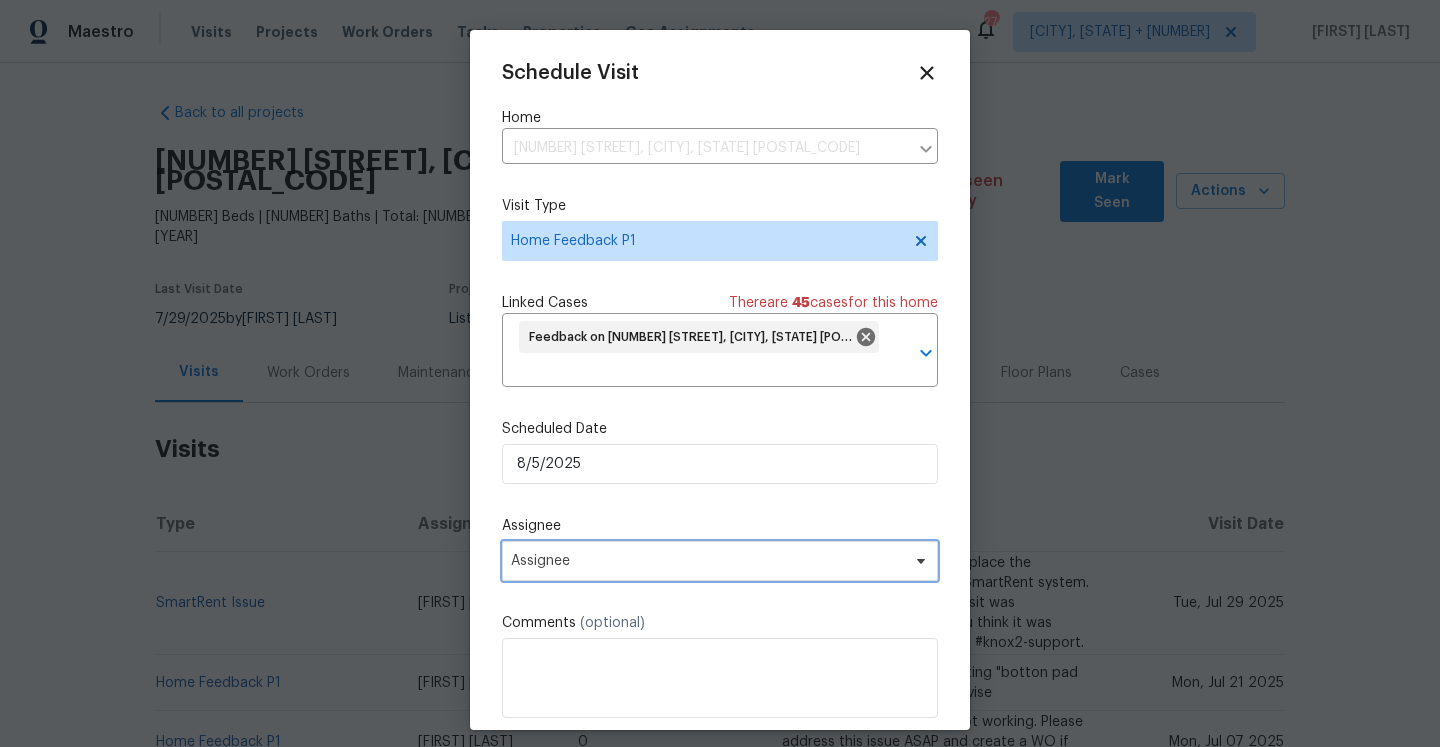 click on "Assignee" at bounding box center [720, 561] 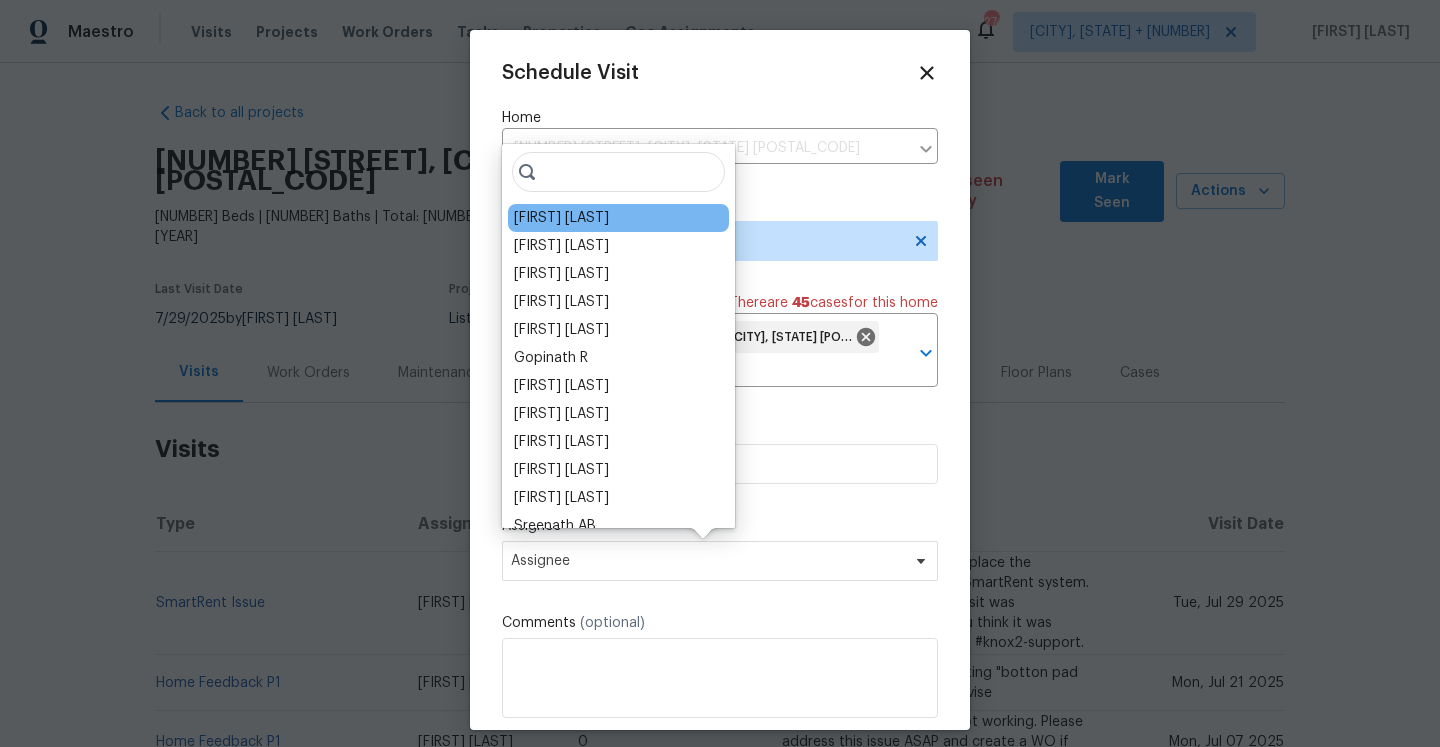 click on "Christopher Neilson" at bounding box center (561, 218) 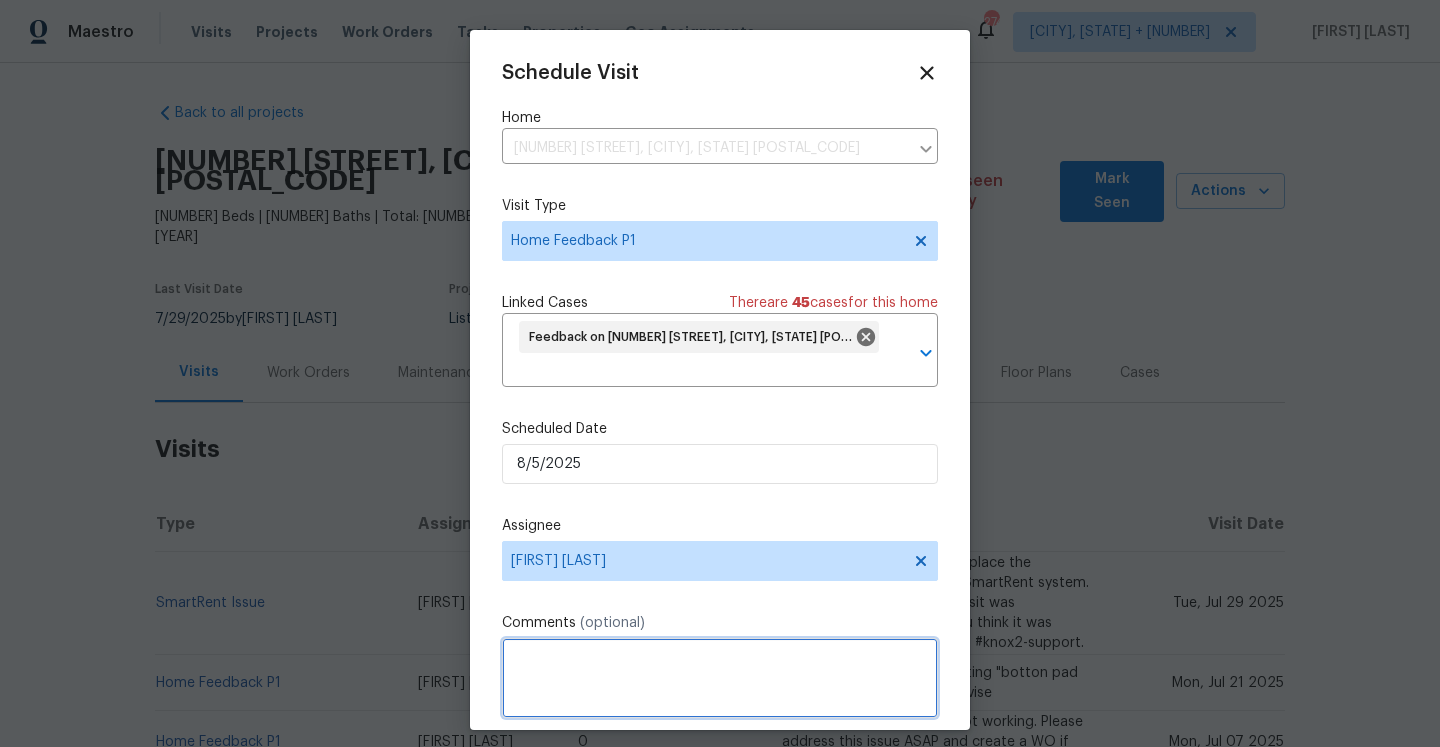 click at bounding box center [720, 678] 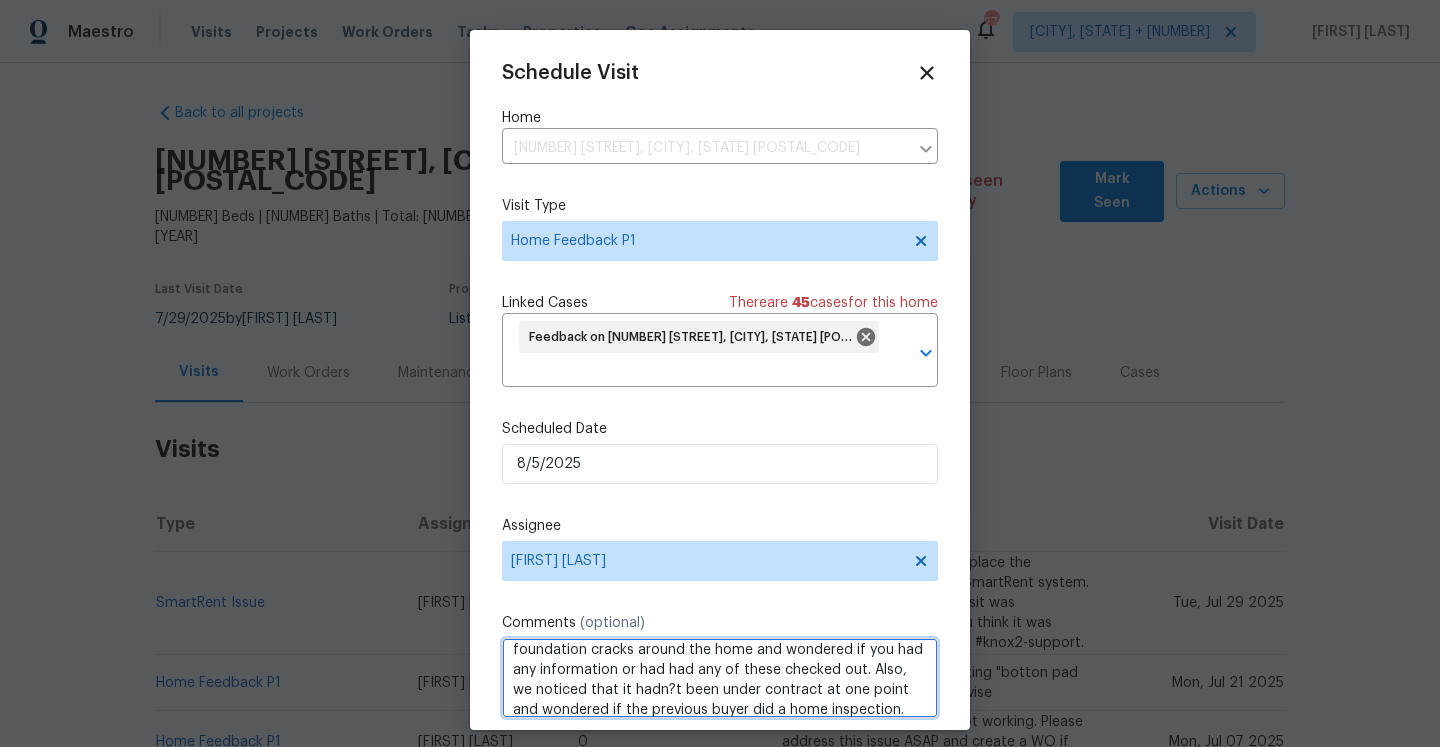 scroll, scrollTop: 29, scrollLeft: 0, axis: vertical 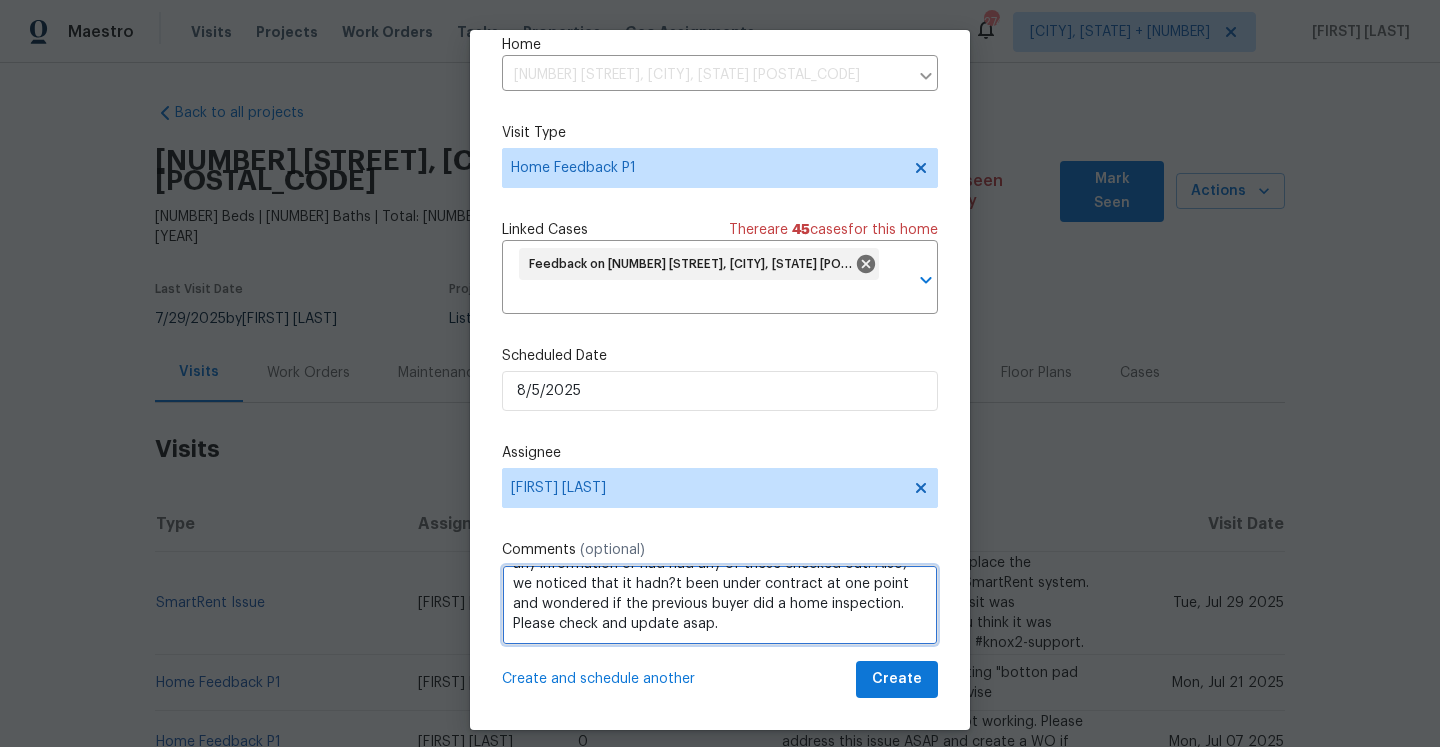 click on "Replace with hadn't" 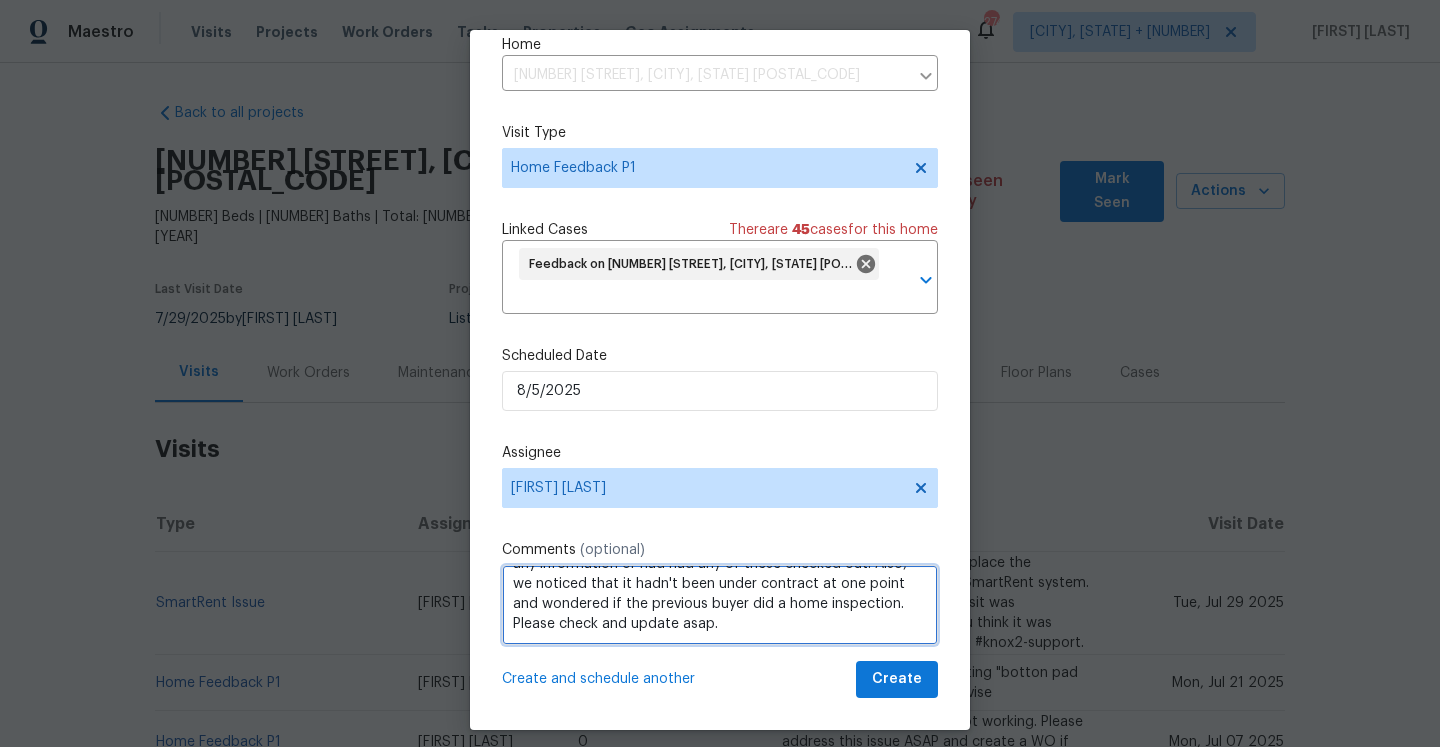 type on "foundation cracks around the home and wondered if you had any information or had had any of these checked out. Also, we noticed that it hadn't been under contract at one point and wondered if the previous buyer did a home inspection. Please check and update asap." 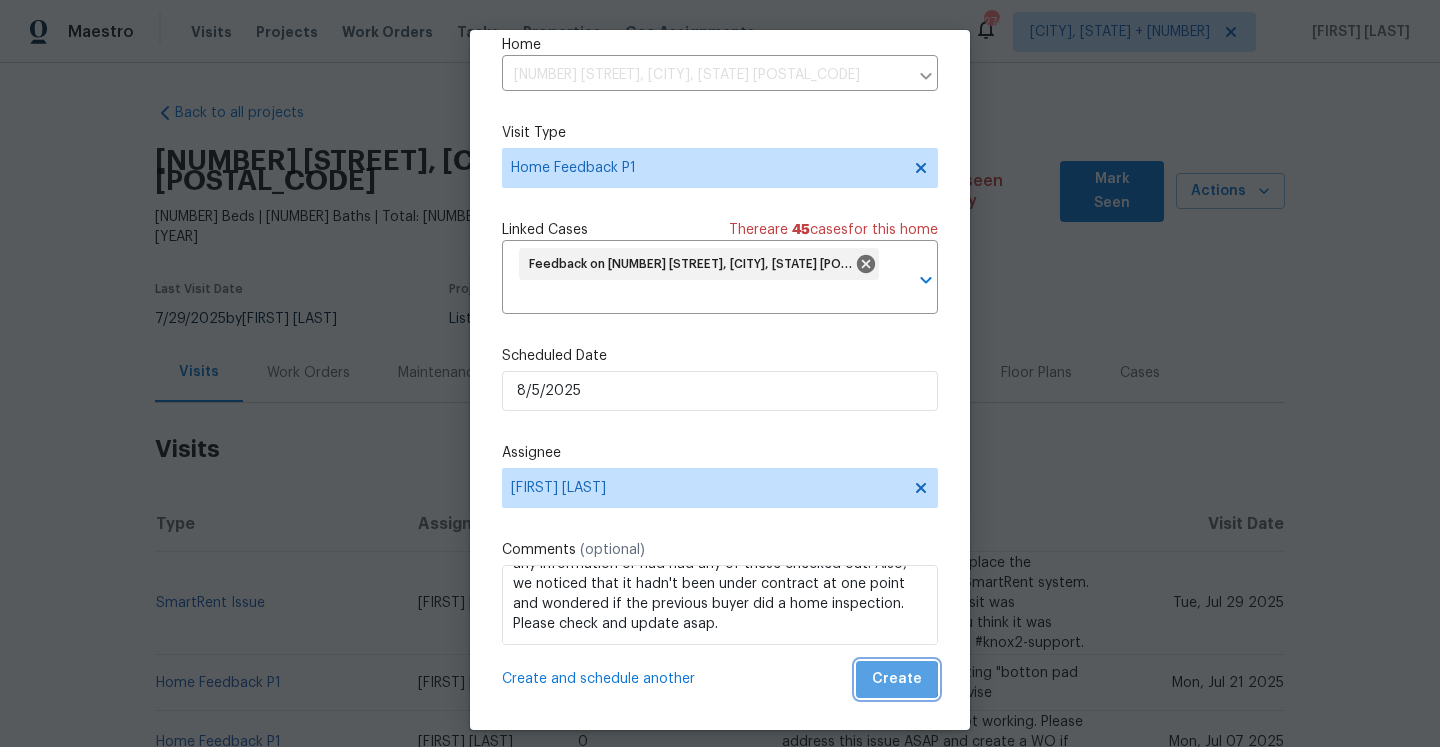 click on "Create" at bounding box center (897, 679) 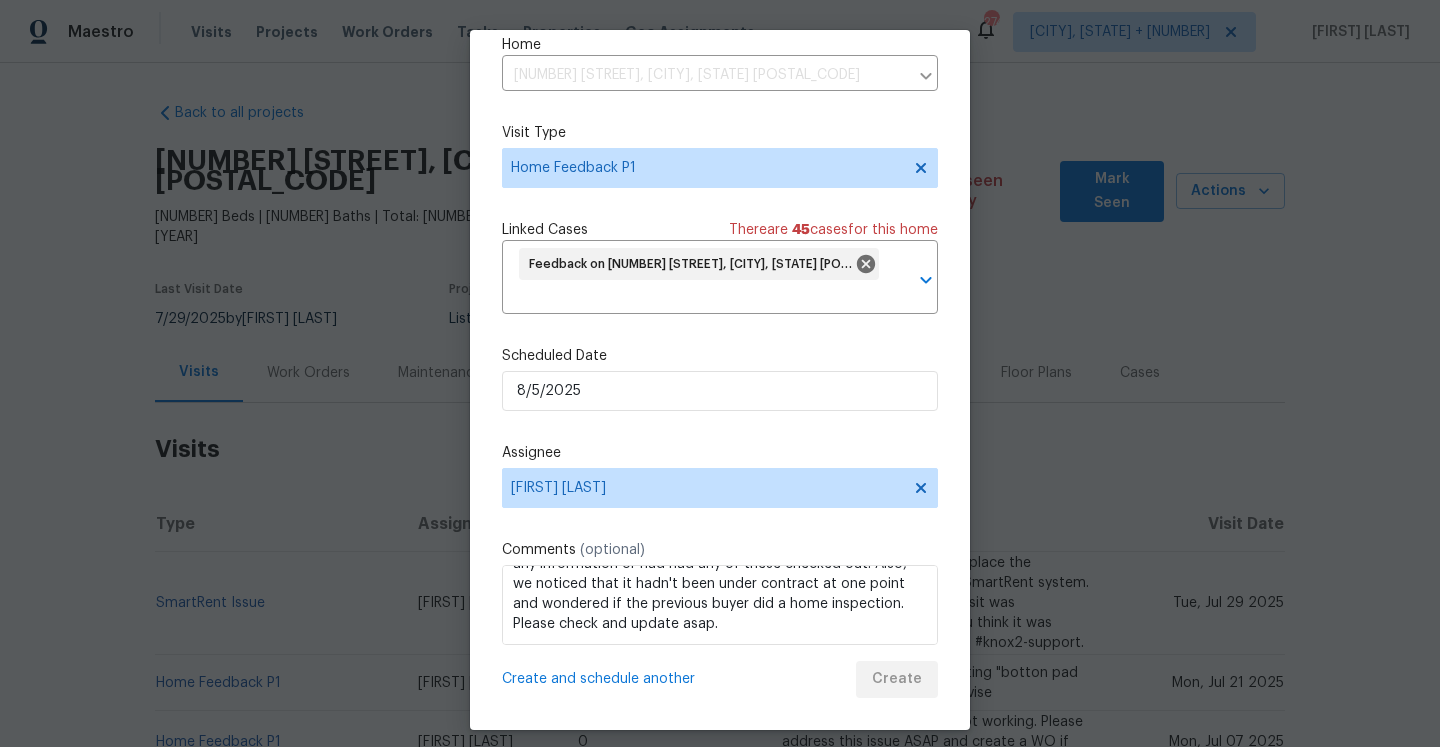 scroll, scrollTop: 36, scrollLeft: 0, axis: vertical 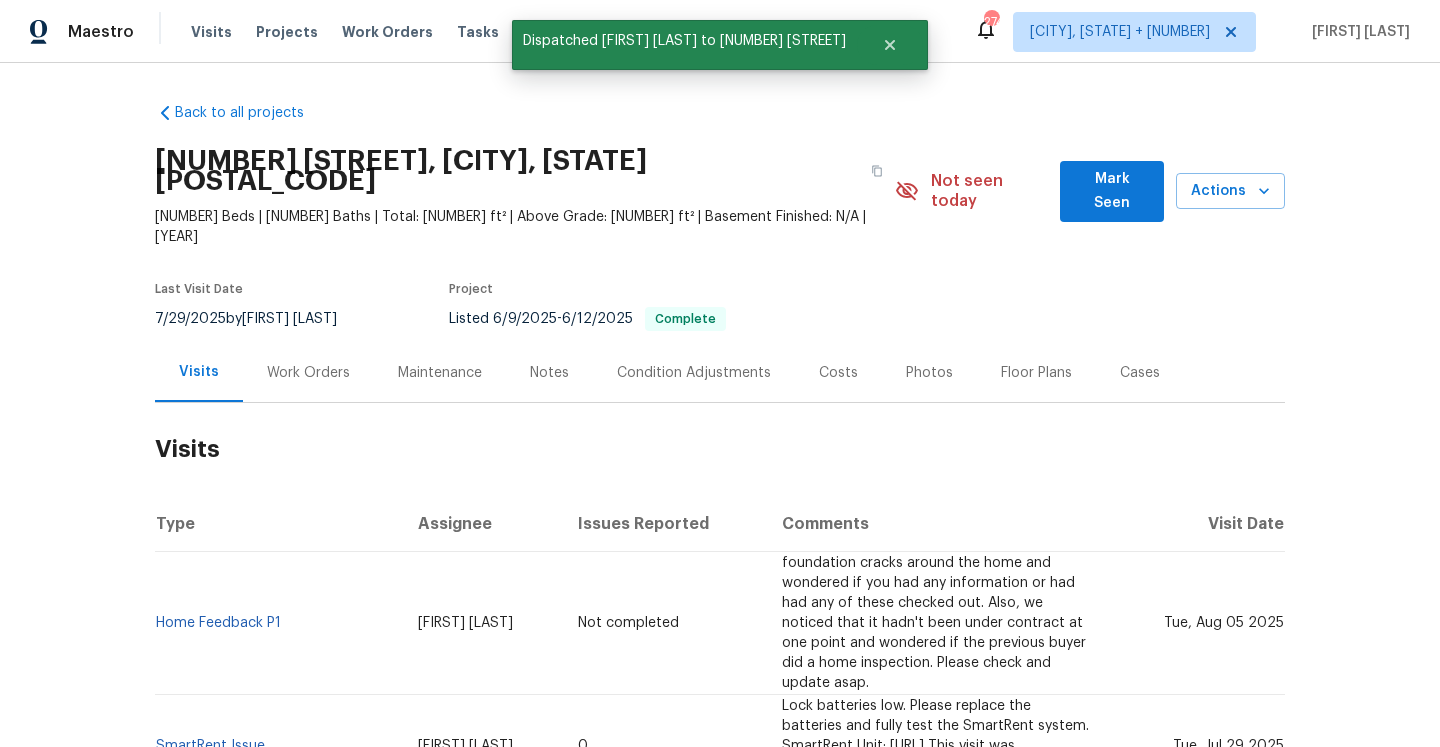 click on "Work Orders" at bounding box center [308, 372] 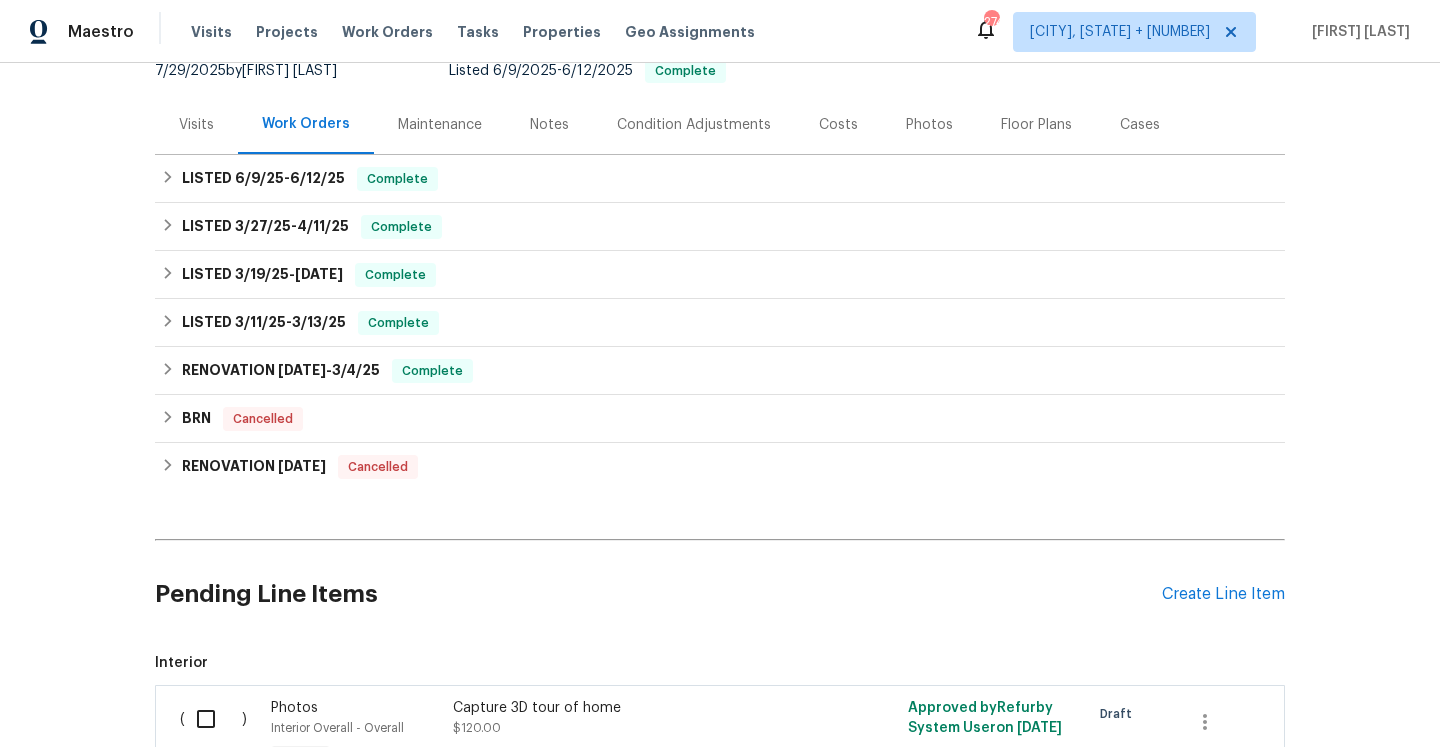 scroll, scrollTop: 270, scrollLeft: 0, axis: vertical 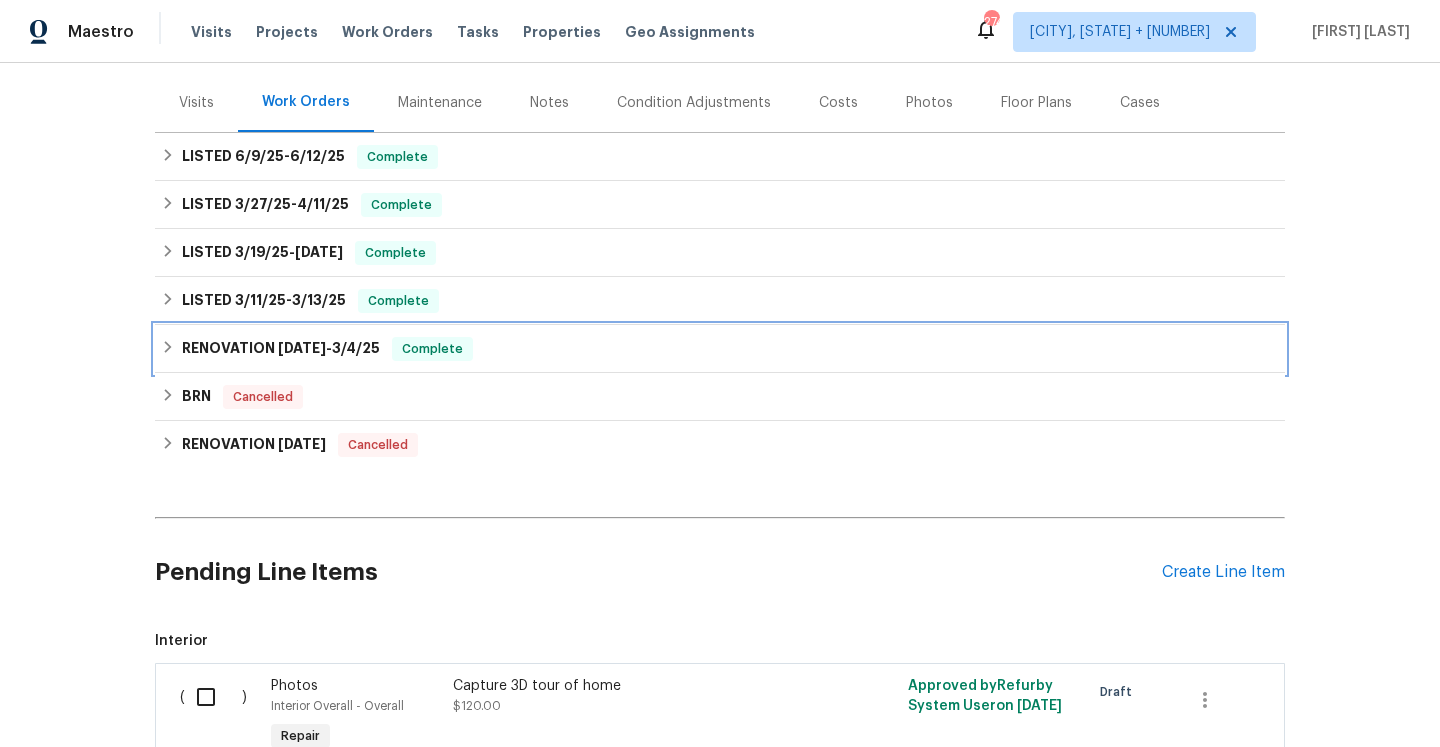 click on "3/4/25" at bounding box center [356, 348] 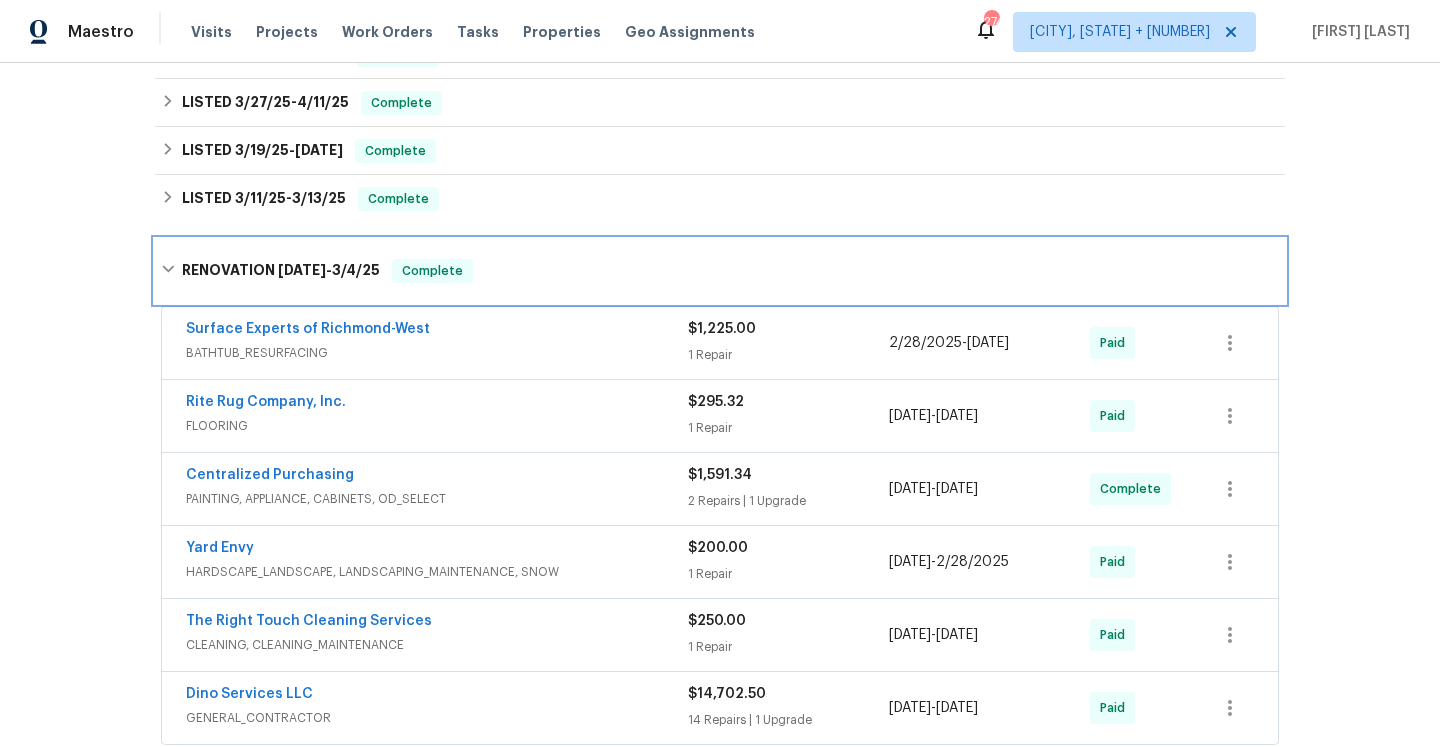 click on "Complete" at bounding box center (432, 271) 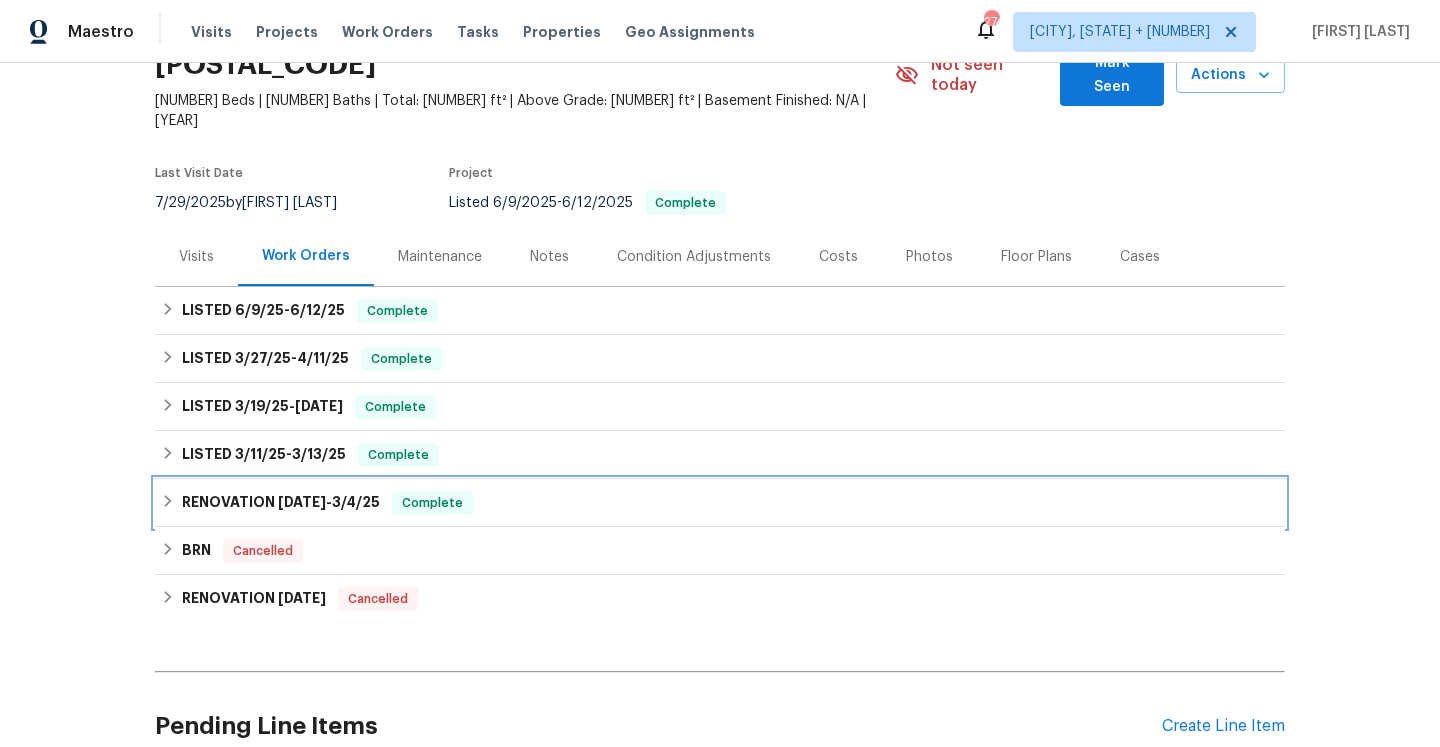 scroll, scrollTop: 86, scrollLeft: 0, axis: vertical 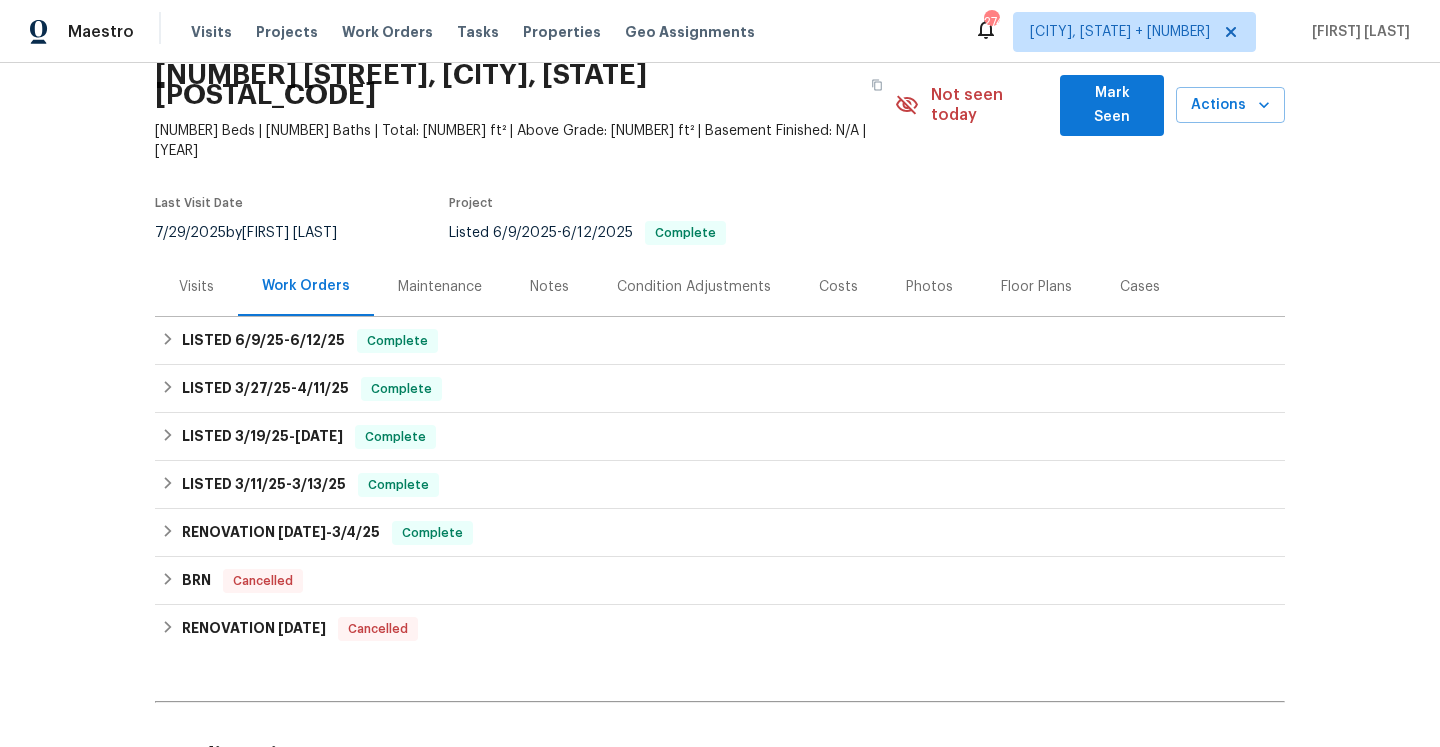 click on "Visits" at bounding box center [196, 286] 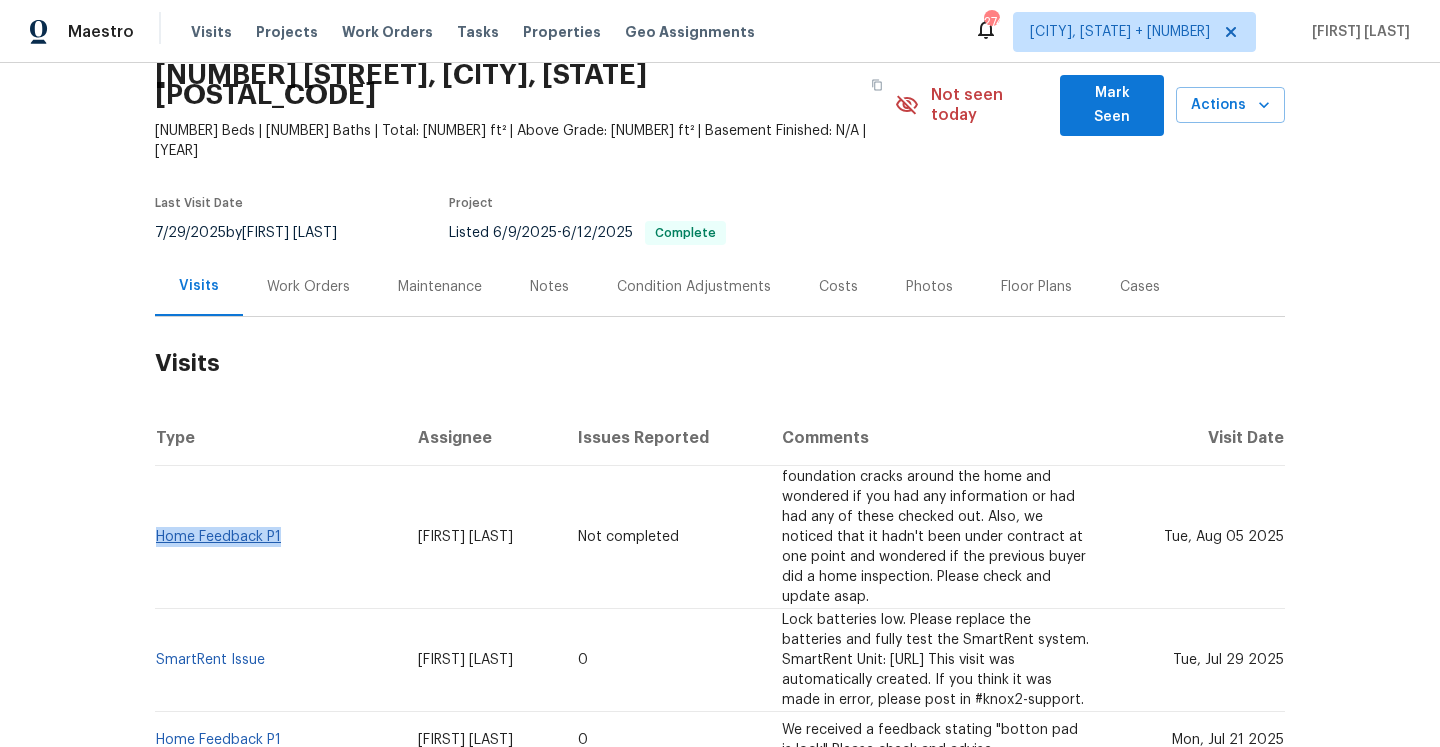 drag, startPoint x: 301, startPoint y: 481, endPoint x: 156, endPoint y: 480, distance: 145.00345 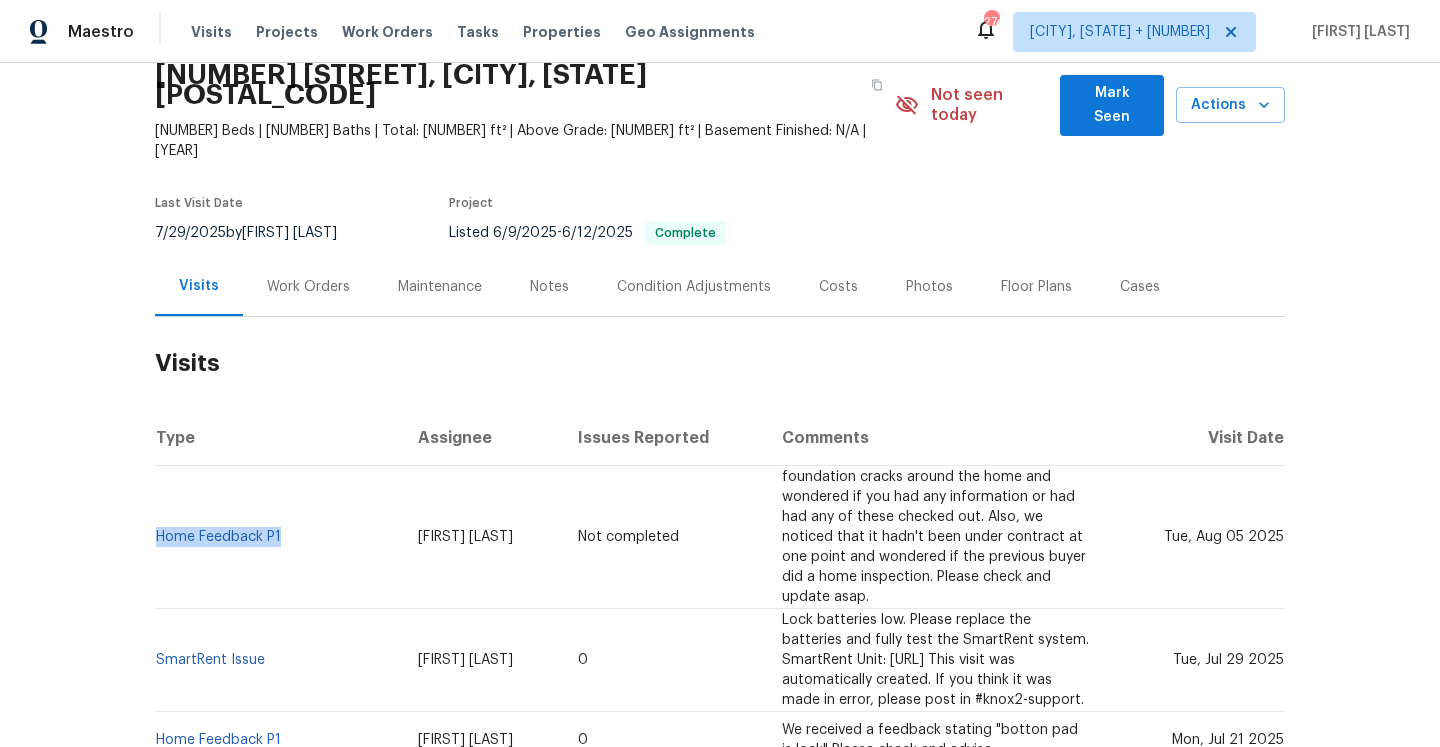 copy on "Home Feedback P1" 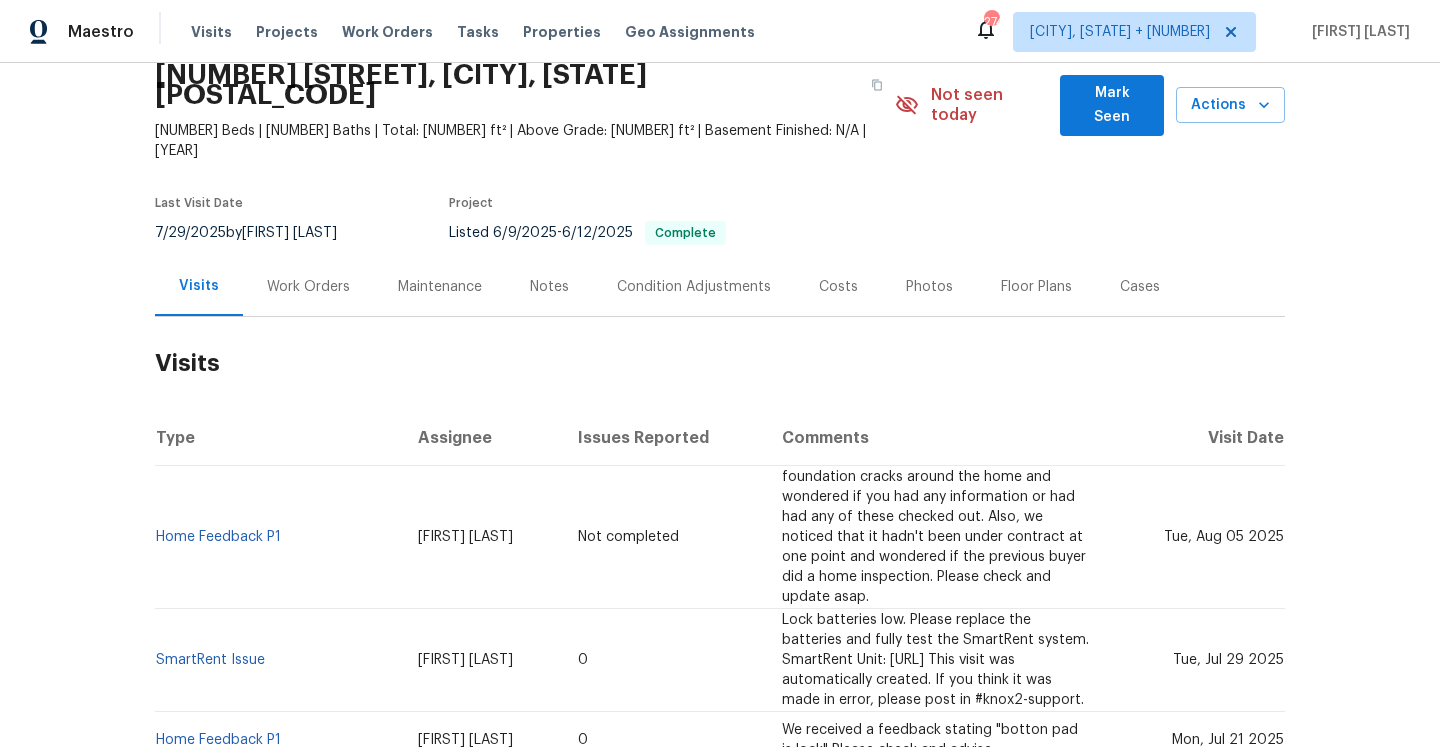 click on "Work Orders" at bounding box center [308, 286] 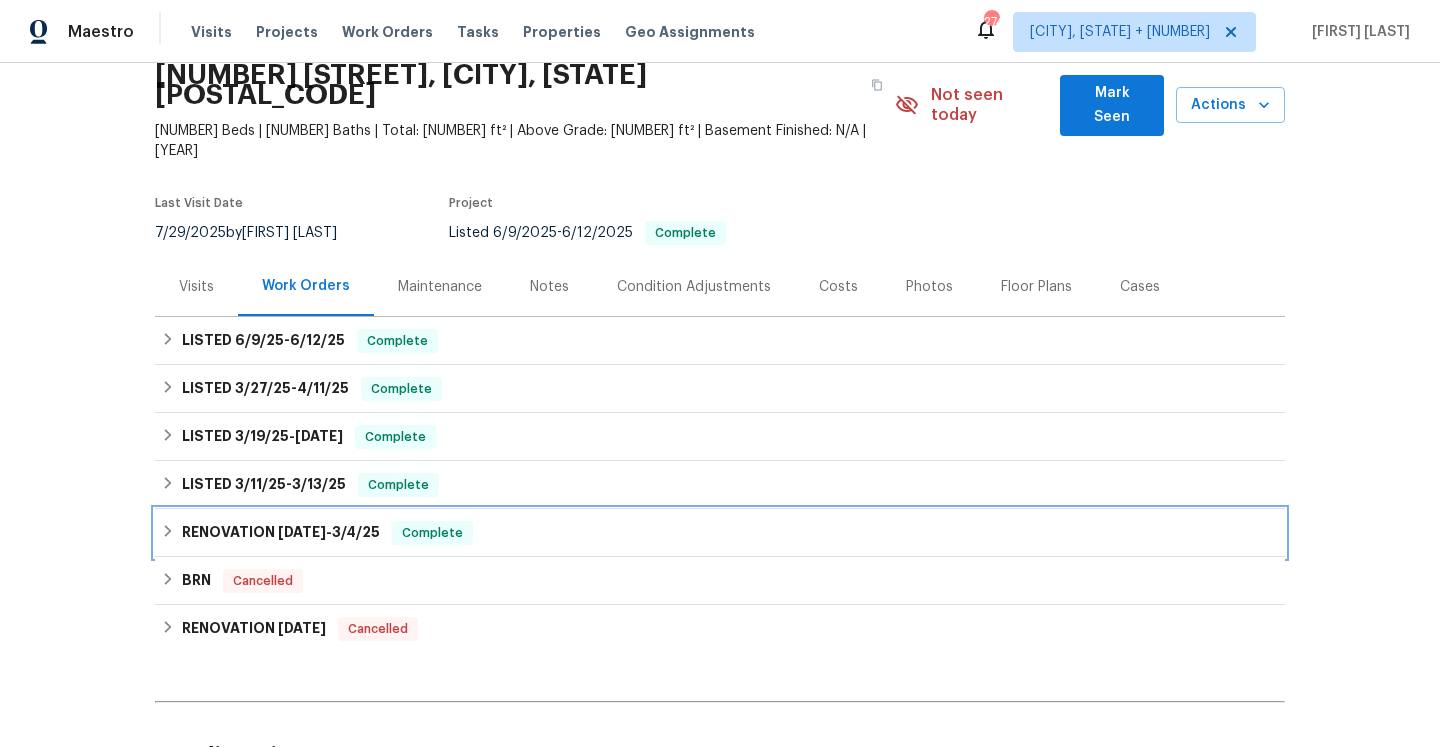 click on "3/4/25" at bounding box center (356, 532) 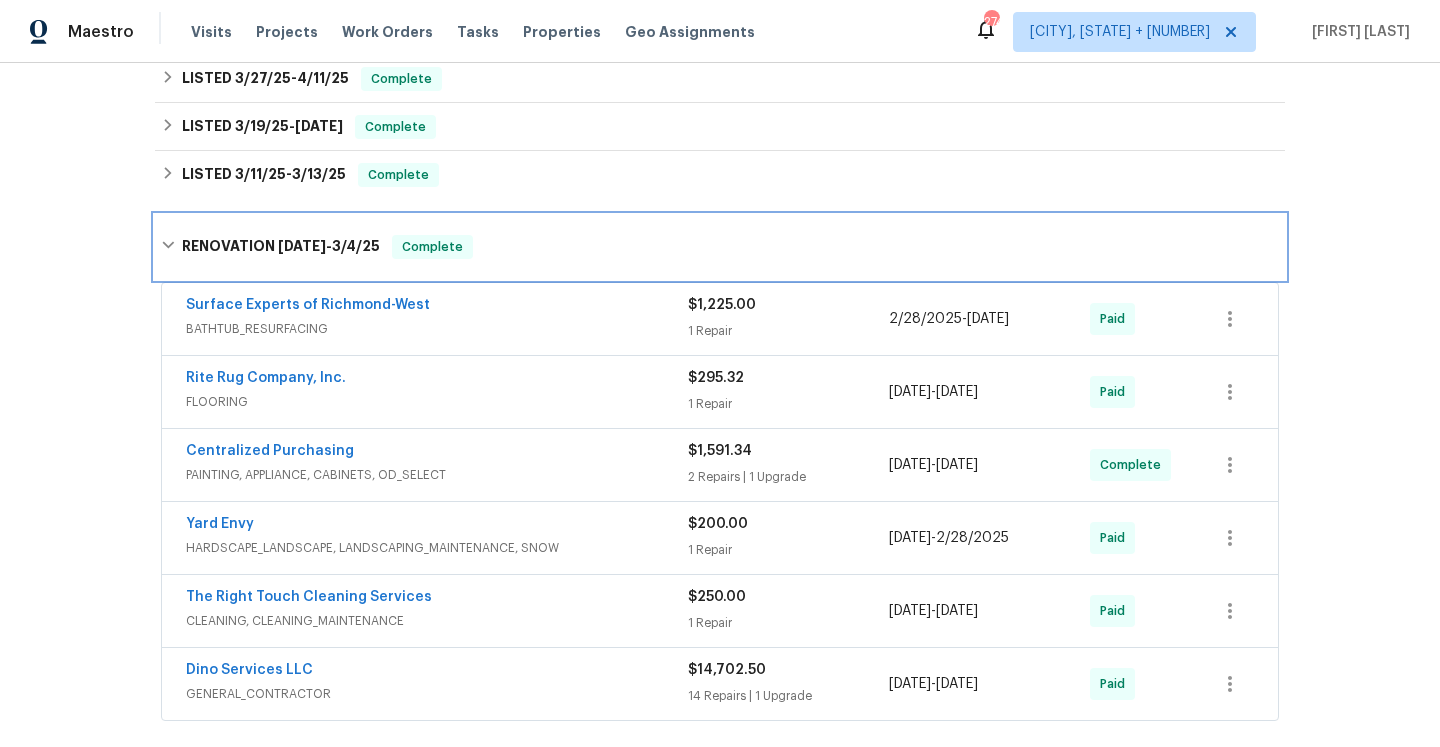 scroll, scrollTop: 513, scrollLeft: 0, axis: vertical 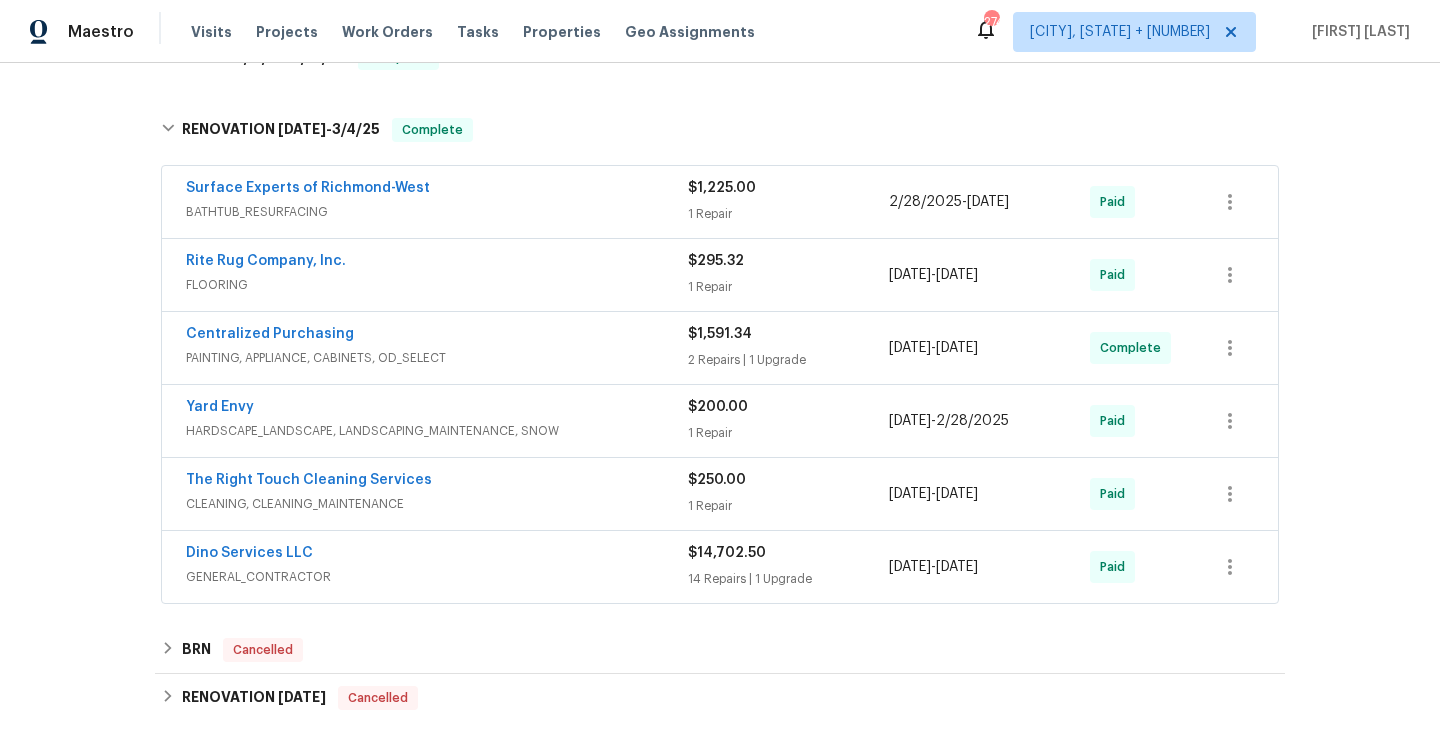click on "HARDSCAPE_LANDSCAPE, LANDSCAPING_MAINTENANCE, SNOW" at bounding box center (437, 431) 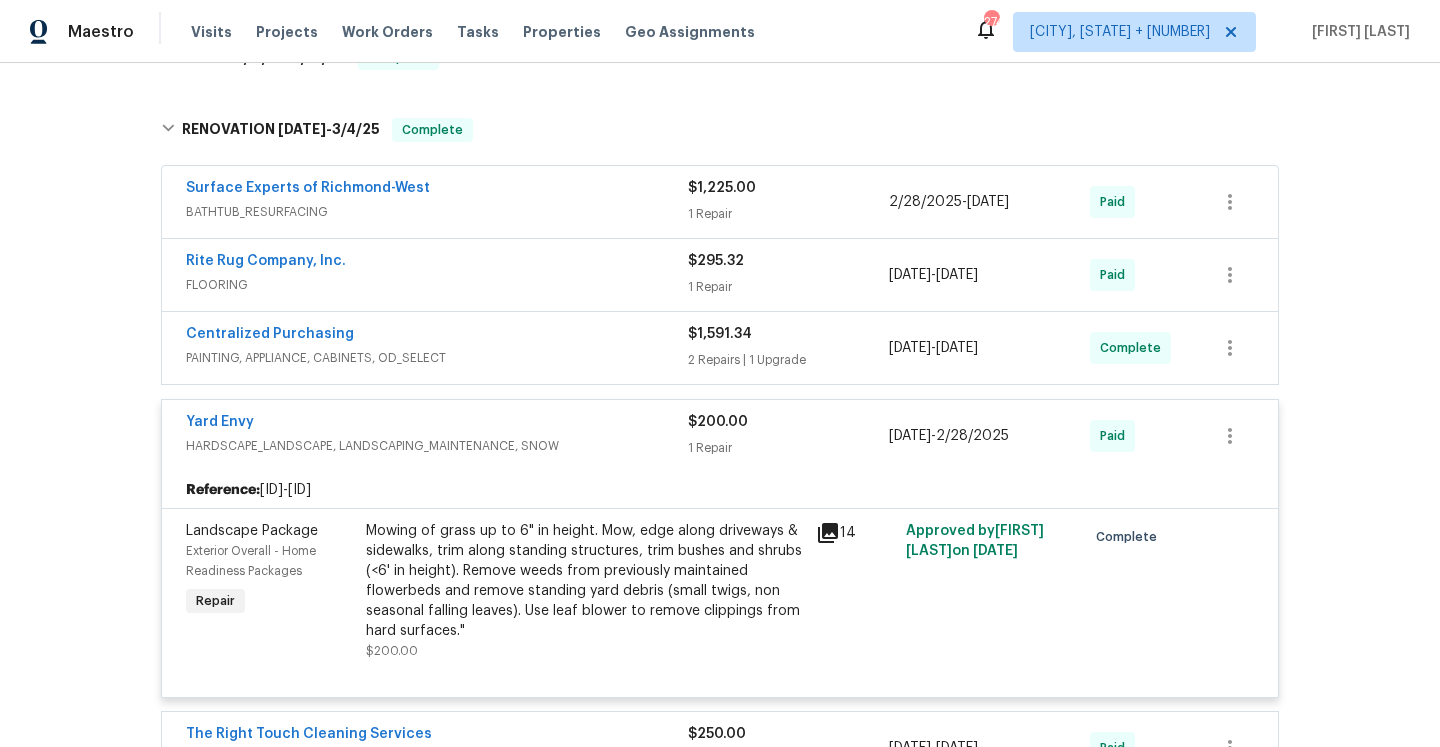 click on "HARDSCAPE_LANDSCAPE, LANDSCAPING_MAINTENANCE, SNOW" at bounding box center (437, 446) 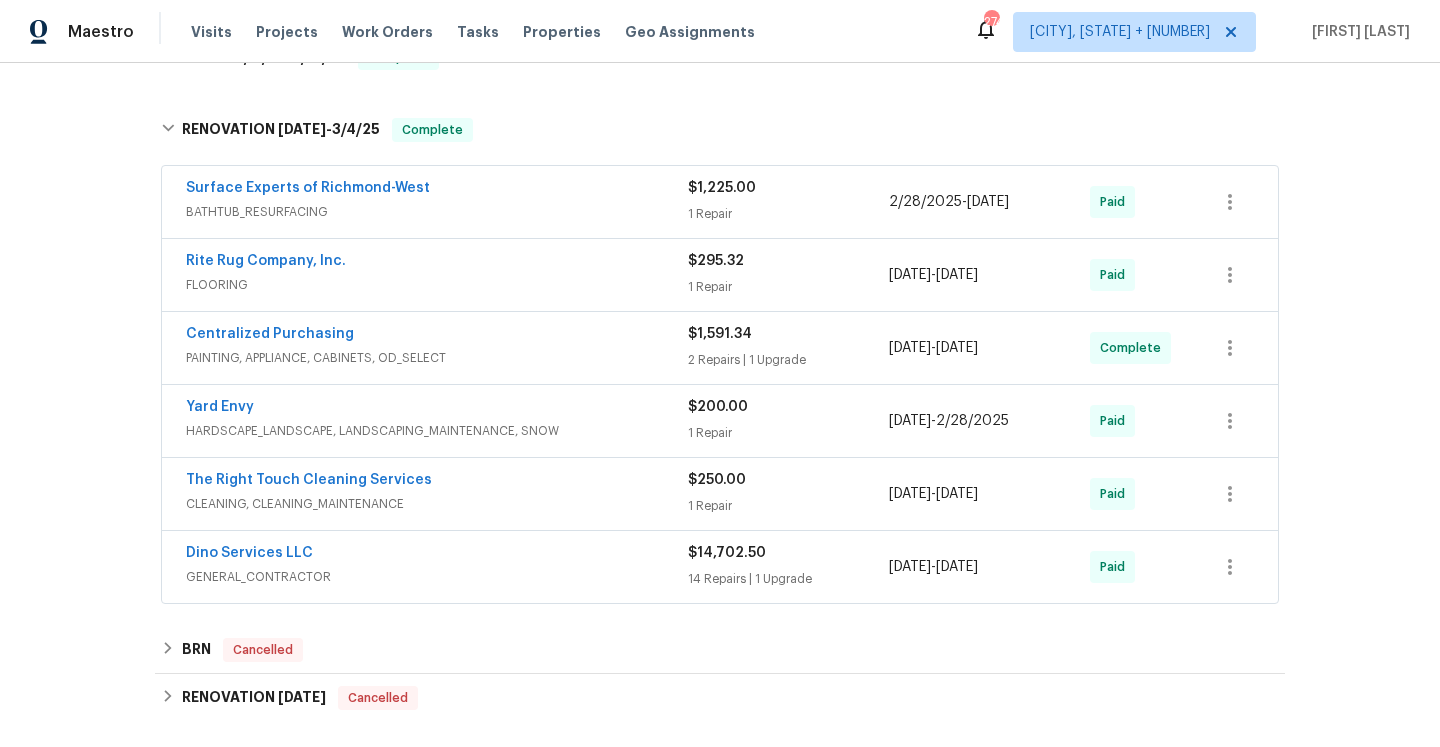 click on "GENERAL_CONTRACTOR" at bounding box center (437, 577) 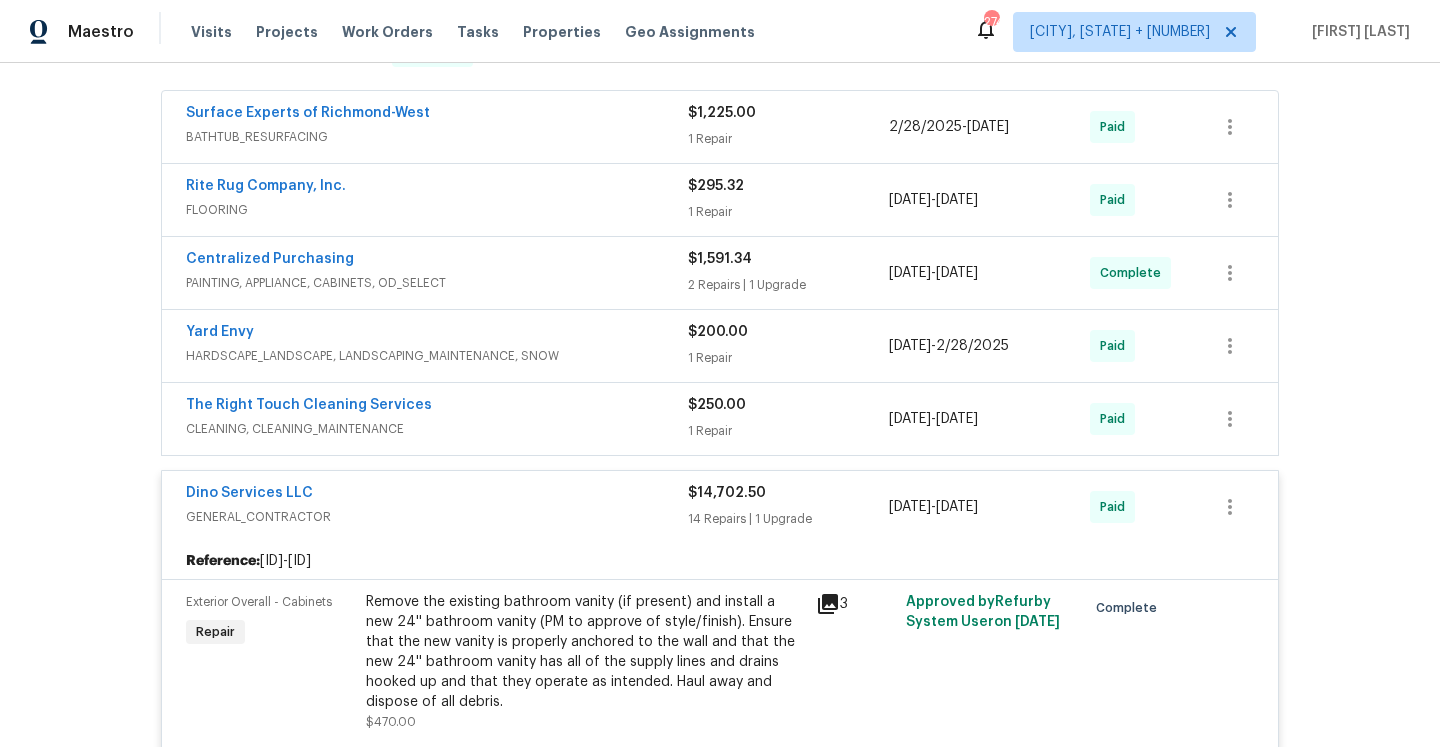 scroll, scrollTop: 531, scrollLeft: 0, axis: vertical 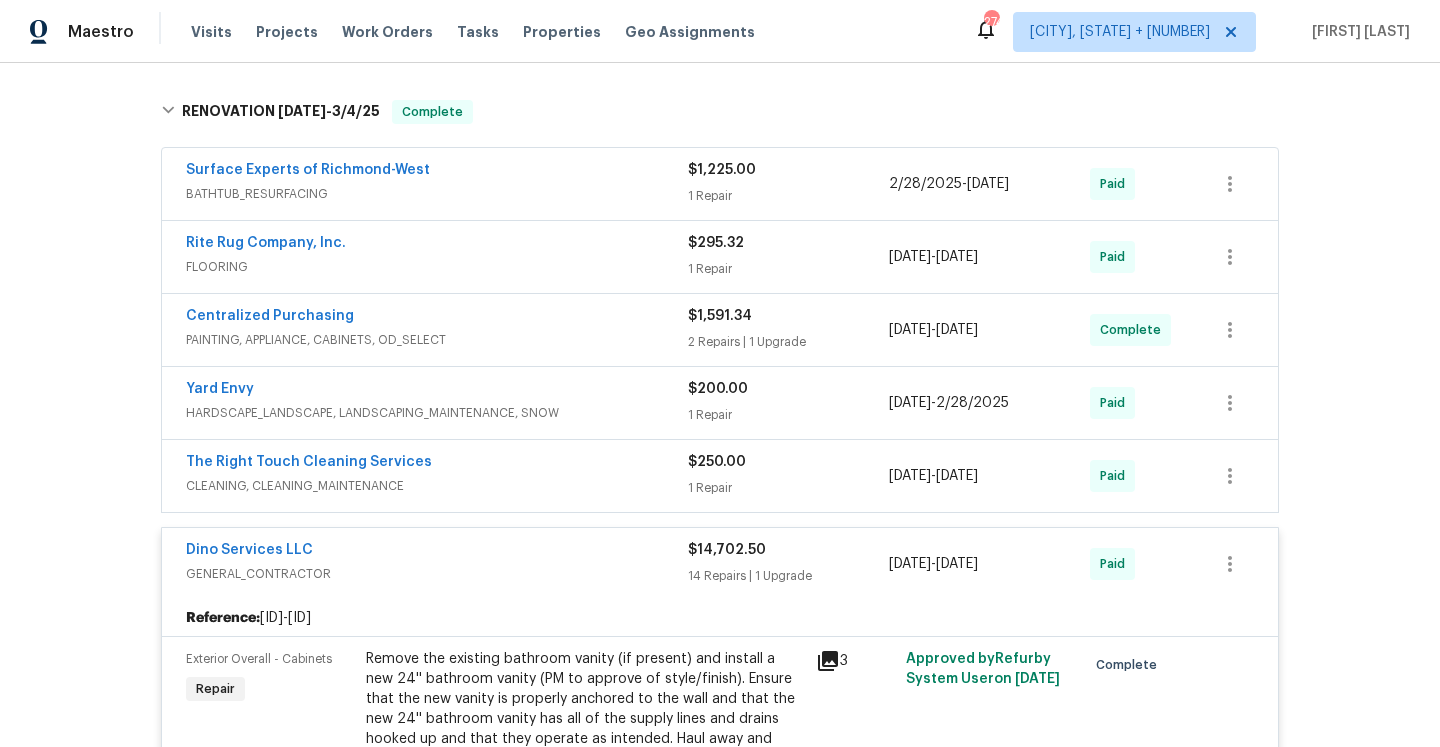 click on "Dino Services LLC" at bounding box center (437, 552) 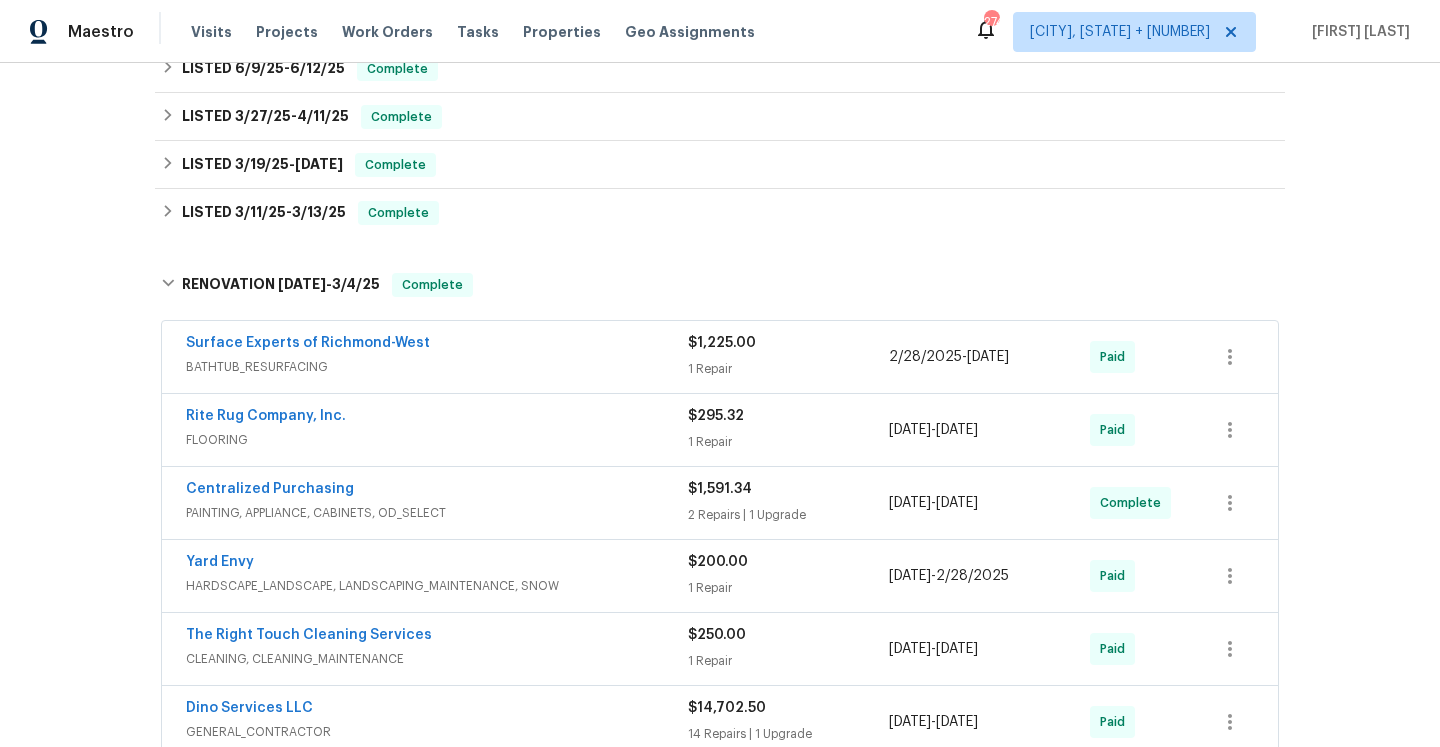 scroll, scrollTop: 298, scrollLeft: 0, axis: vertical 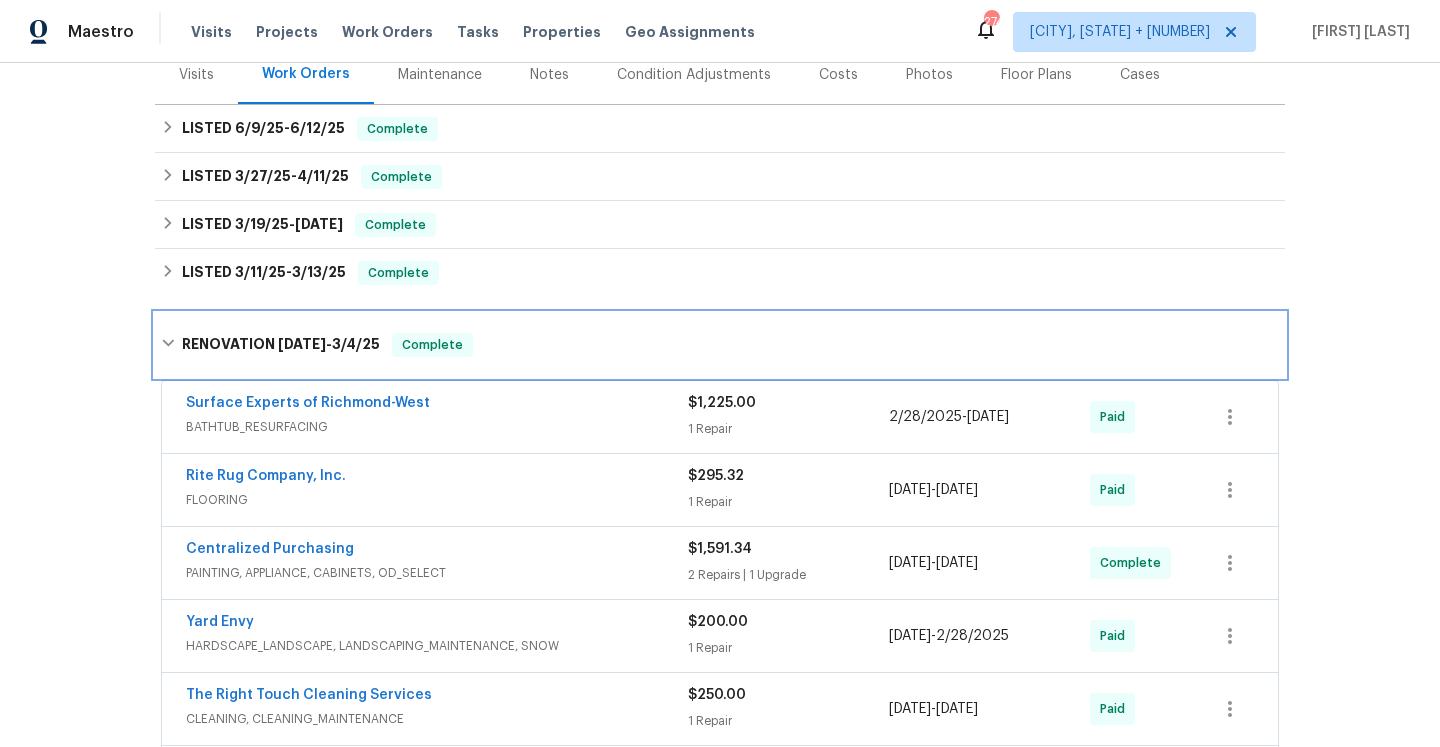 click on "RENOVATION   2/16/25  -  3/4/25 Complete" at bounding box center (720, 345) 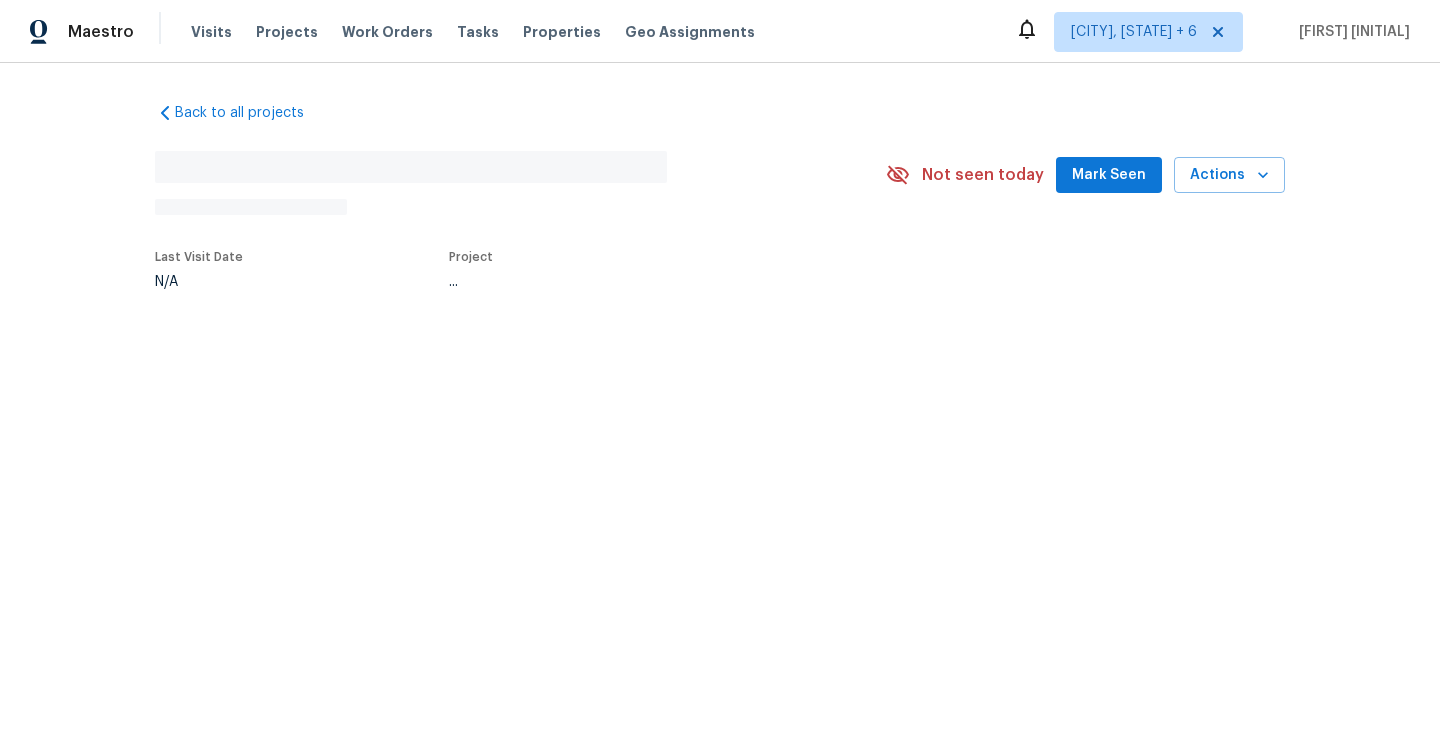 scroll, scrollTop: 0, scrollLeft: 0, axis: both 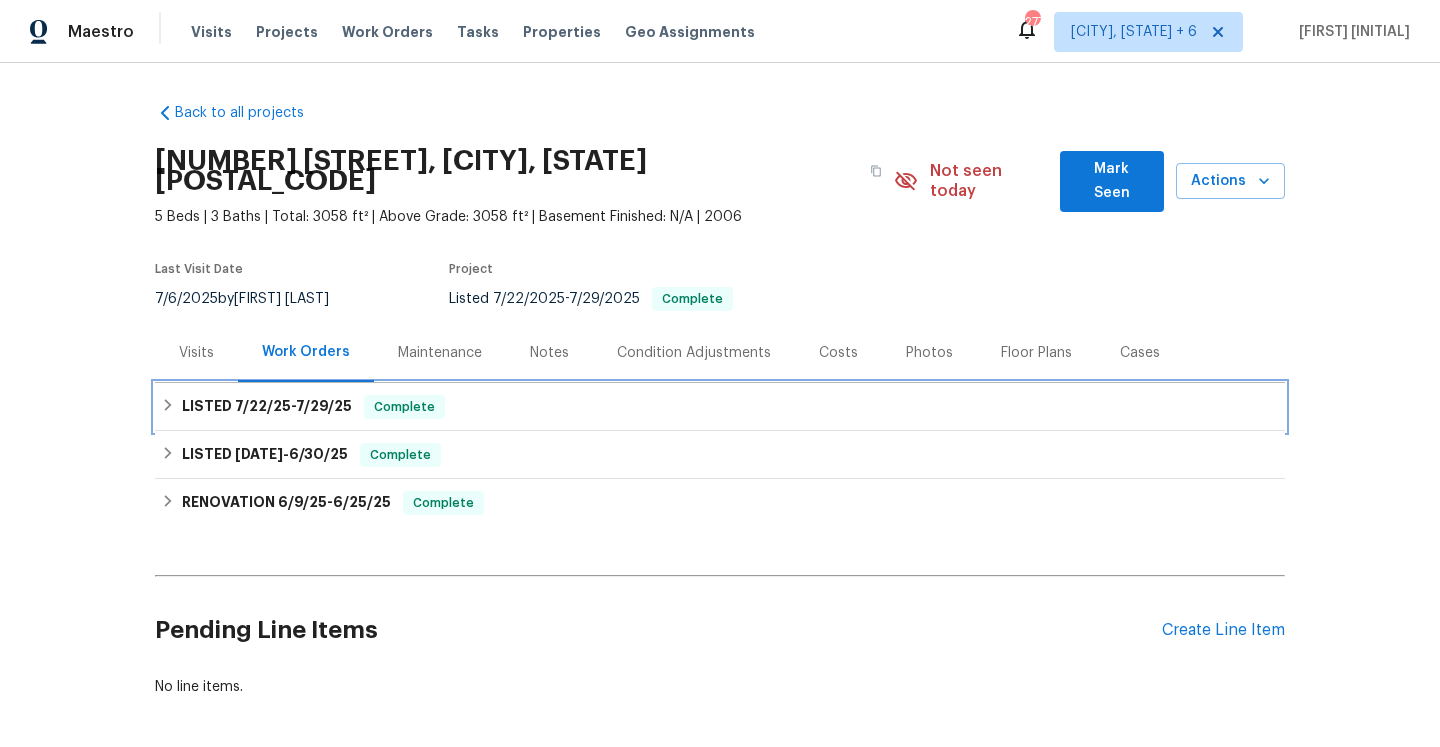 click on "Complete" at bounding box center (404, 407) 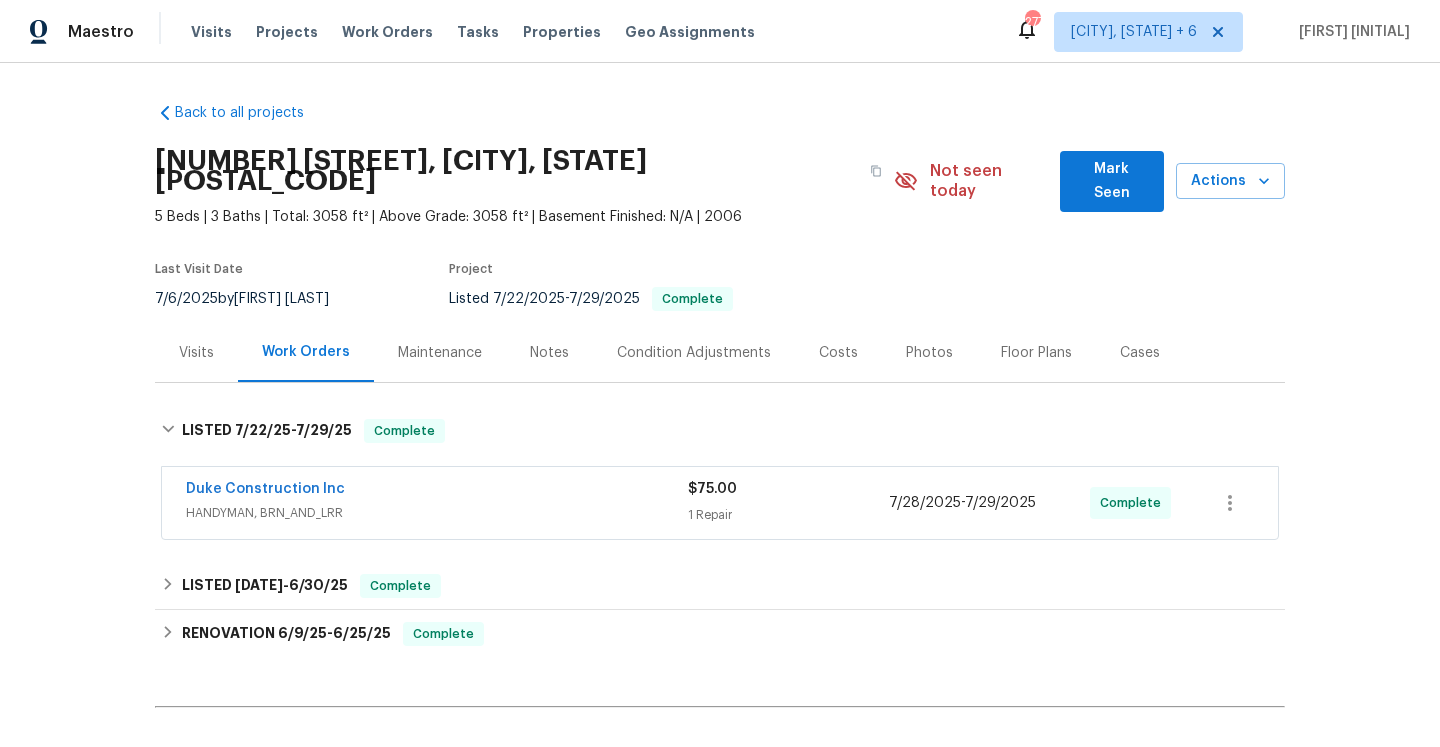 click on "Duke Construction Inc" at bounding box center (437, 491) 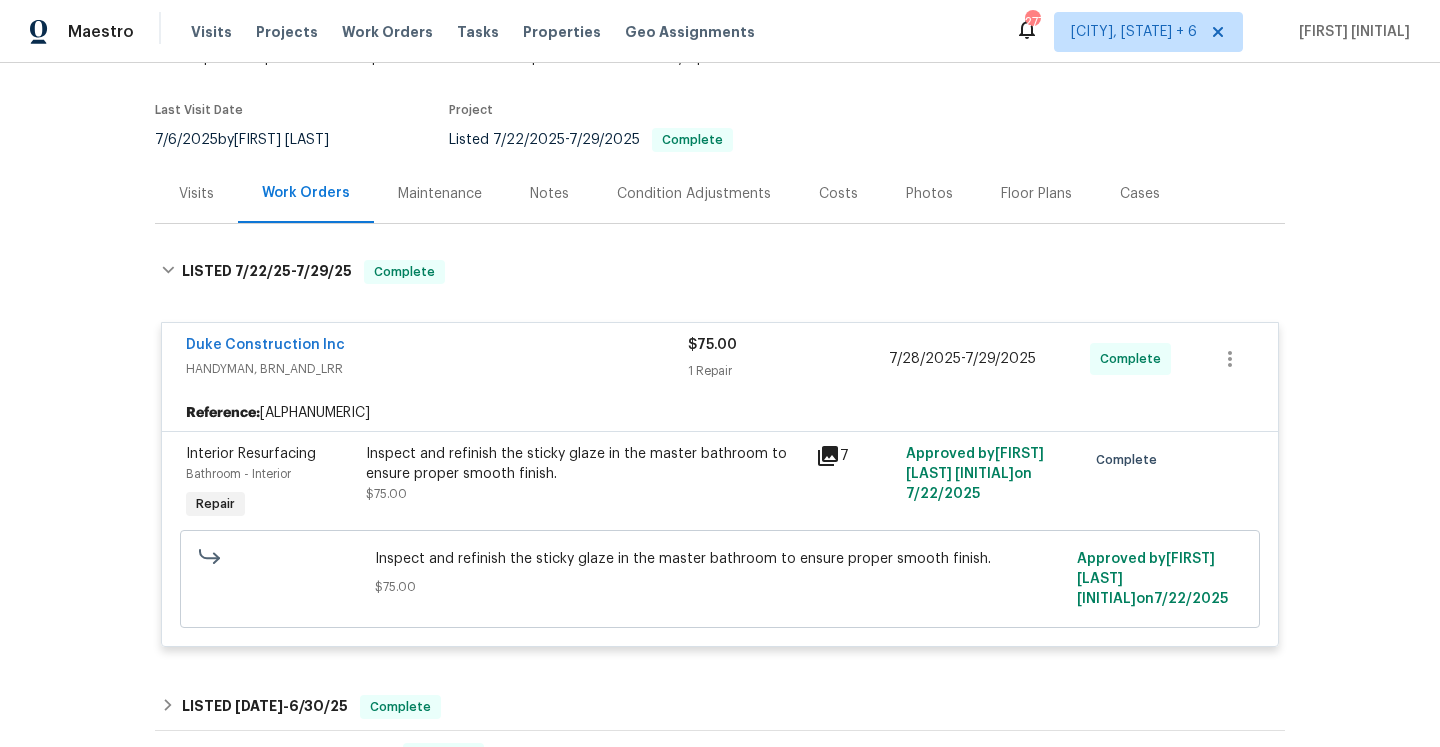 scroll, scrollTop: 288, scrollLeft: 0, axis: vertical 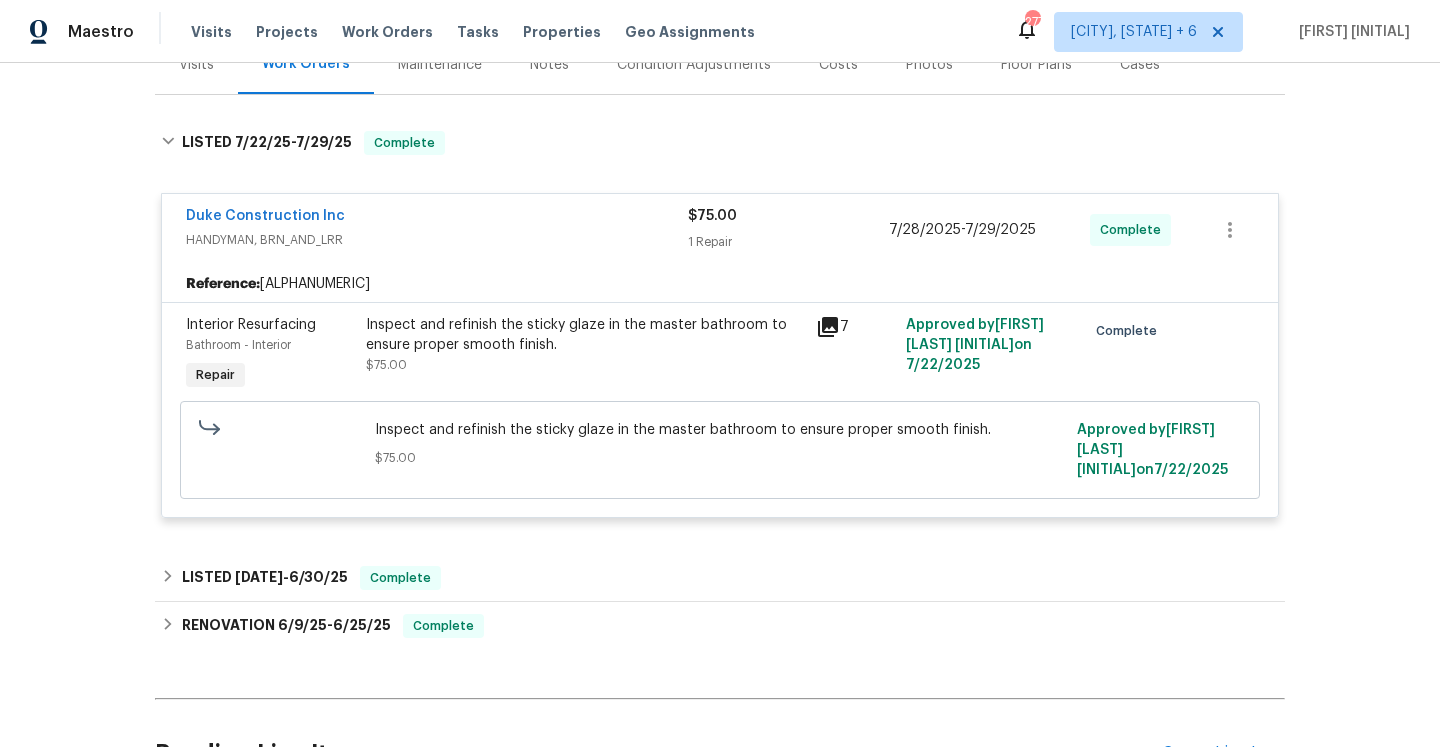 click on "HANDYMAN, BRN_AND_LRR" at bounding box center (437, 240) 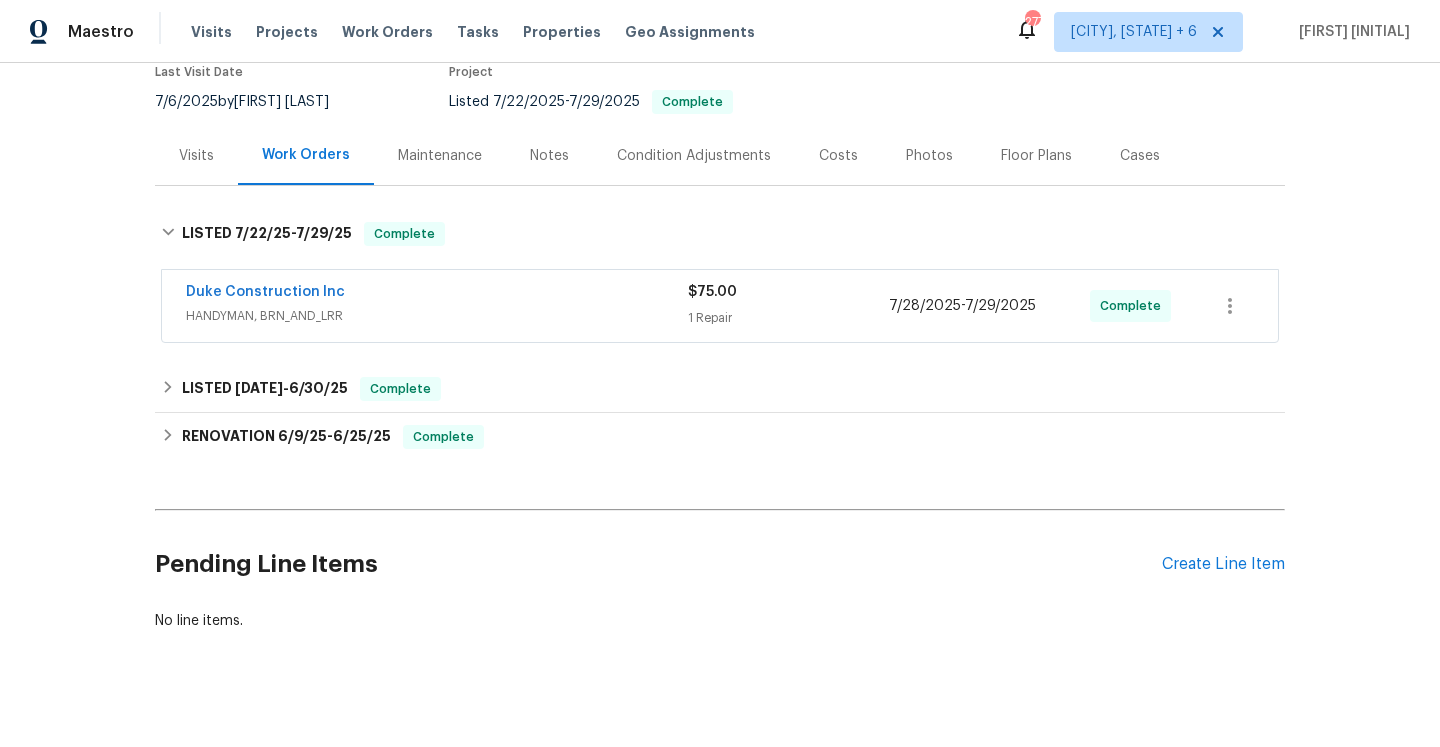 scroll, scrollTop: 197, scrollLeft: 0, axis: vertical 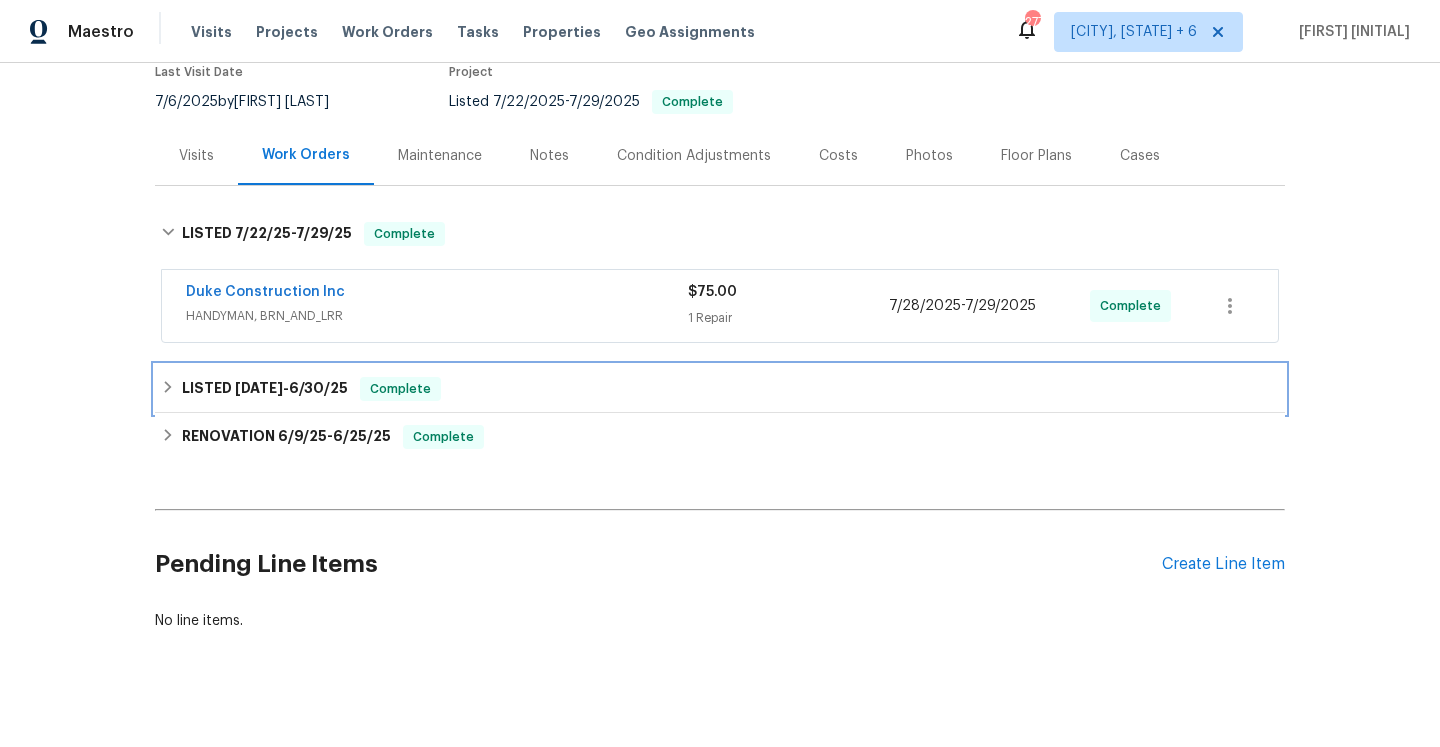 click on "Complete" at bounding box center [400, 389] 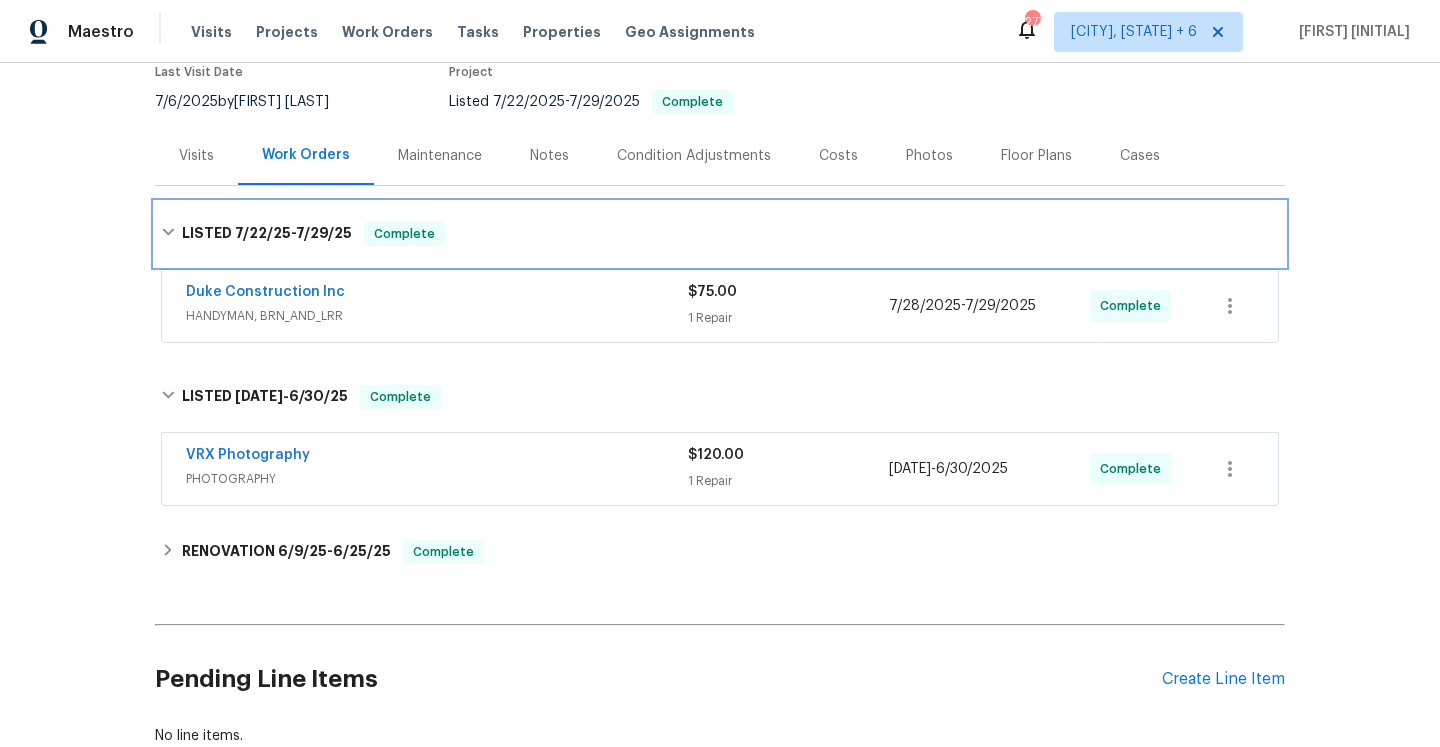 click on "LISTED   7/22/25  -  7/29/25 Complete" at bounding box center (720, 234) 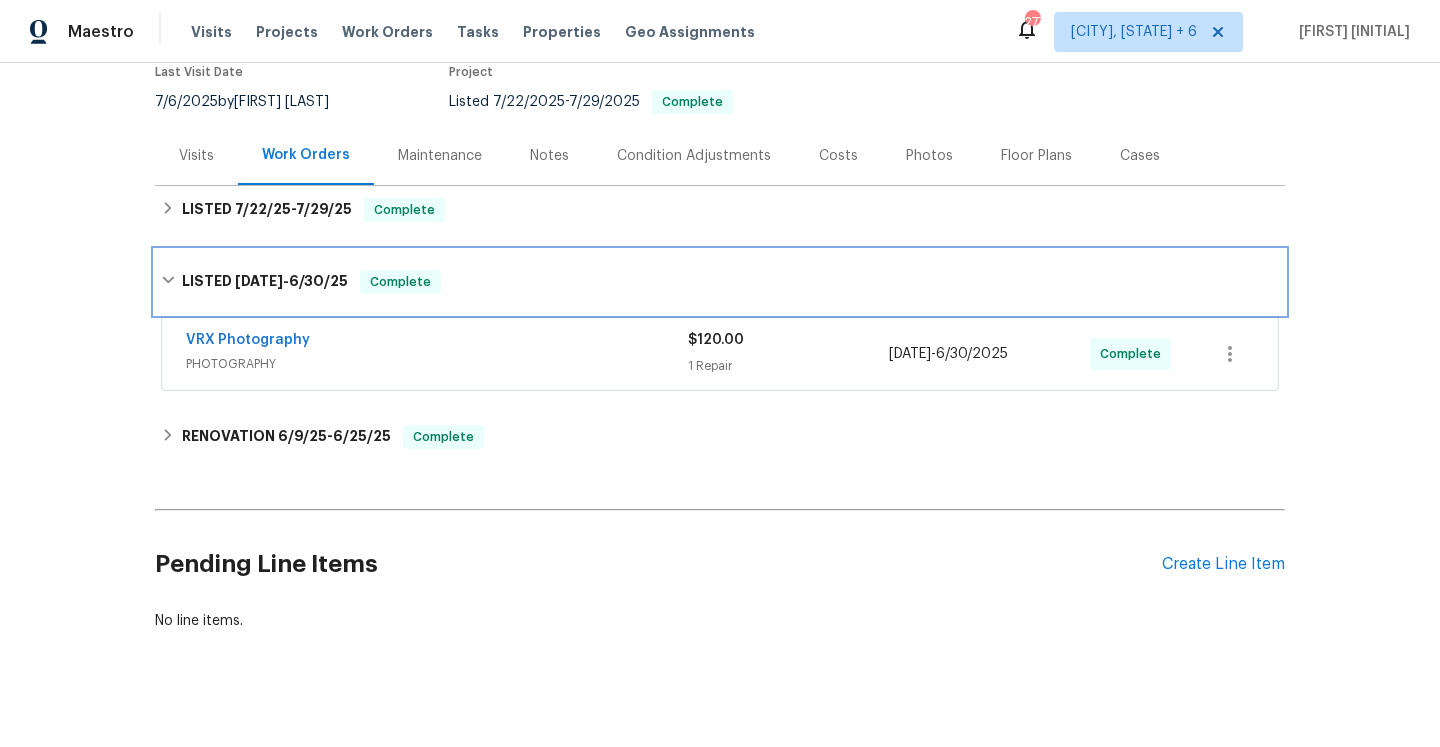 click on "6/30/25" at bounding box center [318, 281] 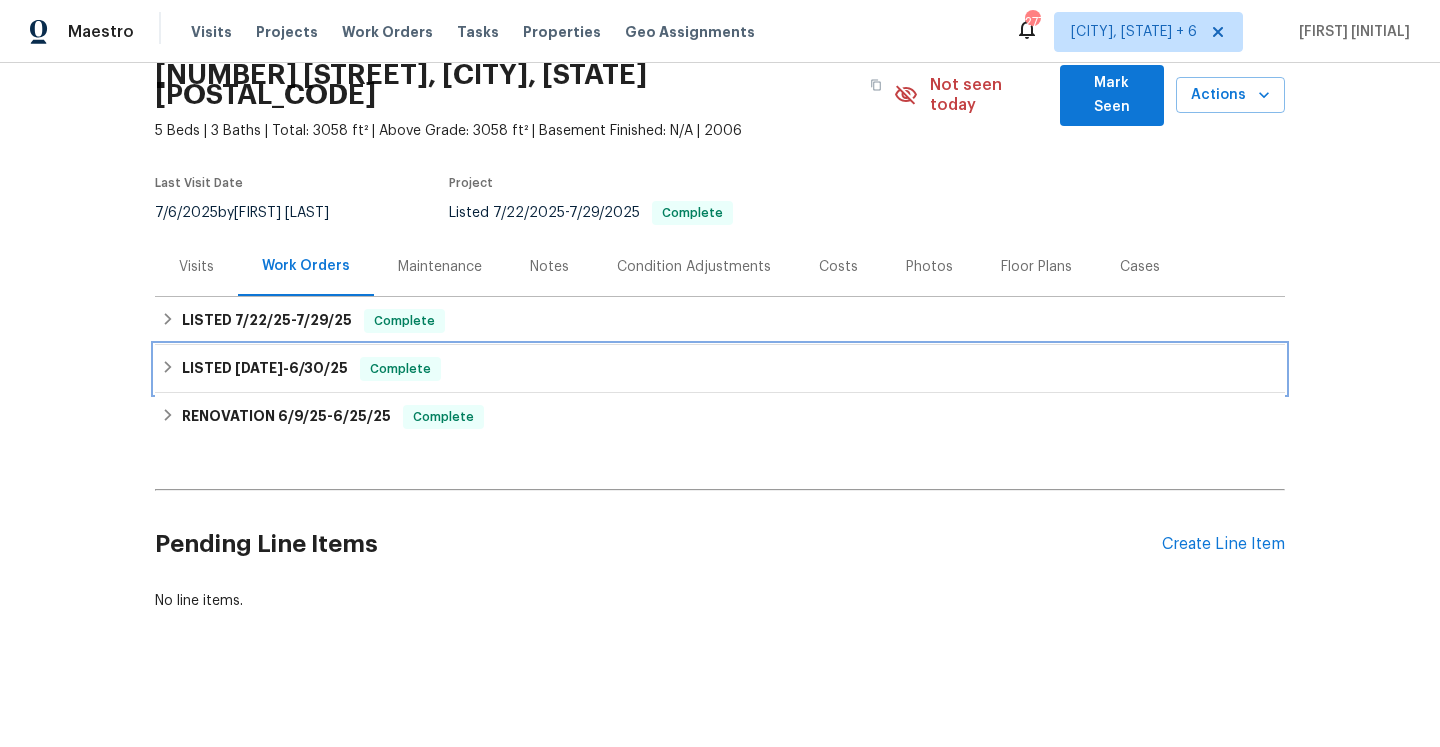 scroll, scrollTop: 66, scrollLeft: 0, axis: vertical 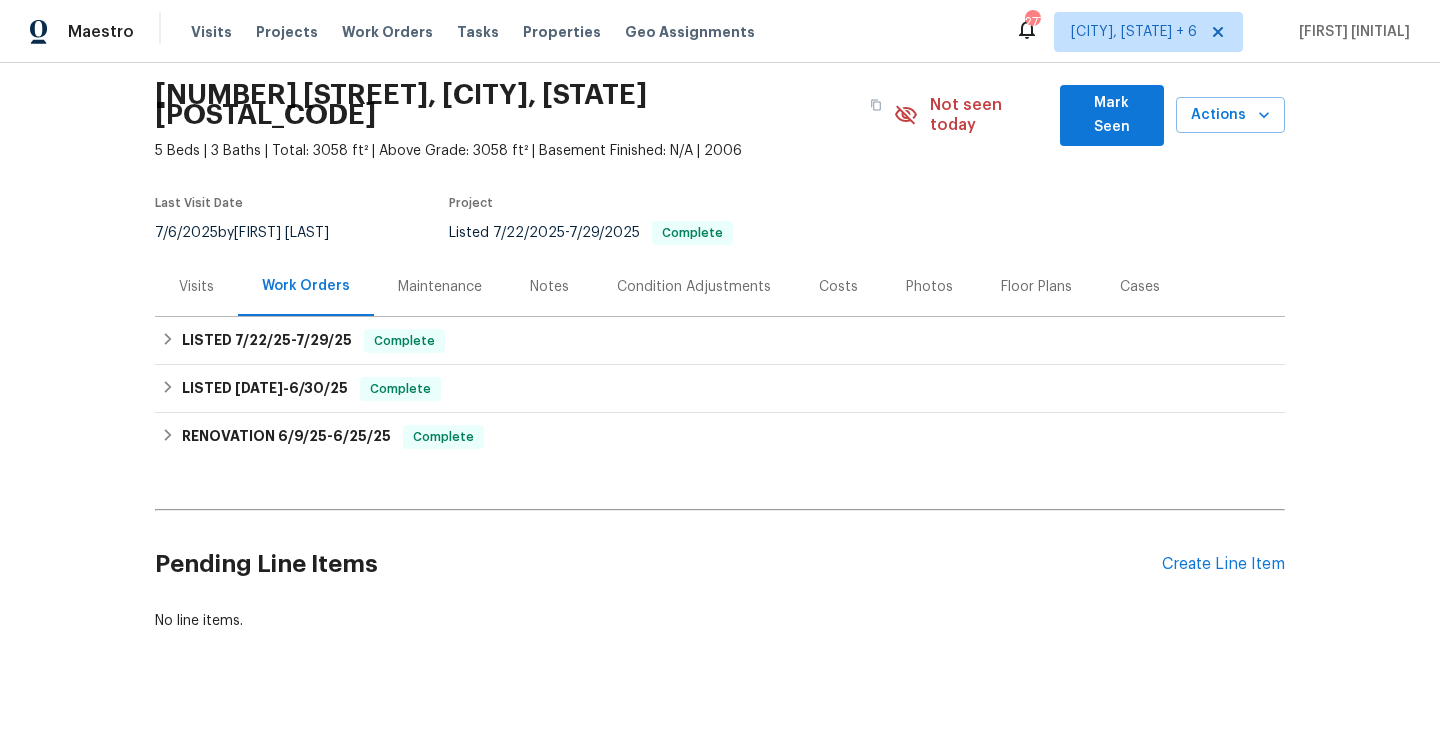 click on "Visits" at bounding box center [196, 286] 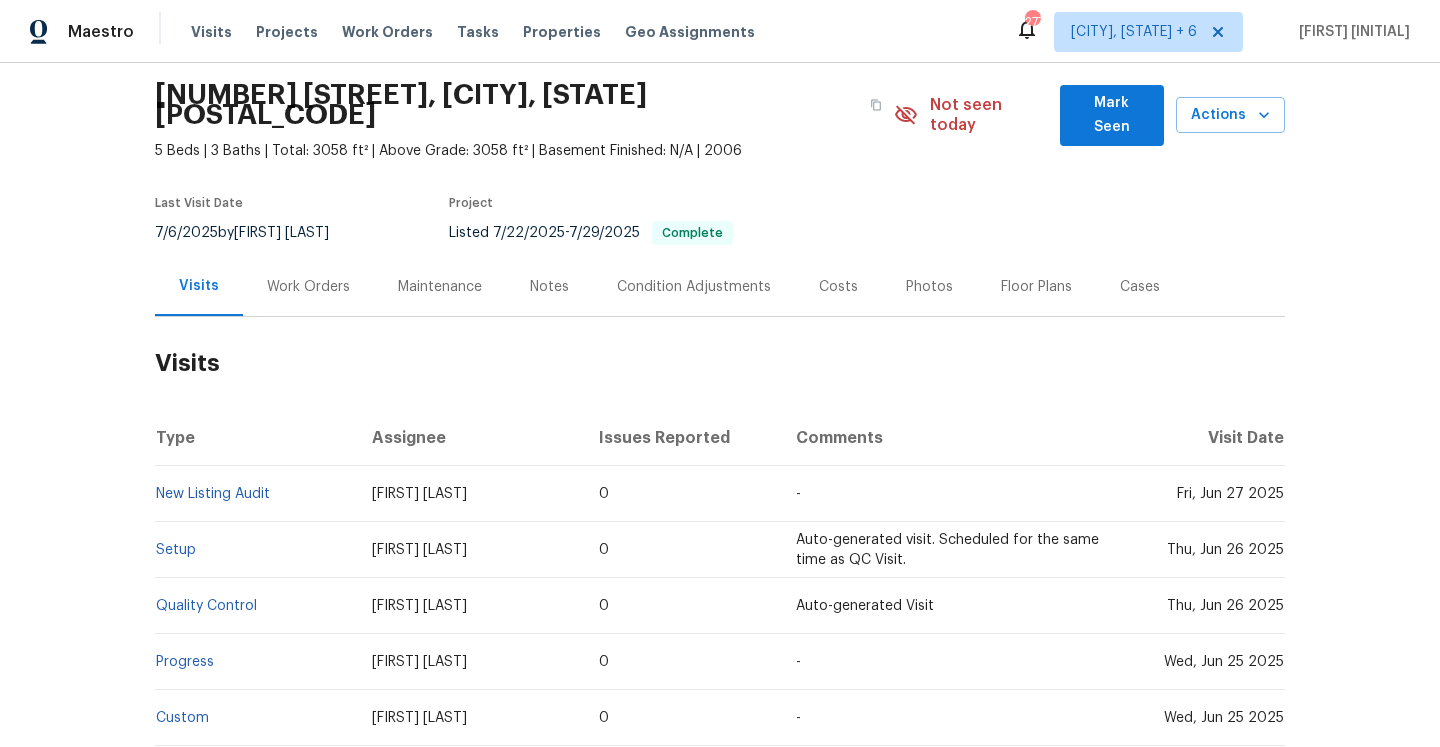 click on "Work Orders" at bounding box center (308, 286) 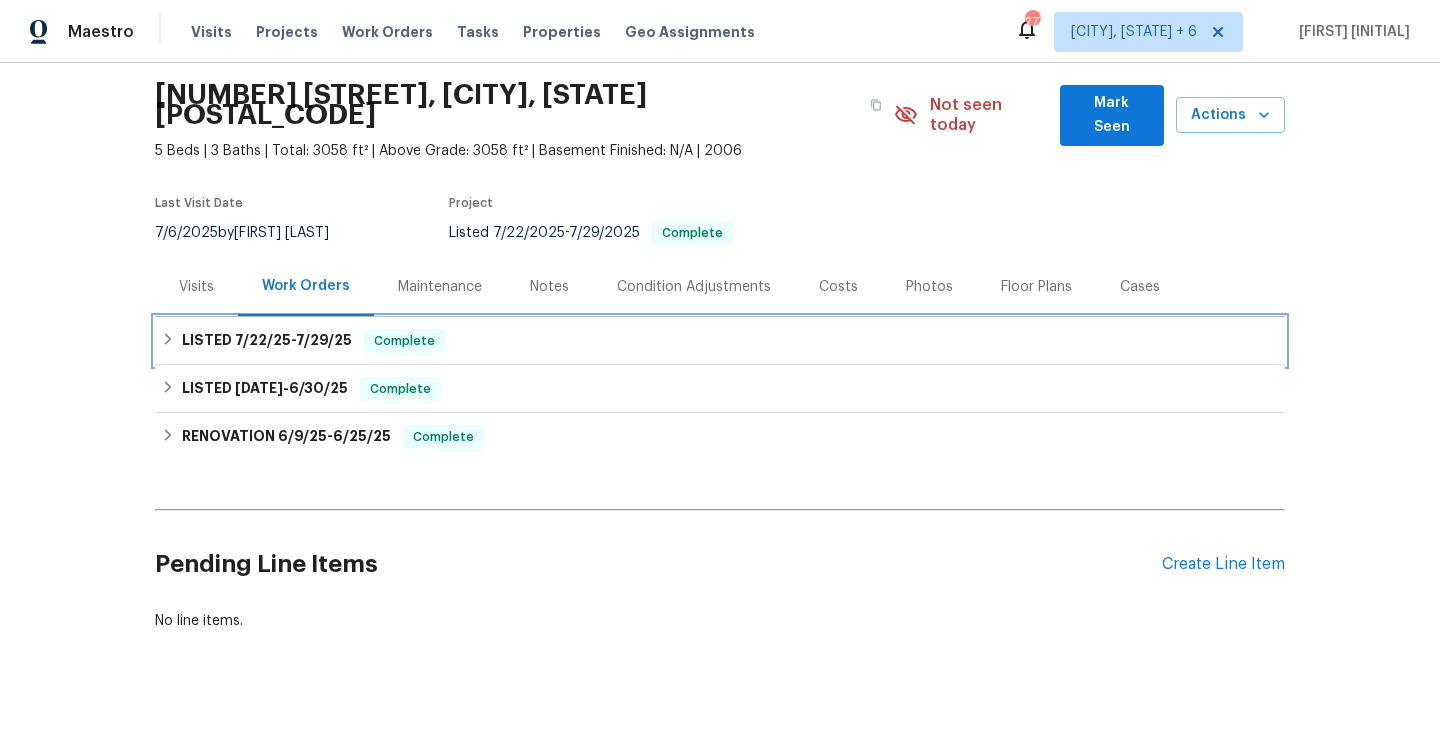 click on "7/29/25" at bounding box center [324, 340] 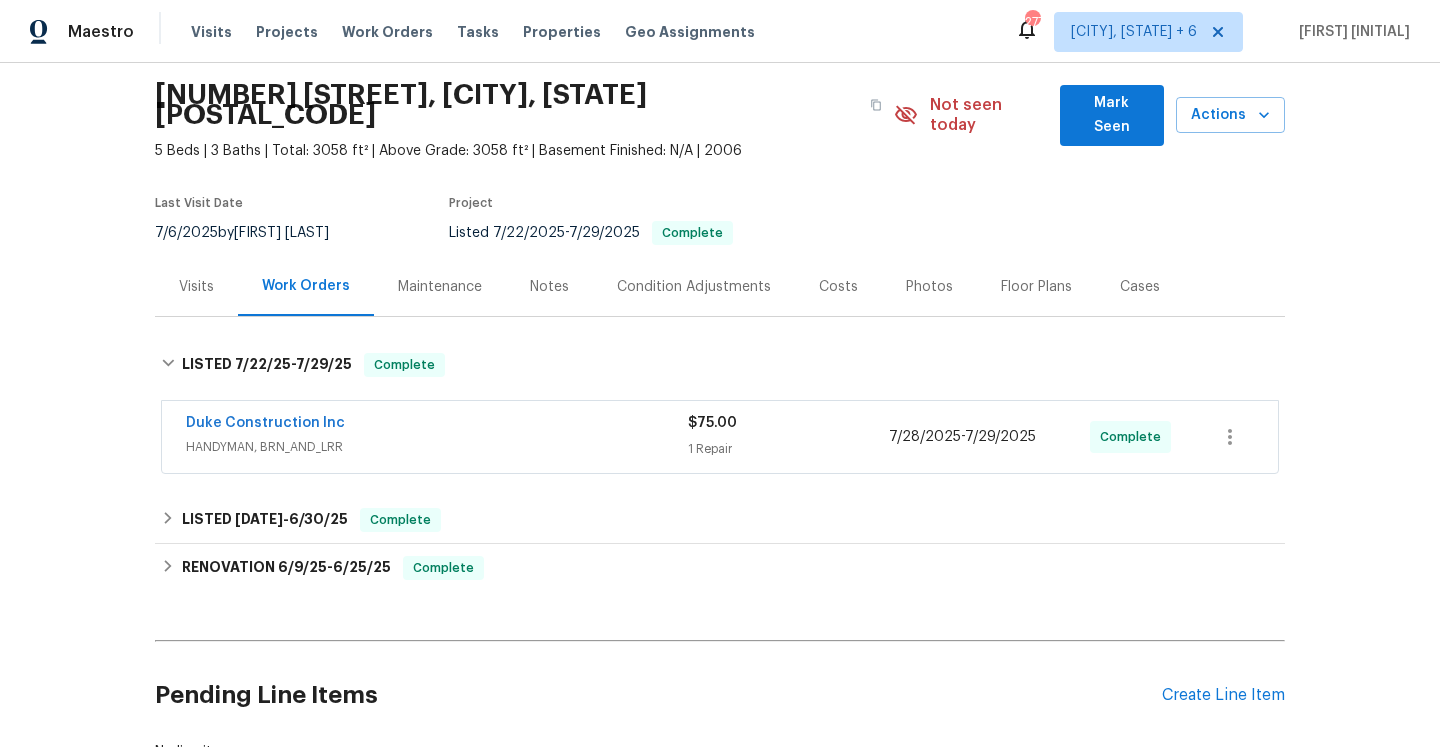 click on "HANDYMAN, BRN_AND_LRR" at bounding box center [437, 447] 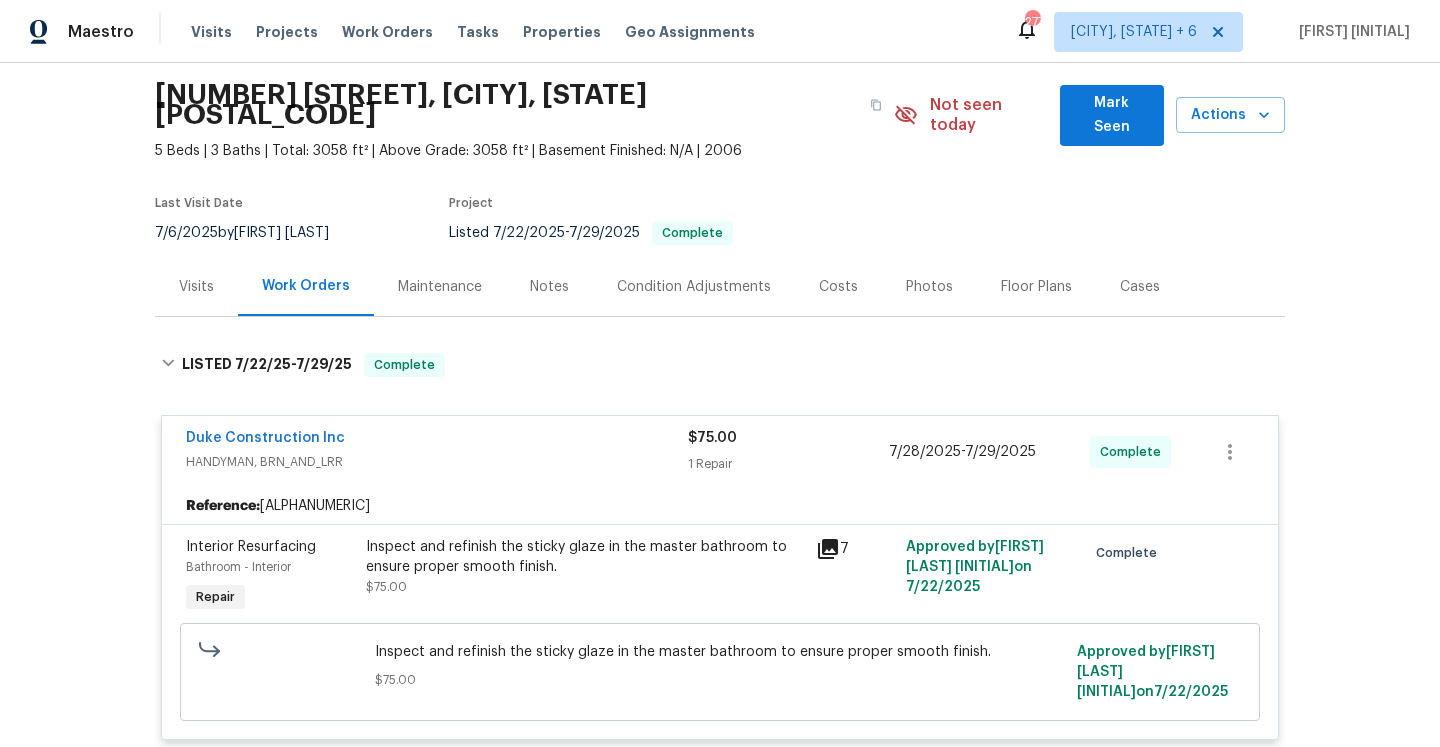 click on "Inspect and refinish the sticky glaze in the master bathroom to ensure proper smooth finish." at bounding box center (585, 557) 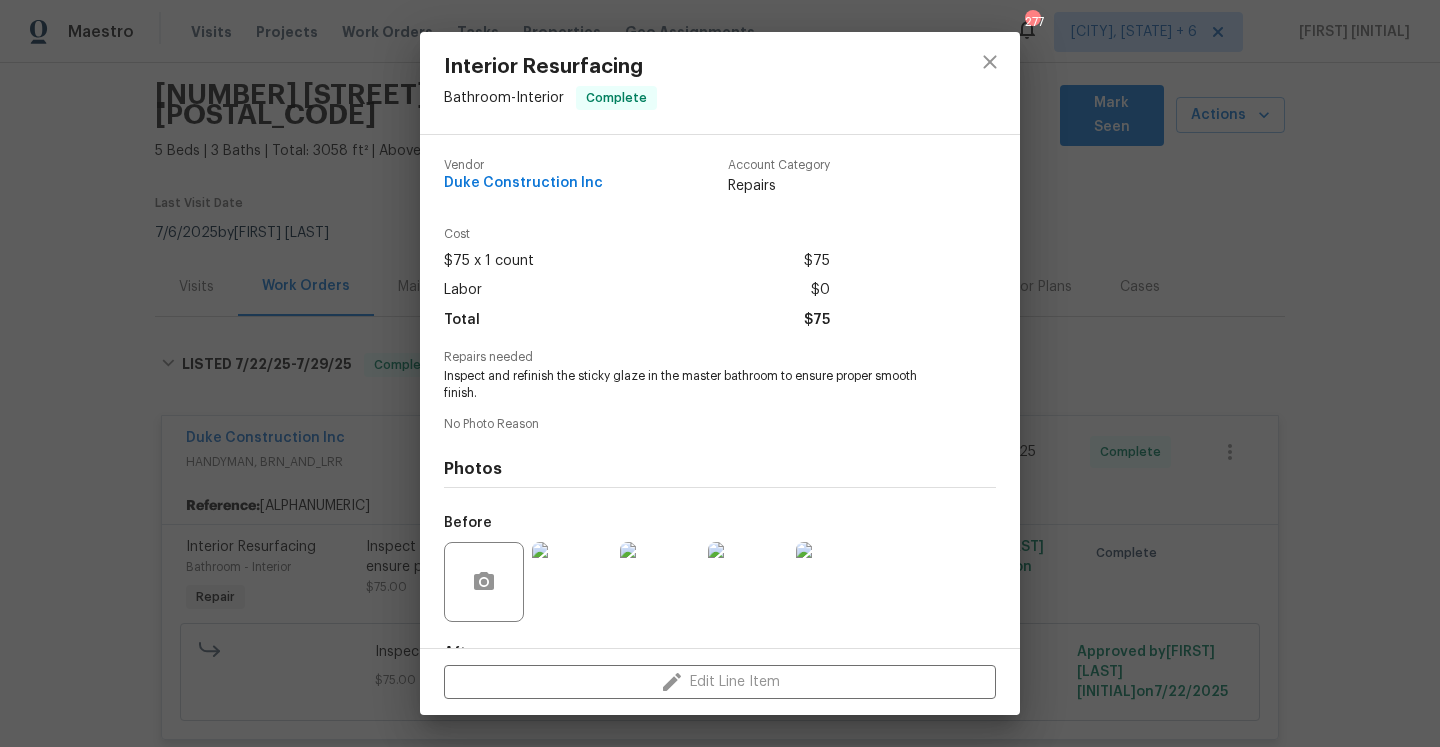 scroll, scrollTop: 124, scrollLeft: 0, axis: vertical 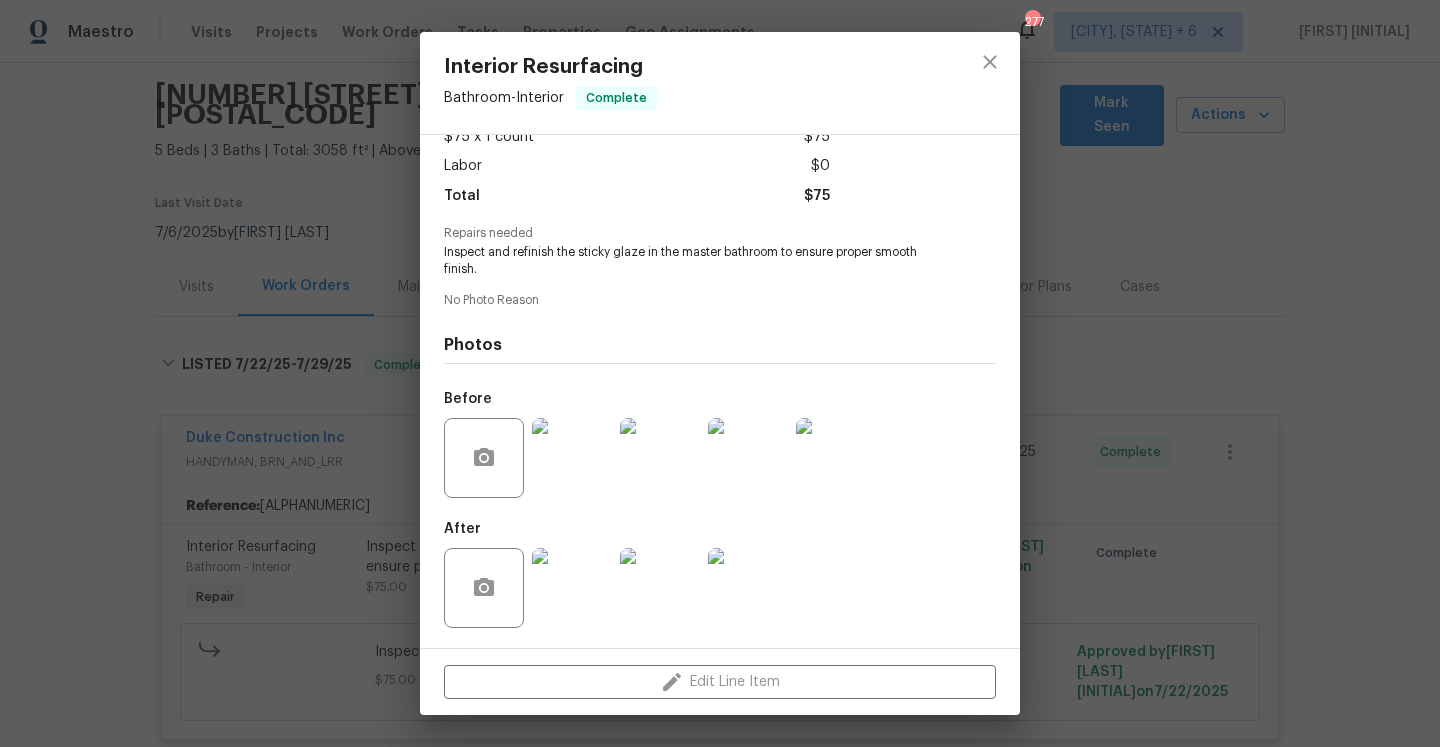 click at bounding box center (572, 458) 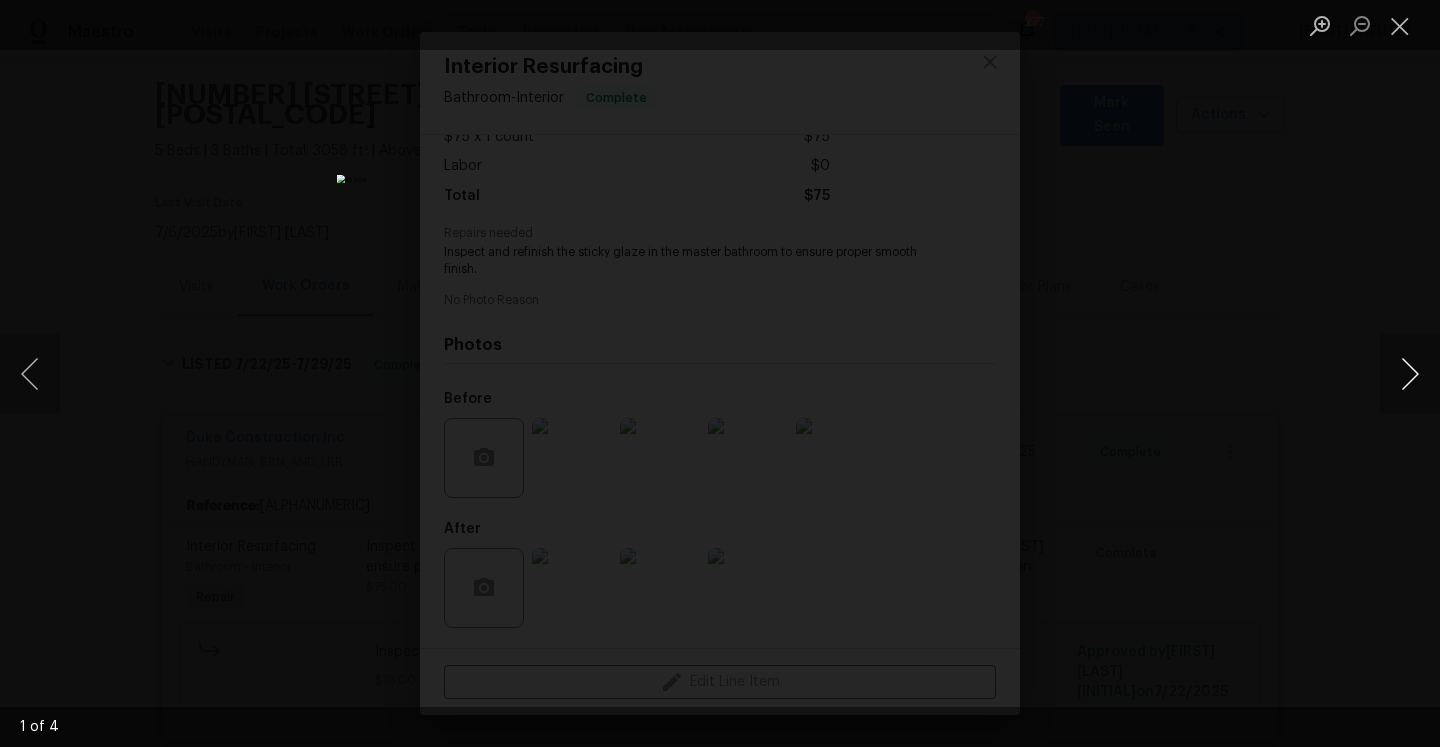click at bounding box center (1410, 374) 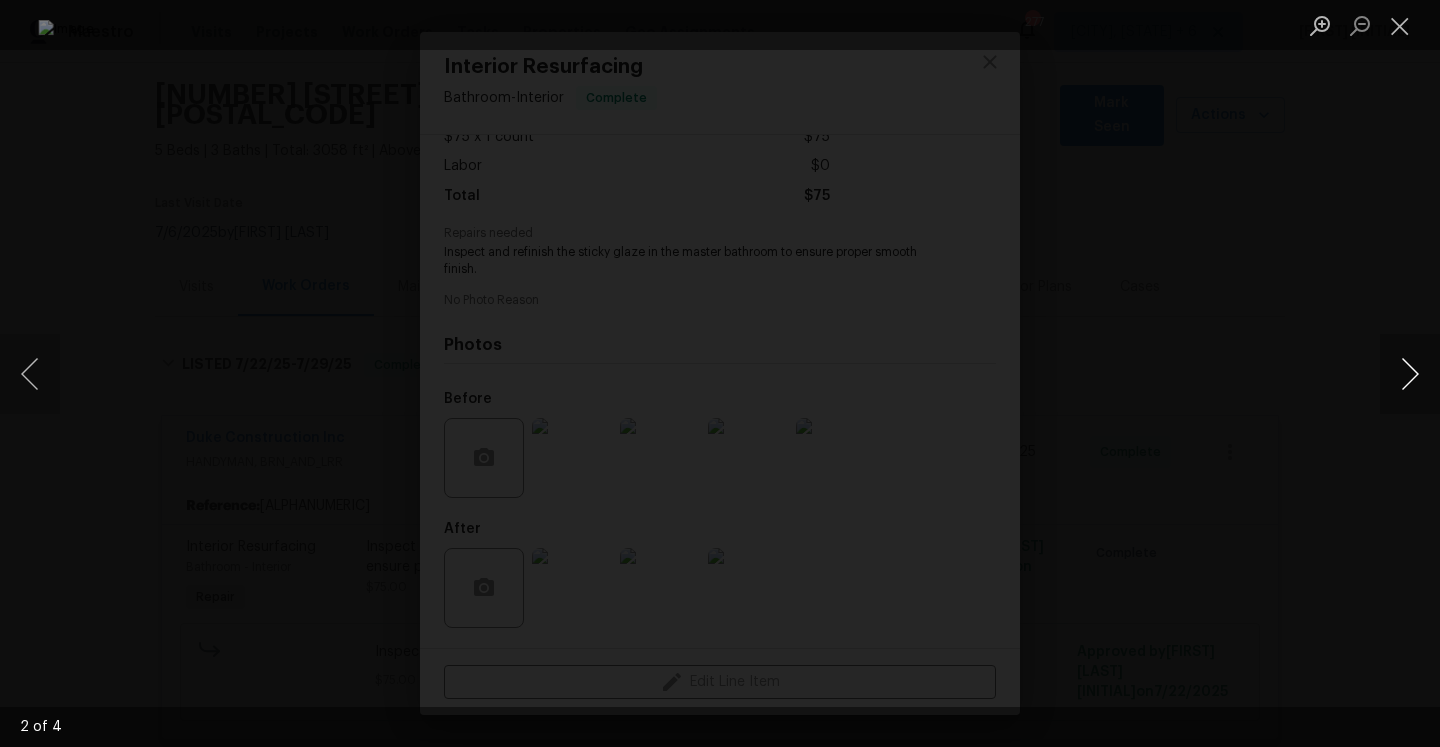 click at bounding box center [1410, 374] 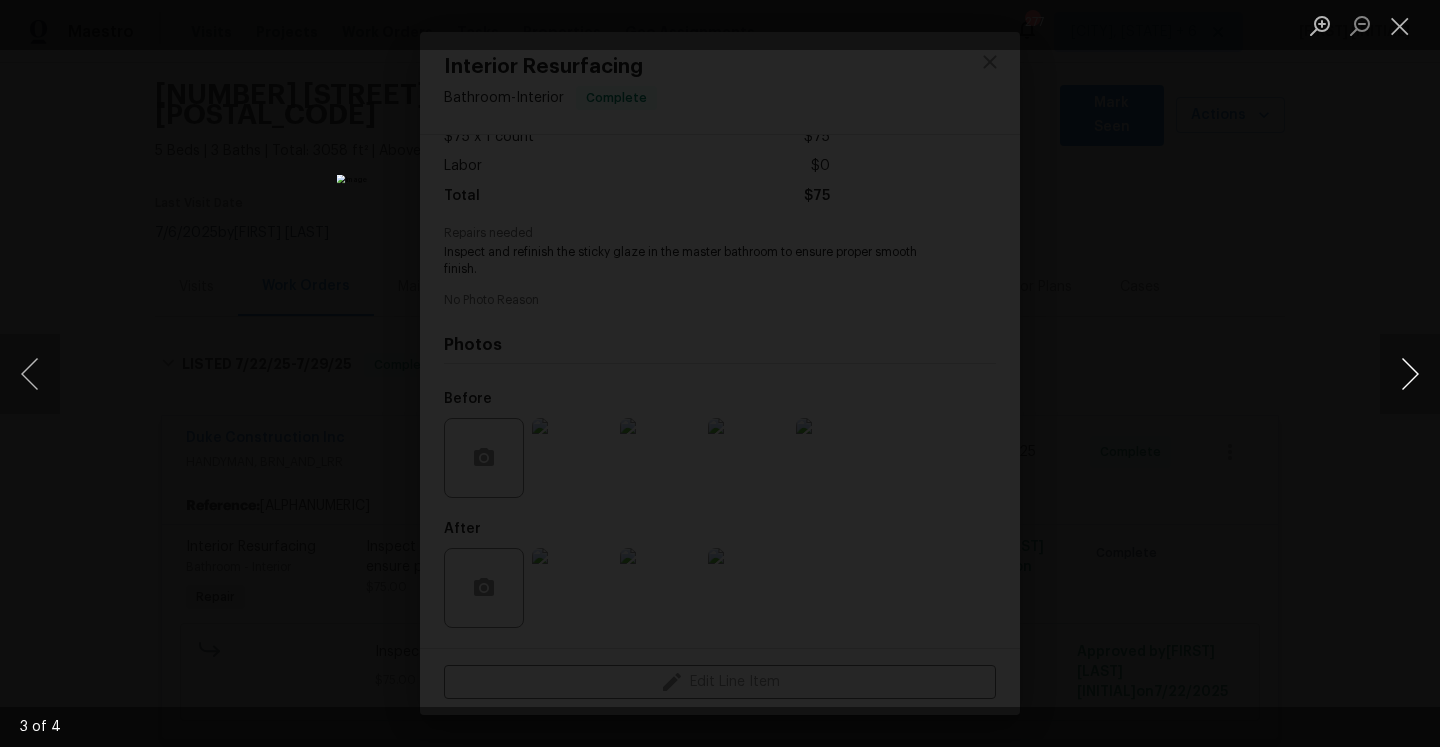 click at bounding box center (1410, 374) 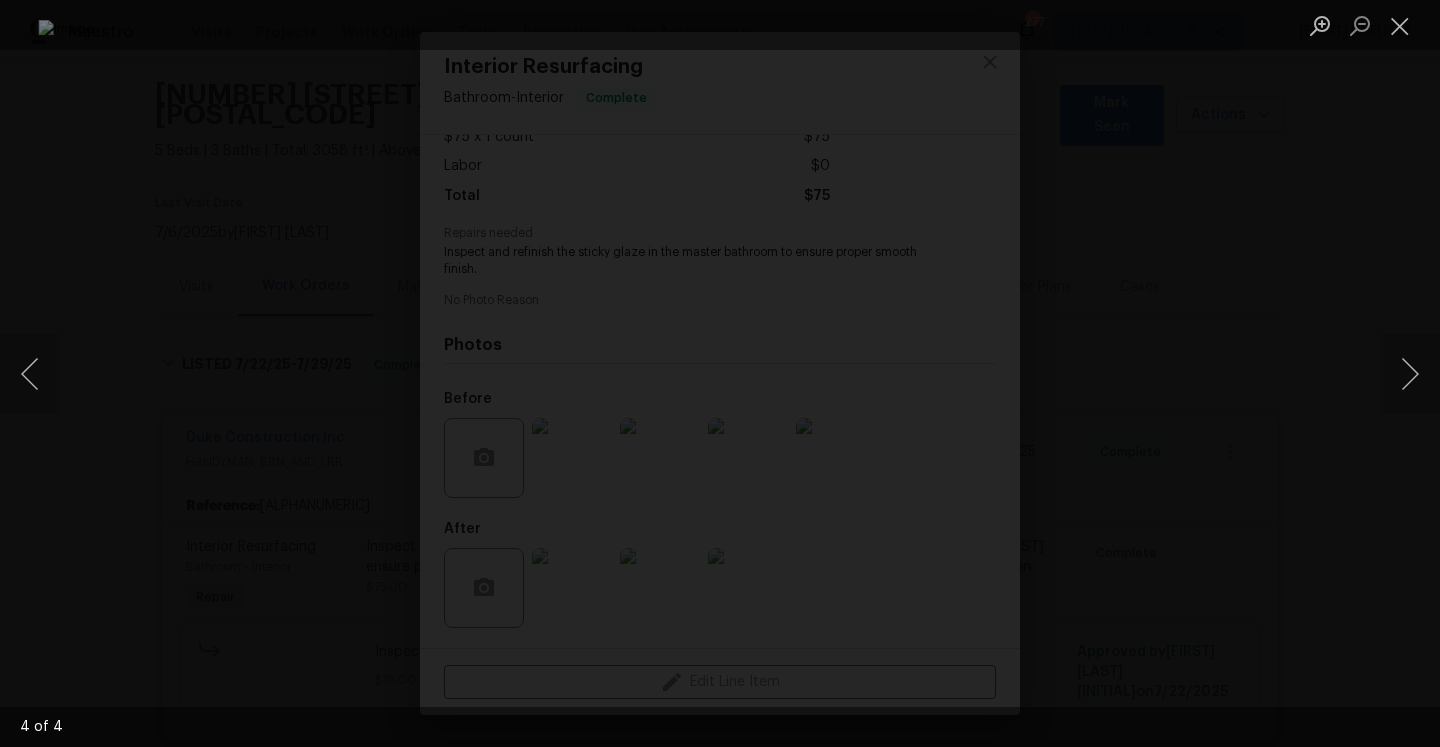click at bounding box center [720, 373] 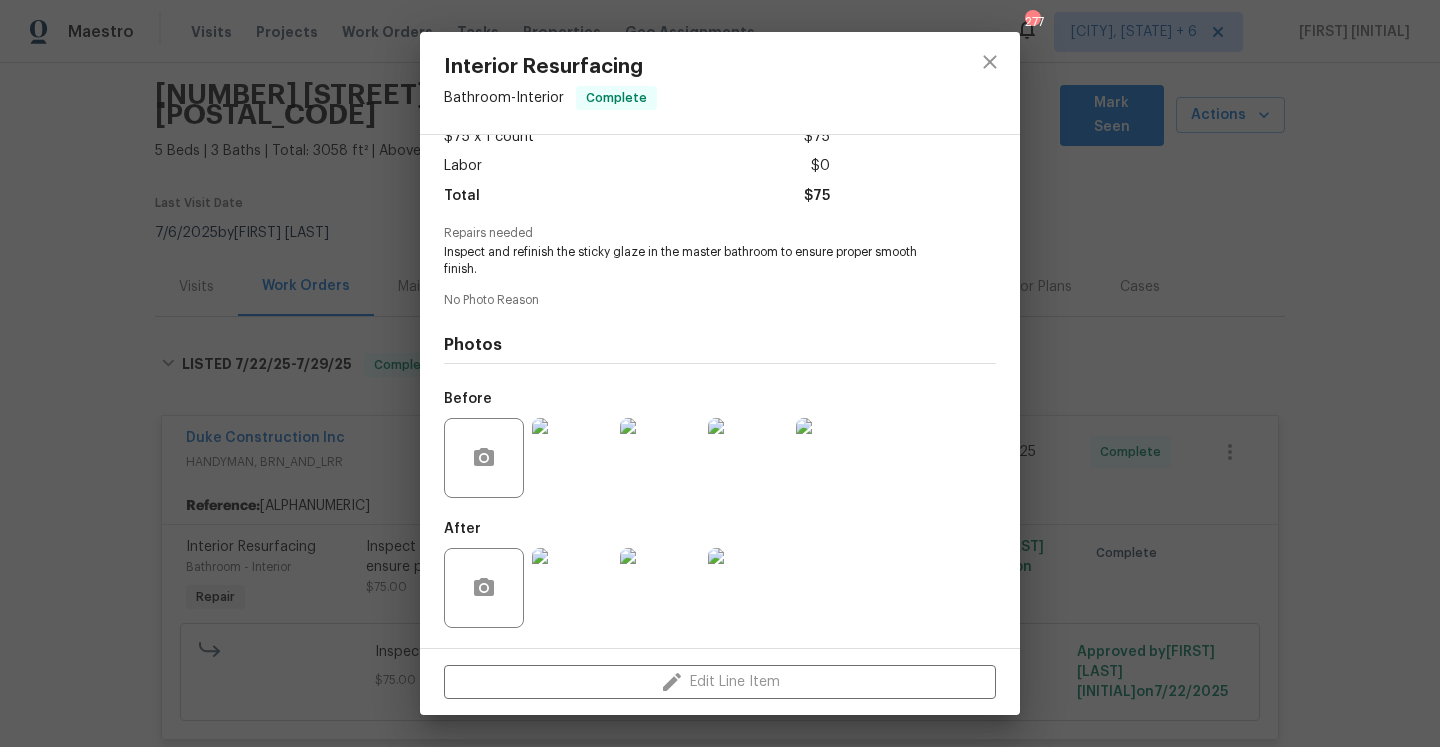 click at bounding box center (572, 588) 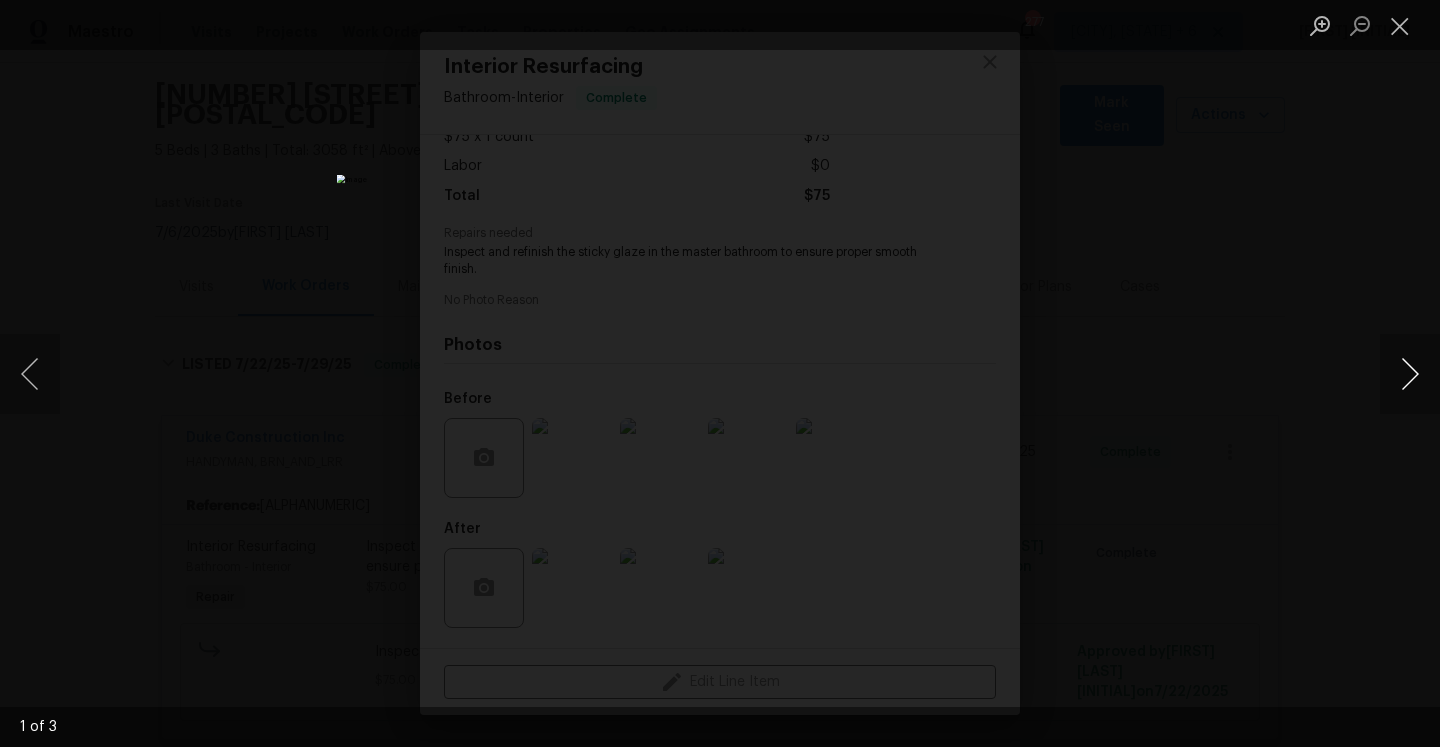 click at bounding box center [1410, 374] 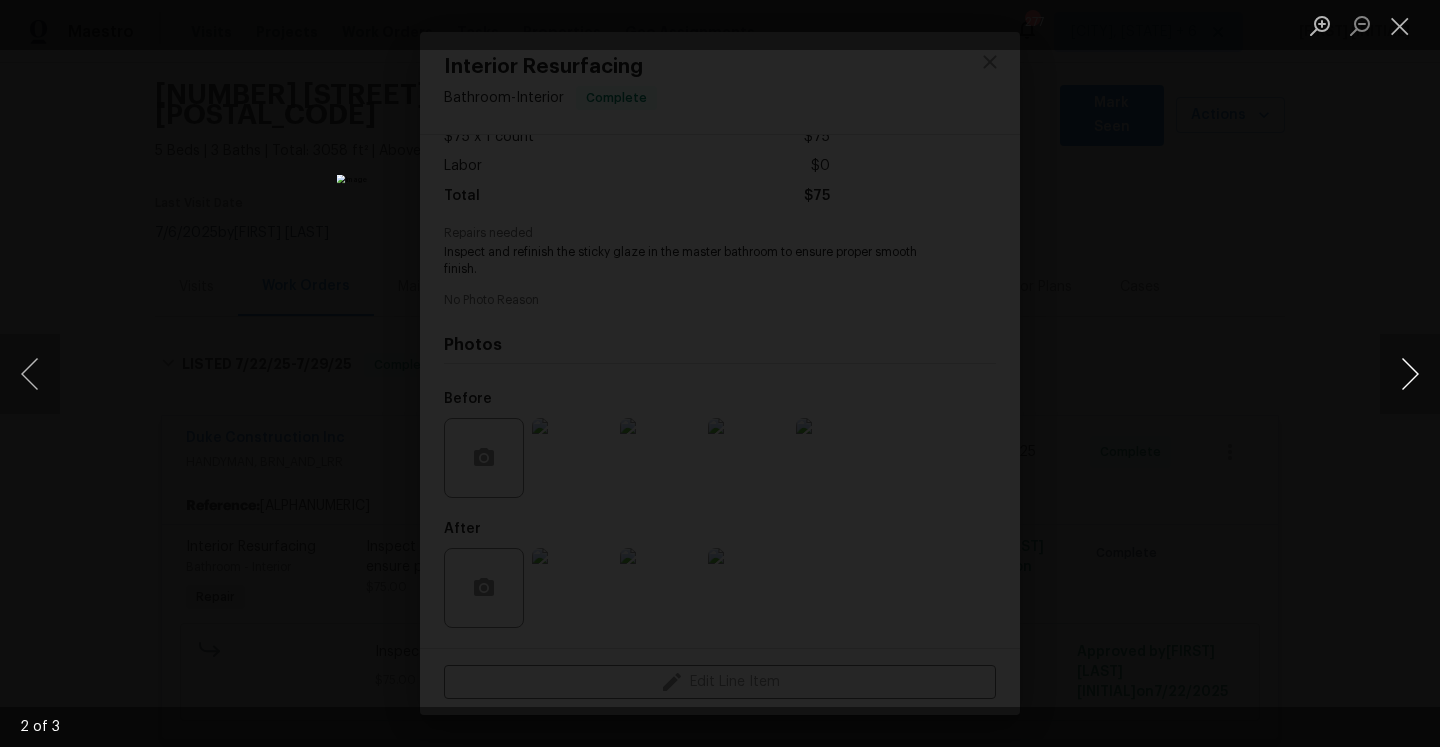 click at bounding box center [1410, 374] 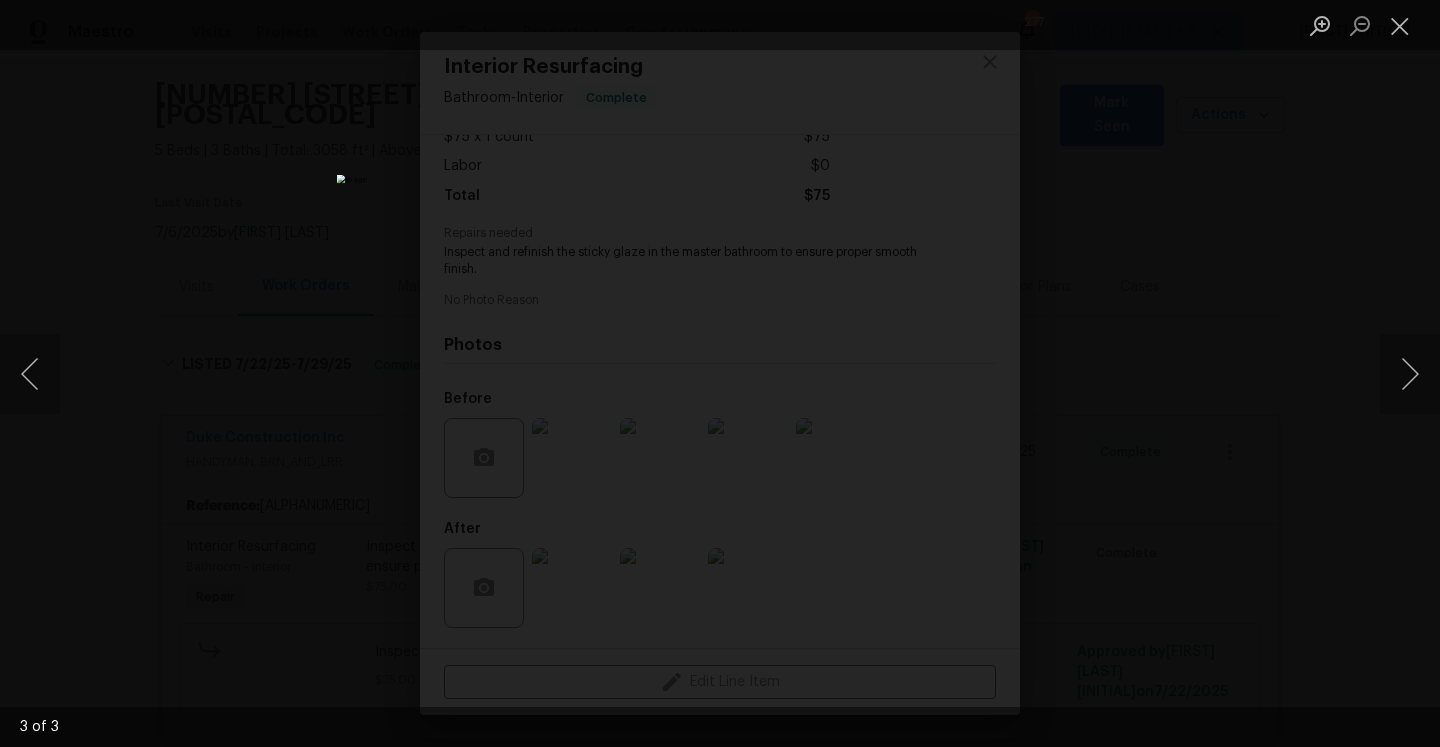 click at bounding box center [720, 373] 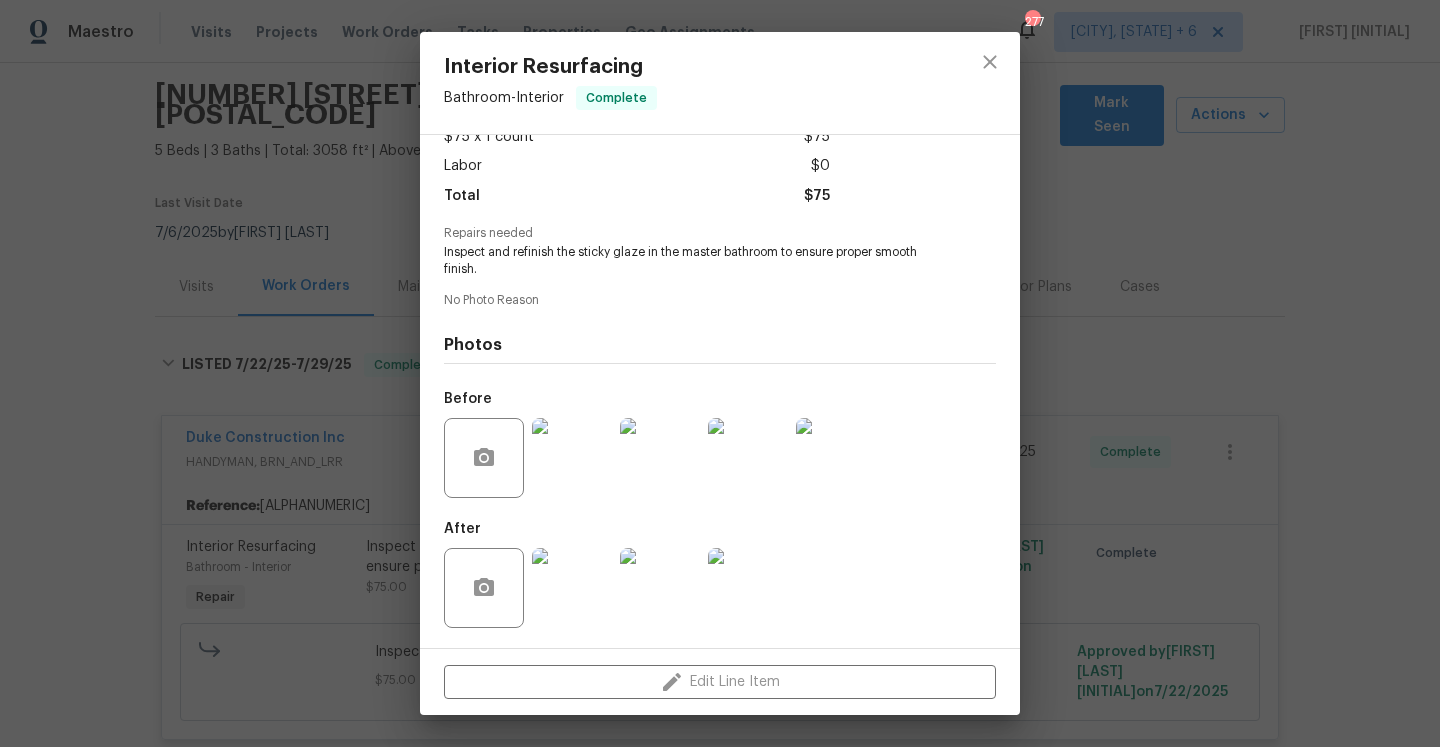 click on "Interior Resurfacing Bathroom  -  Interior Complete Vendor Duke Construction Inc Account Category Repairs Cost $75 x 1 count $75 Labor $0 Total $75 Repairs needed Inspect and refinish the sticky glaze in the master bathroom to ensure proper smooth finish. No Photo Reason   Photos Before After  Edit Line Item" at bounding box center [720, 373] 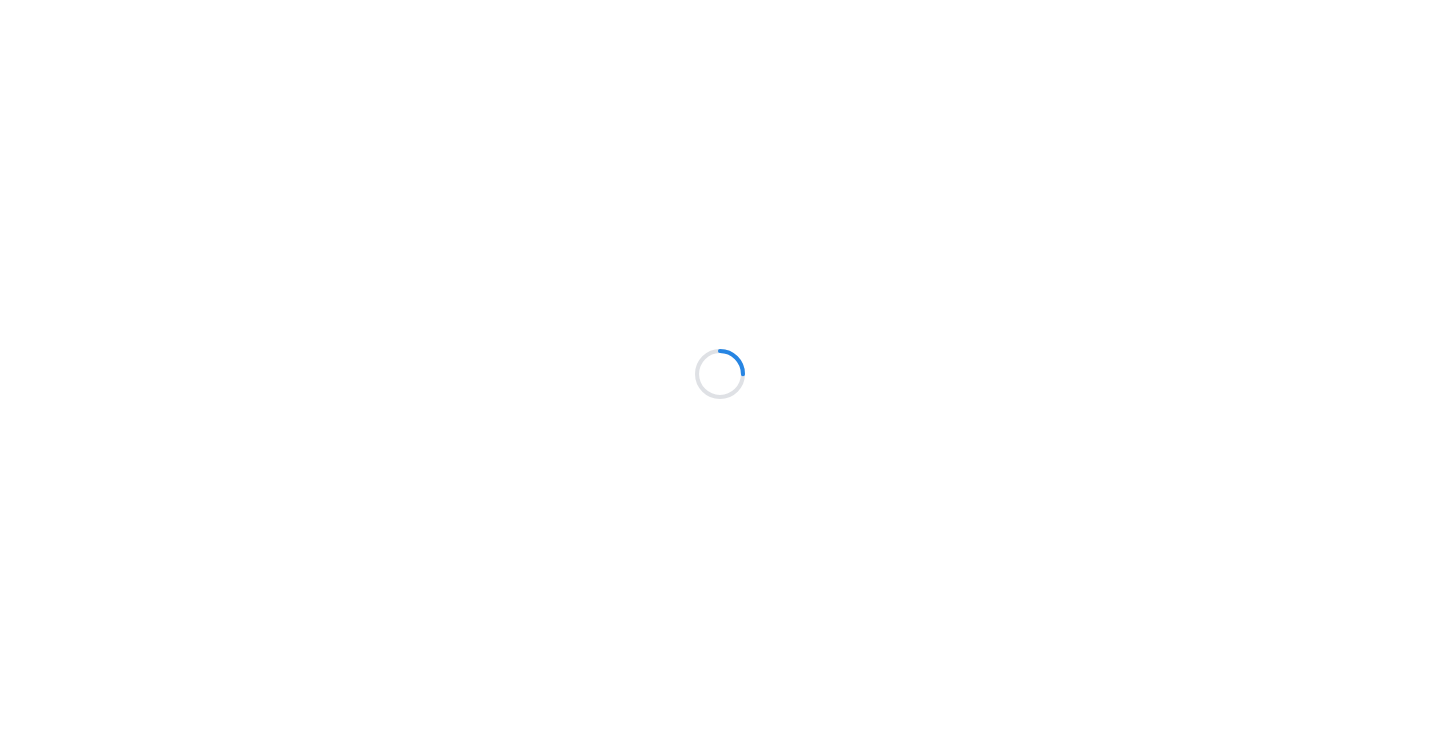 scroll, scrollTop: 0, scrollLeft: 0, axis: both 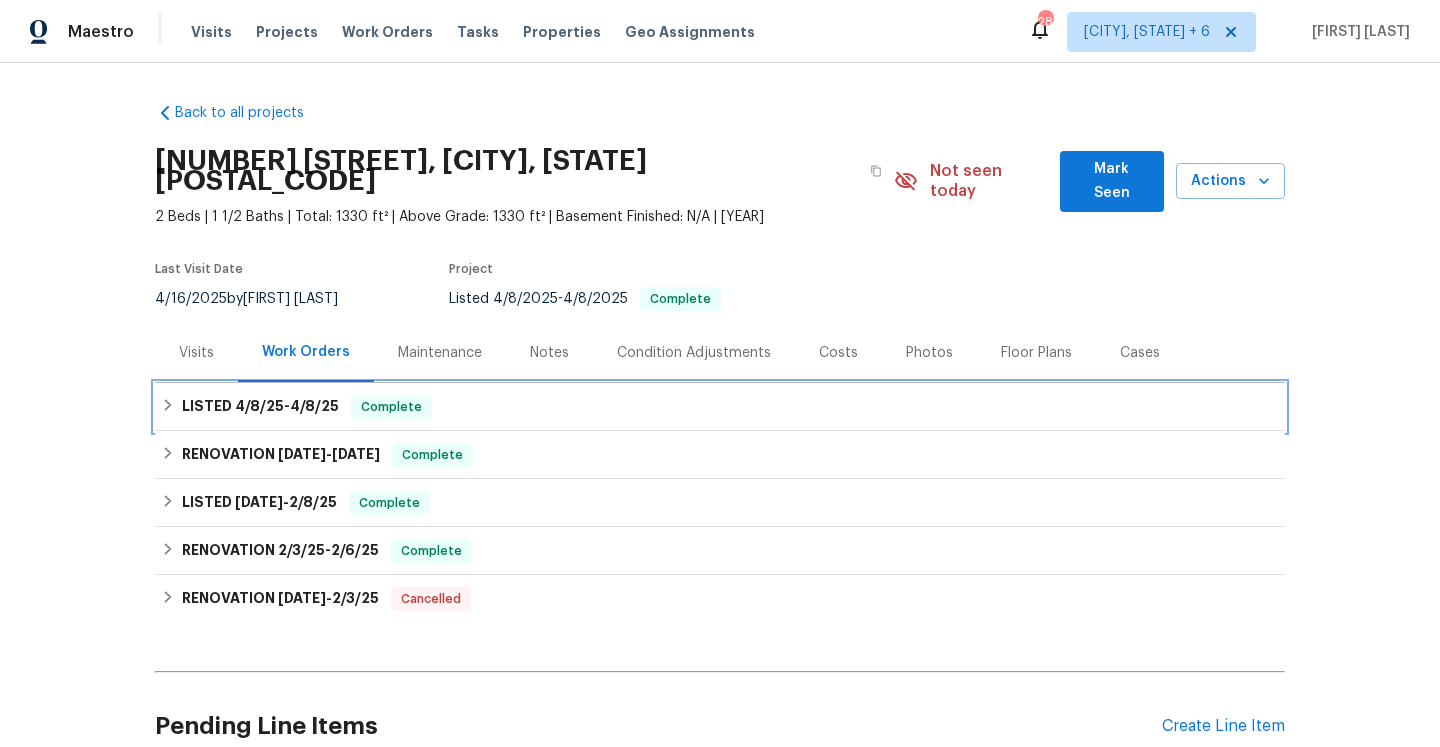 click on "LISTED   [DATE]  -  [DATE] Complete" at bounding box center [720, 407] 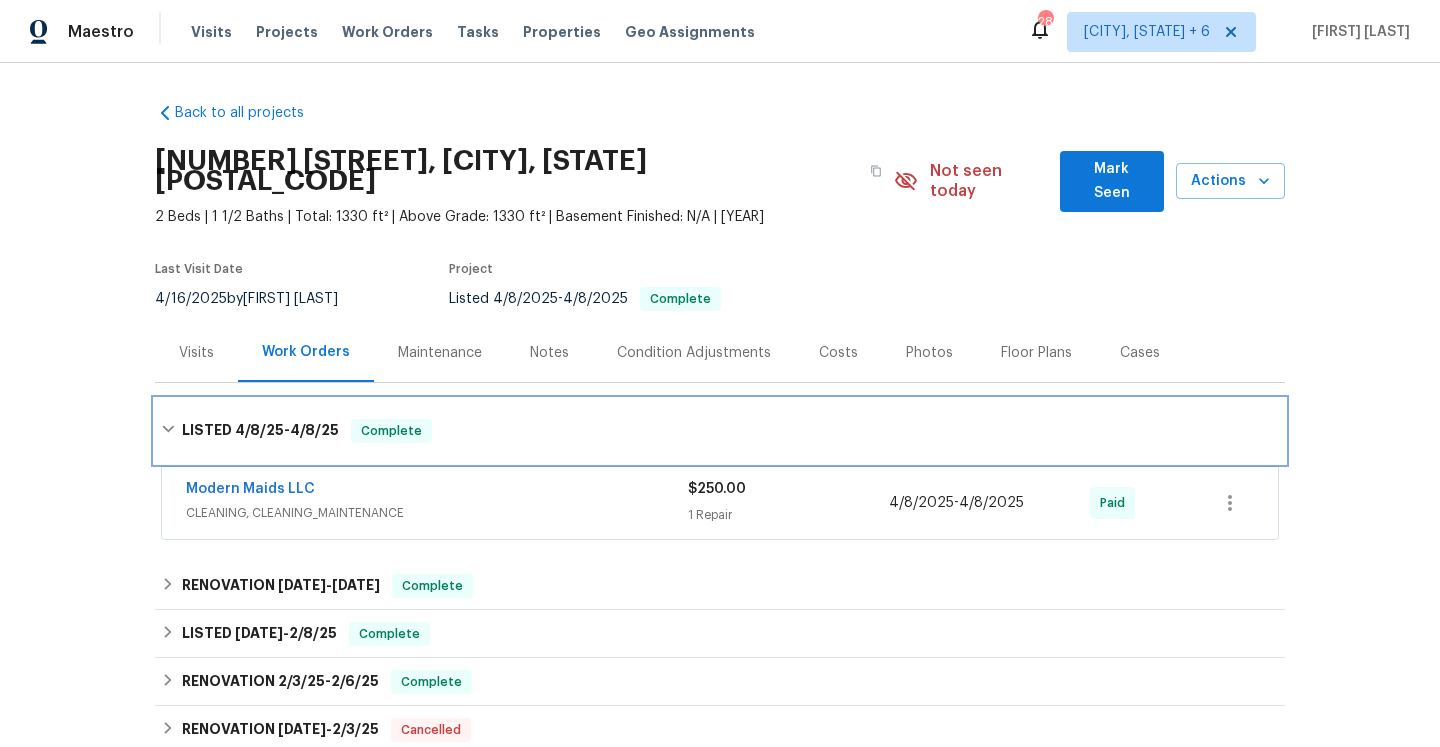 click on "LISTED   [DATE]  -  [DATE] Complete" at bounding box center (720, 431) 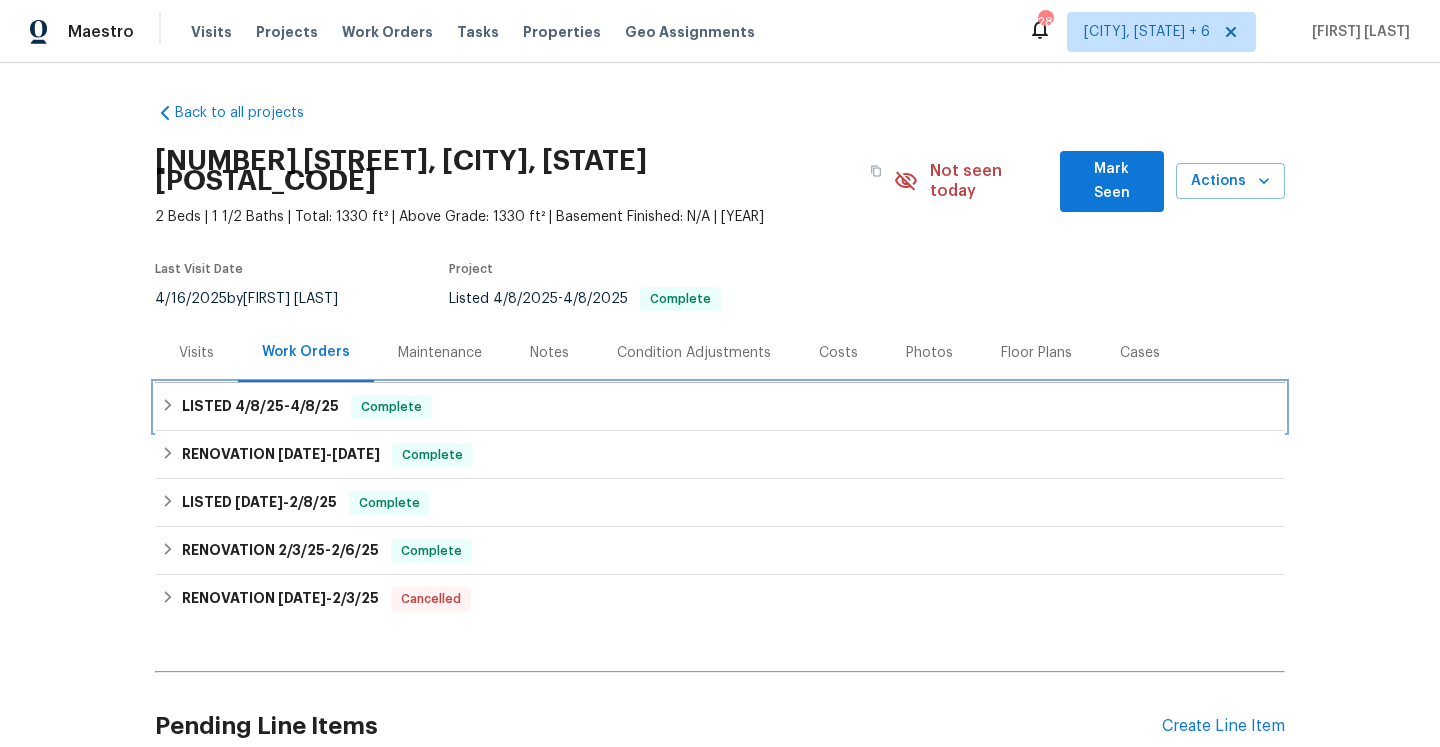 click on "LISTED   [DATE]  -  [DATE] Complete" at bounding box center (720, 407) 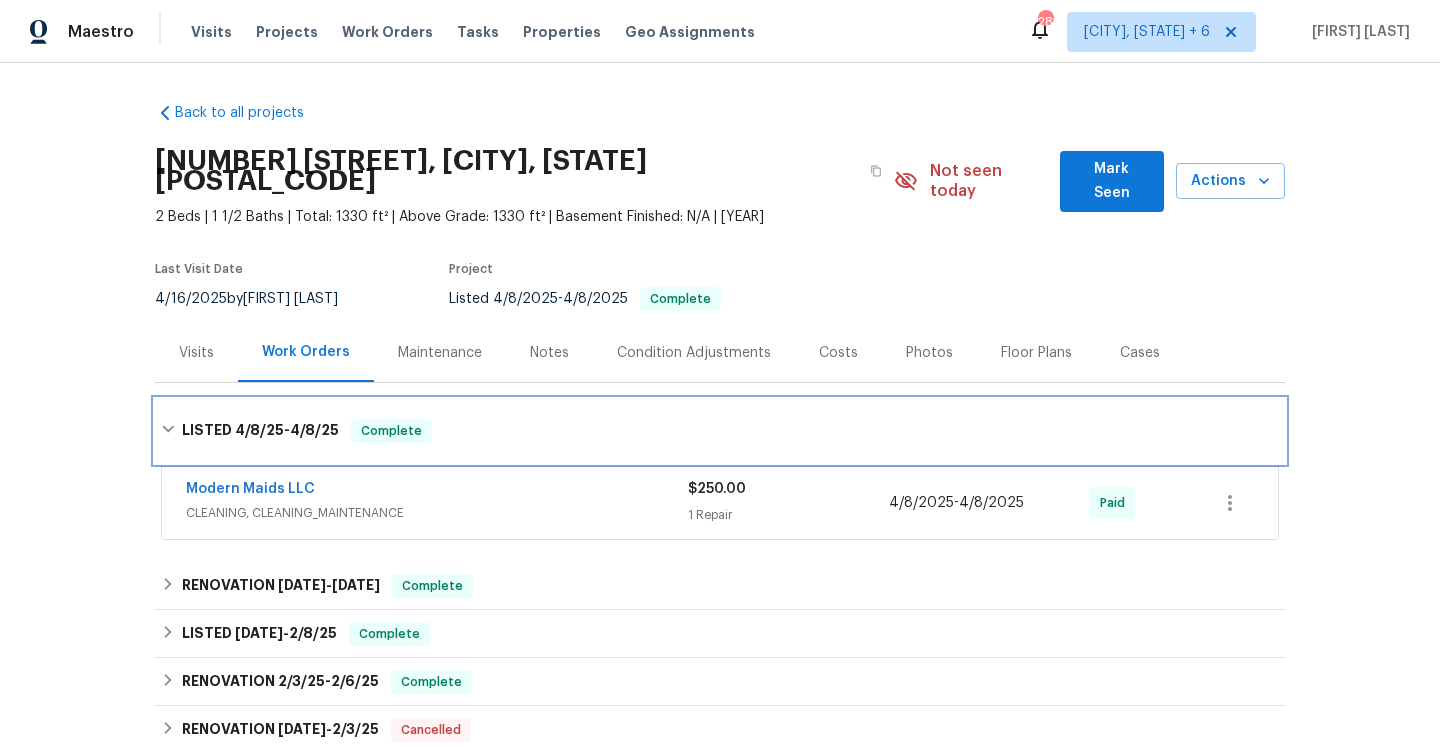 click on "LISTED   [DATE]  -  [DATE] Complete" at bounding box center [720, 431] 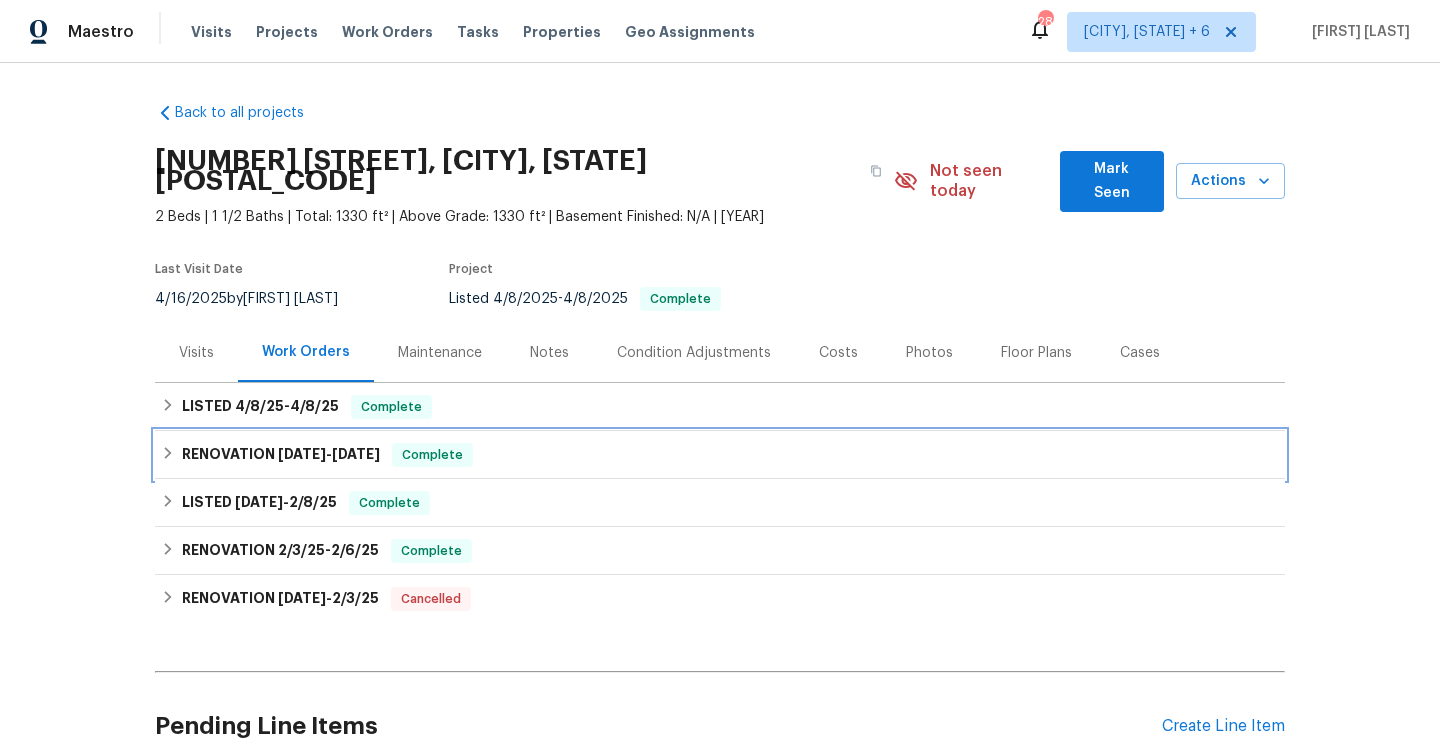 click on "RENOVATION   [DATE]  -  [DATE] Complete" at bounding box center (720, 455) 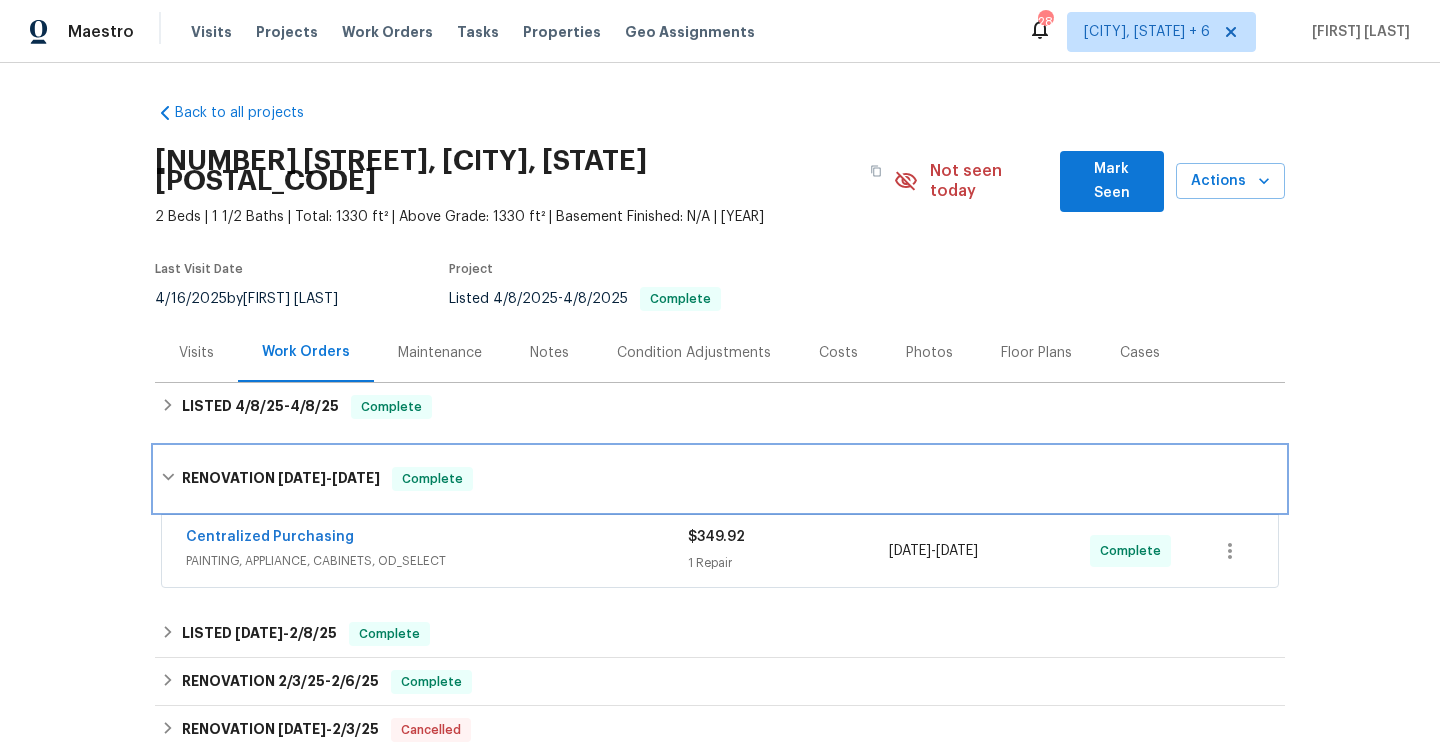click on "RENOVATION   [DATE]  -  [DATE] Complete" at bounding box center [720, 479] 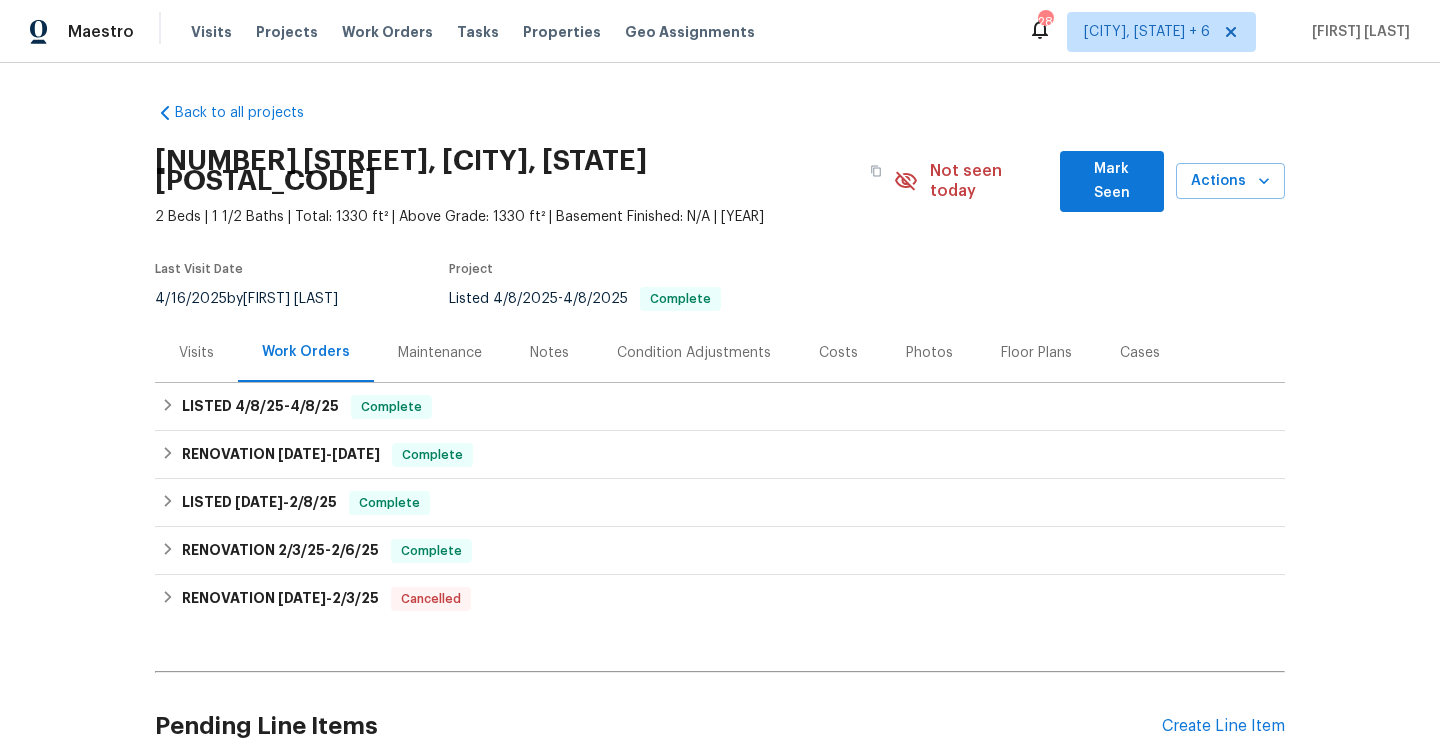 click on "Visits" at bounding box center [196, 352] 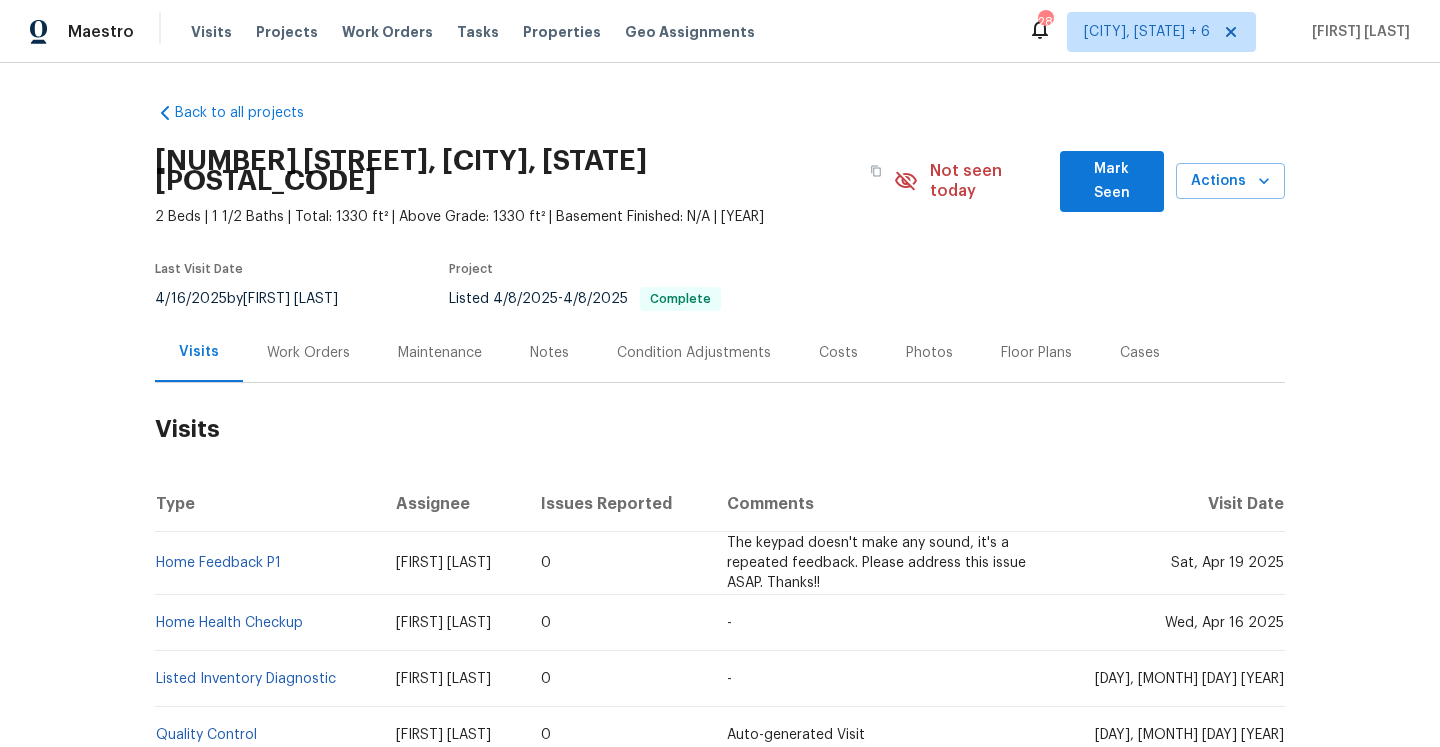 click on "Work Orders" at bounding box center [308, 353] 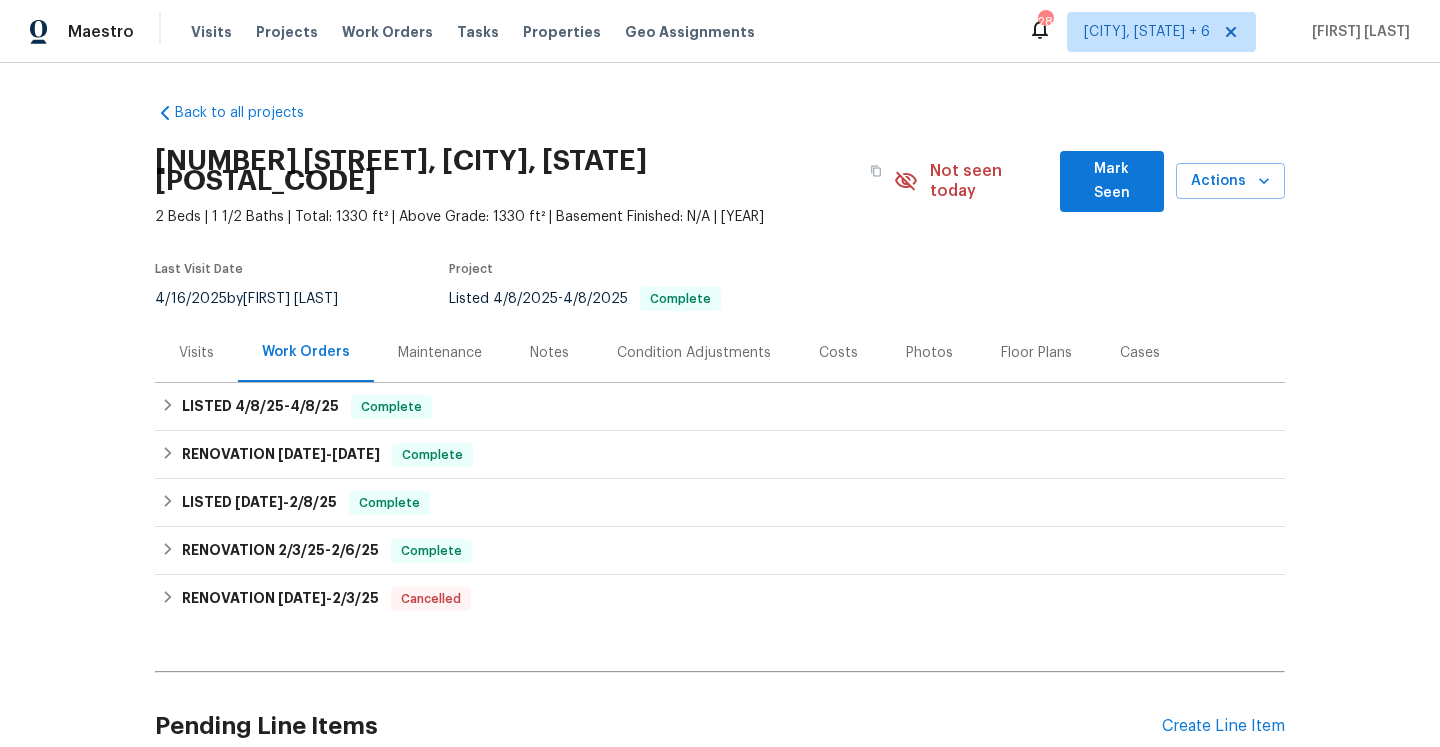 click on "Visits" at bounding box center (196, 352) 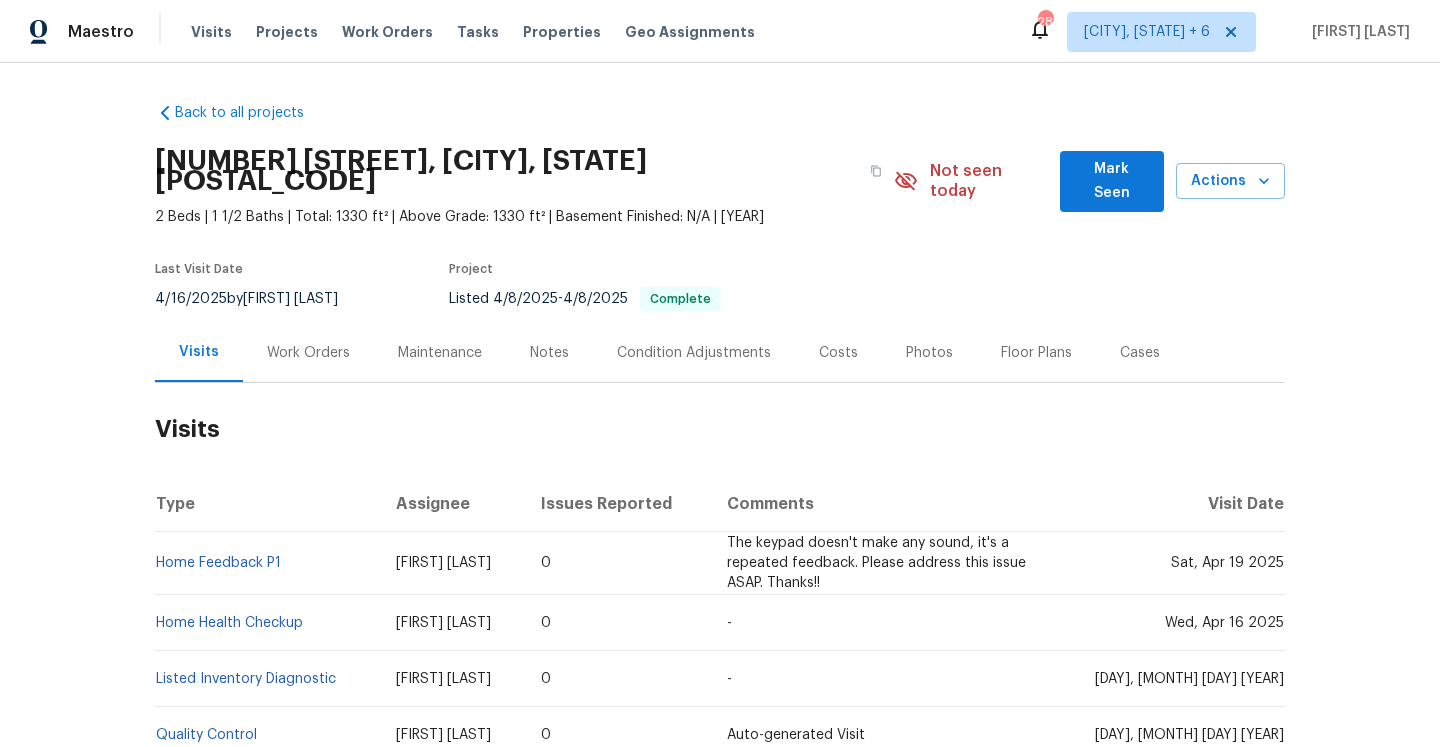 click on "Work Orders" at bounding box center [308, 353] 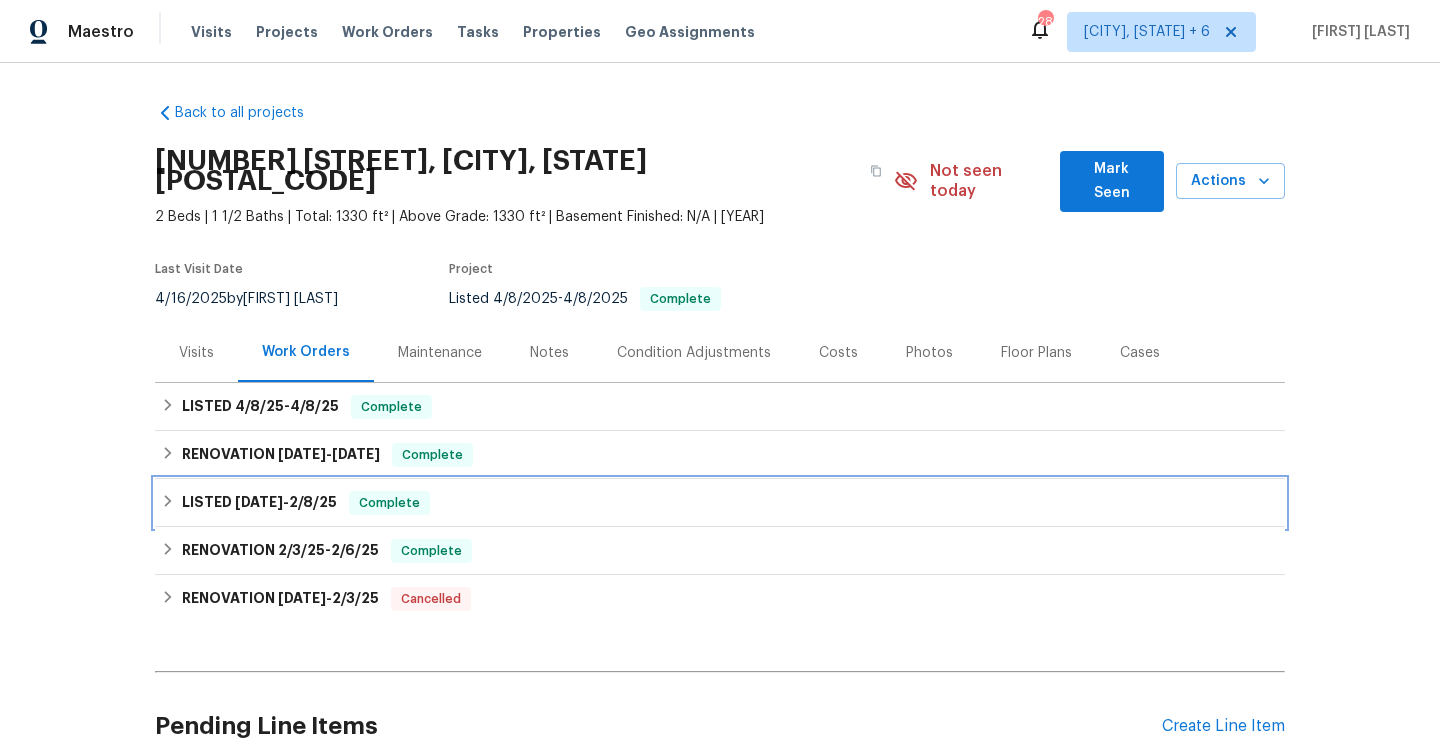 click on "Complete" at bounding box center (389, 503) 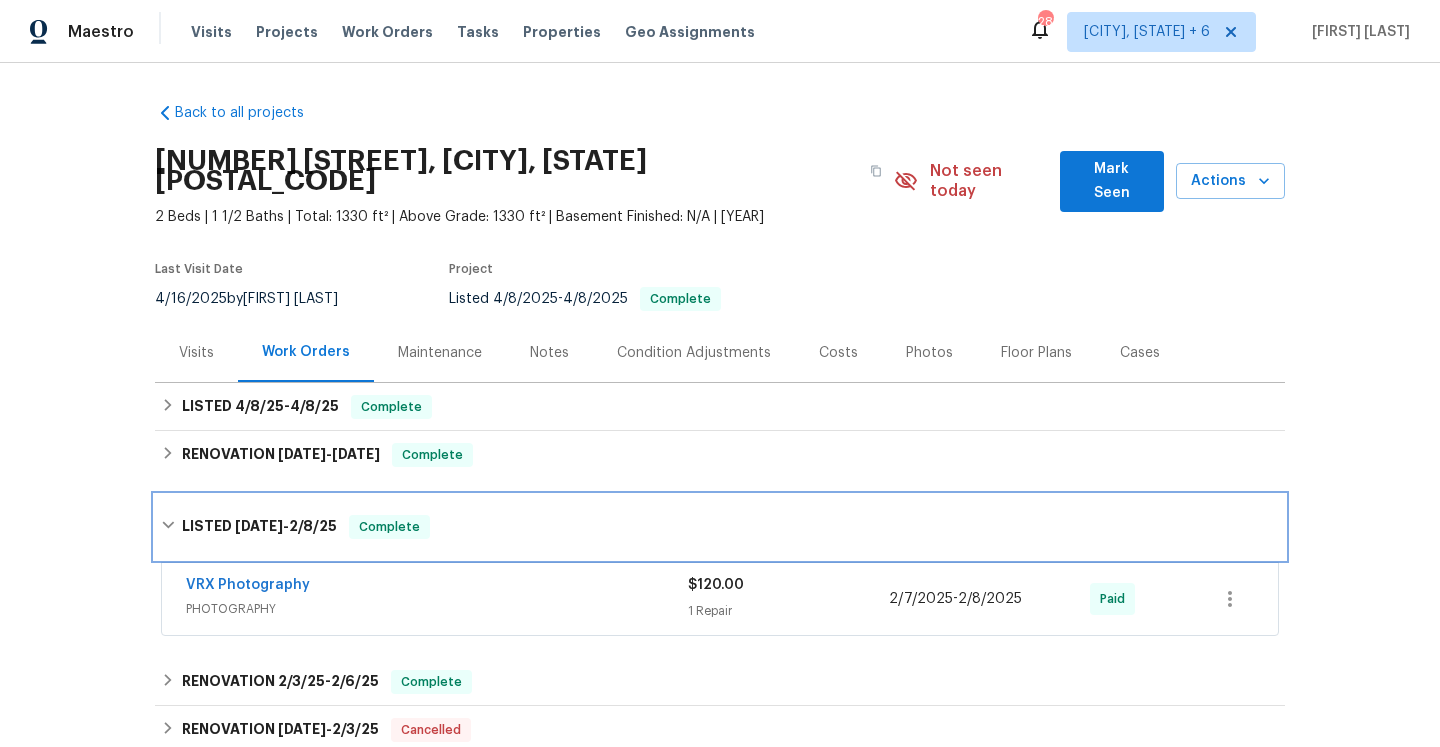 click on "LISTED   [DATE]  -  [DATE] Complete" at bounding box center [720, 527] 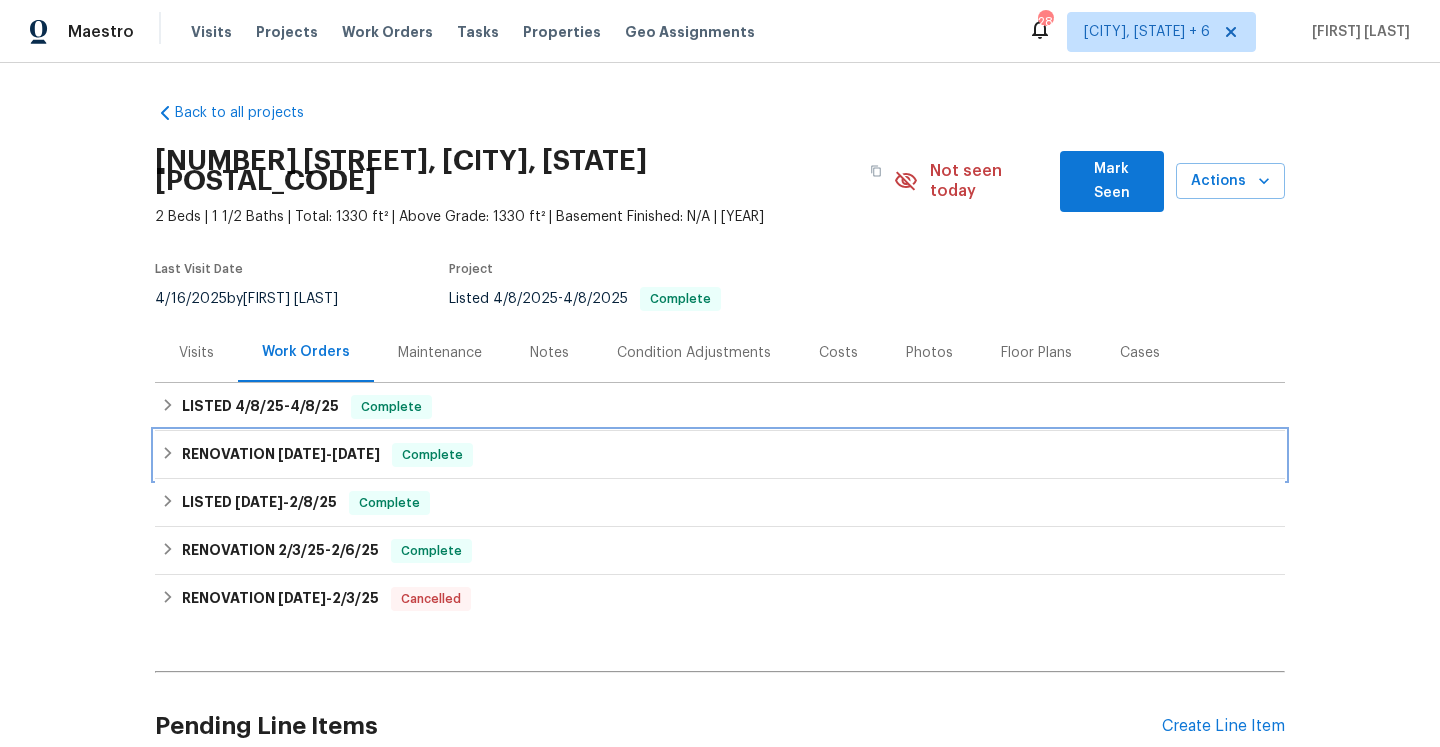 click on "RENOVATION   [DATE]  -  [DATE]" at bounding box center (281, 455) 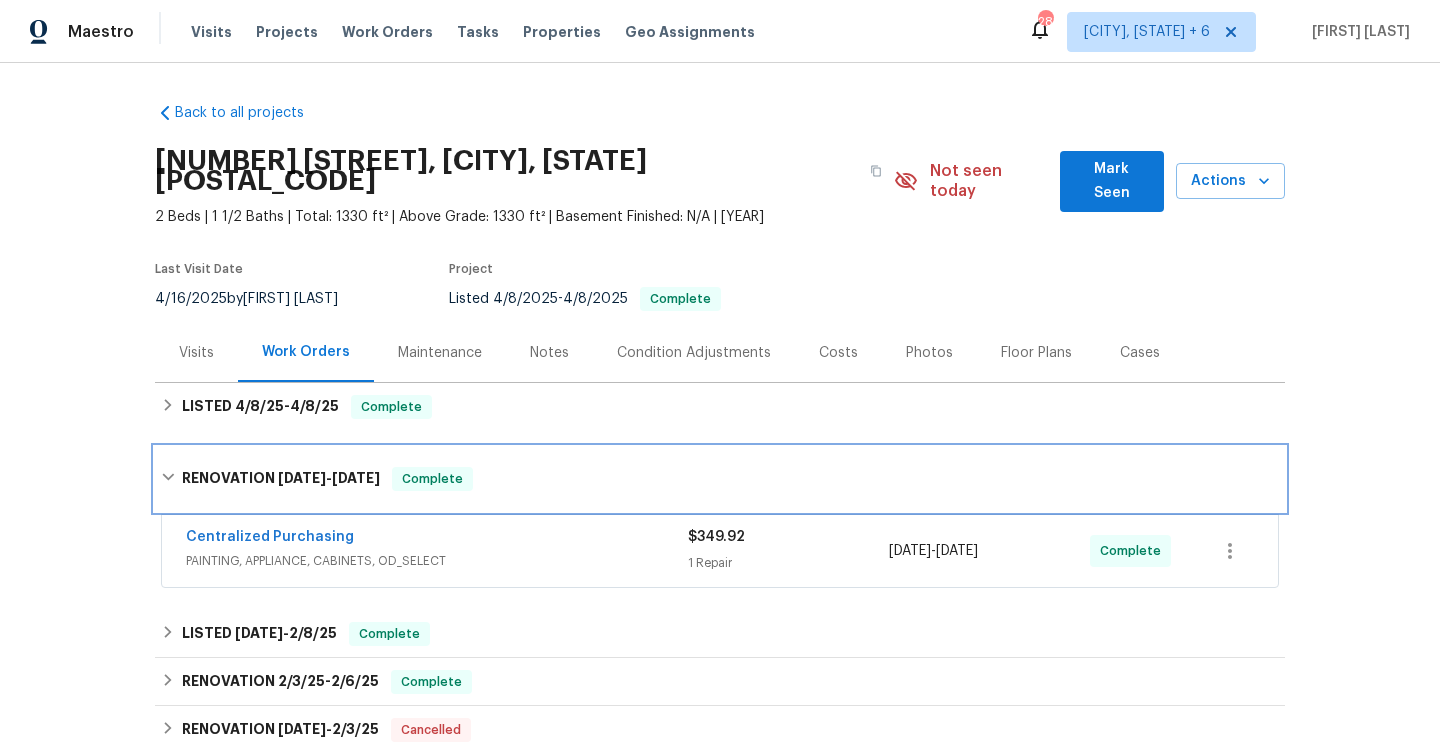 click on "RENOVATION   [DATE]  -  [DATE] Complete" at bounding box center (720, 479) 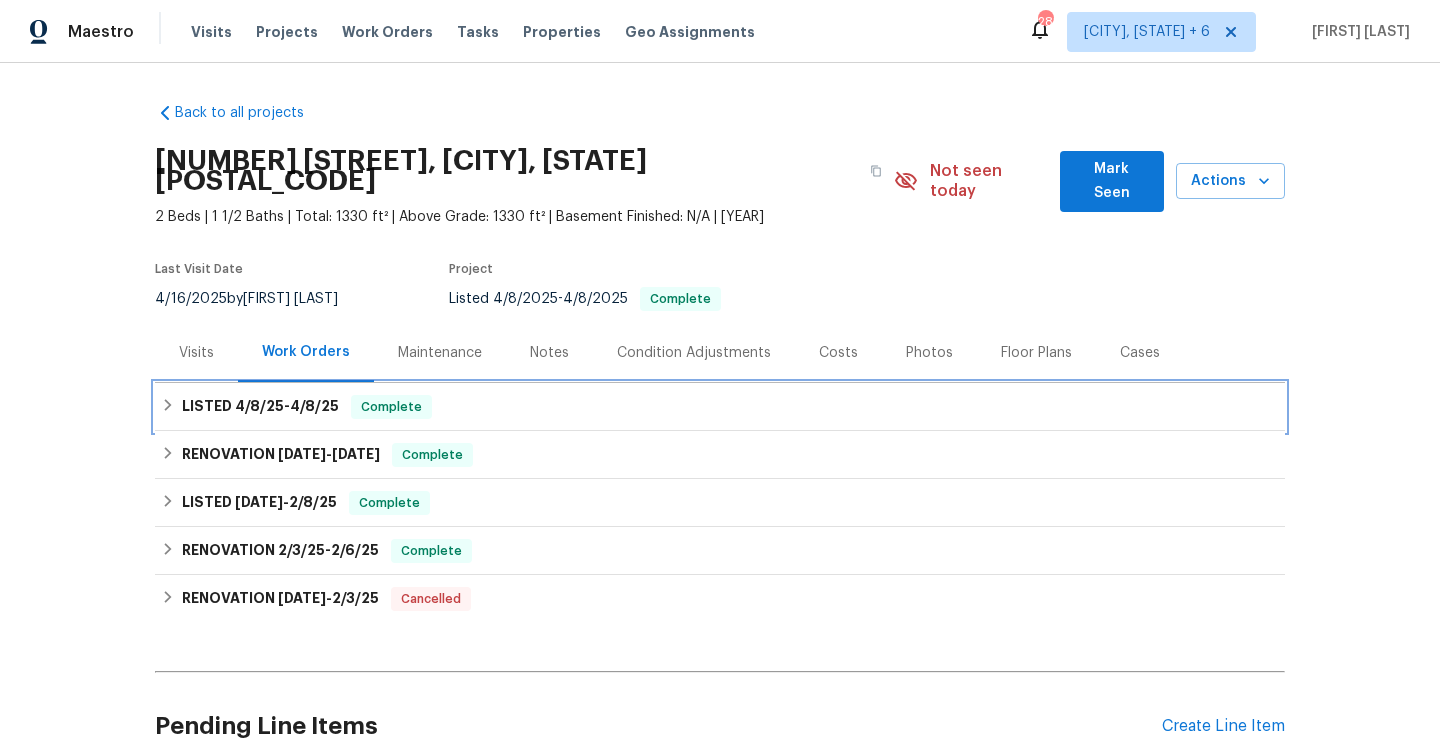 click on "LISTED   [DATE]  -  [DATE]" at bounding box center (260, 407) 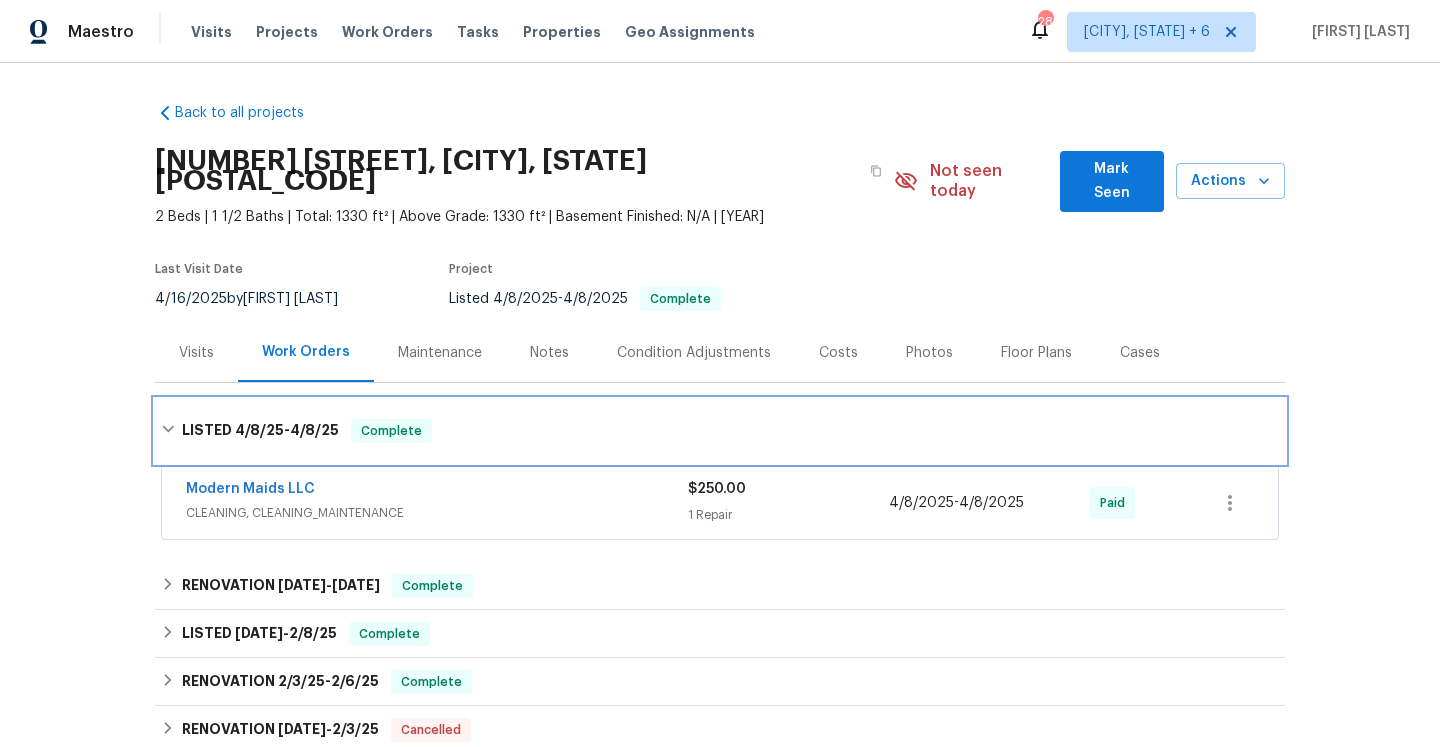 click on "LISTED   [DATE]  -  [DATE] Complete" at bounding box center [720, 431] 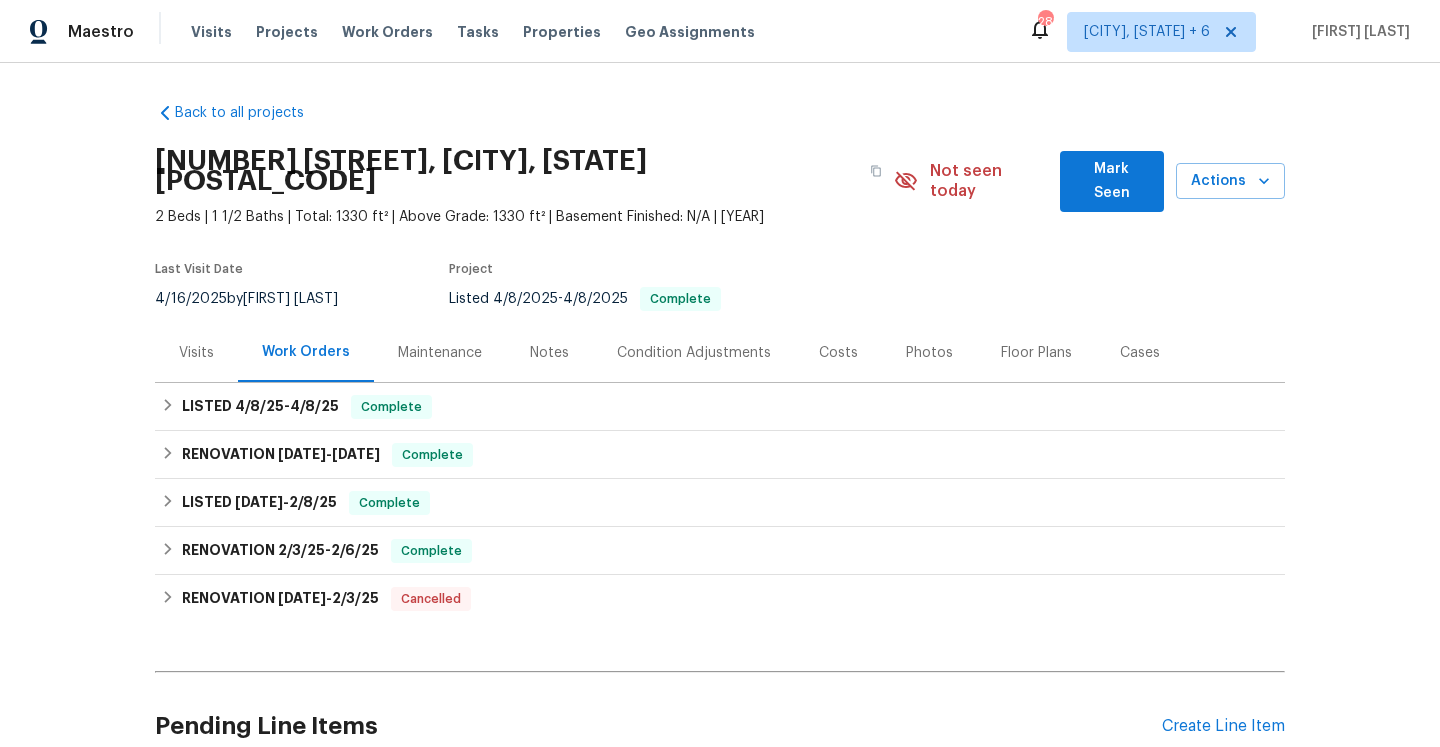 click on "Visits" at bounding box center (196, 352) 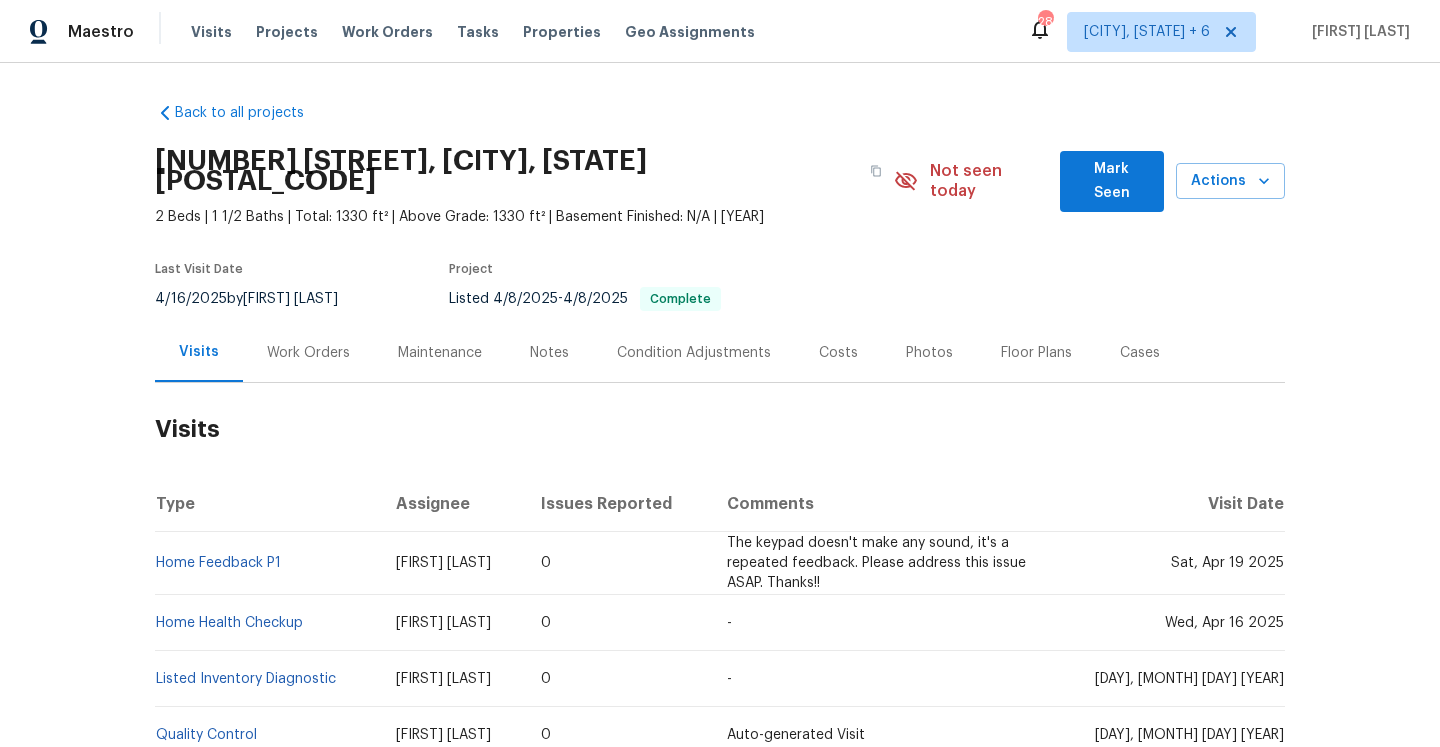 click on "Work Orders" at bounding box center (308, 352) 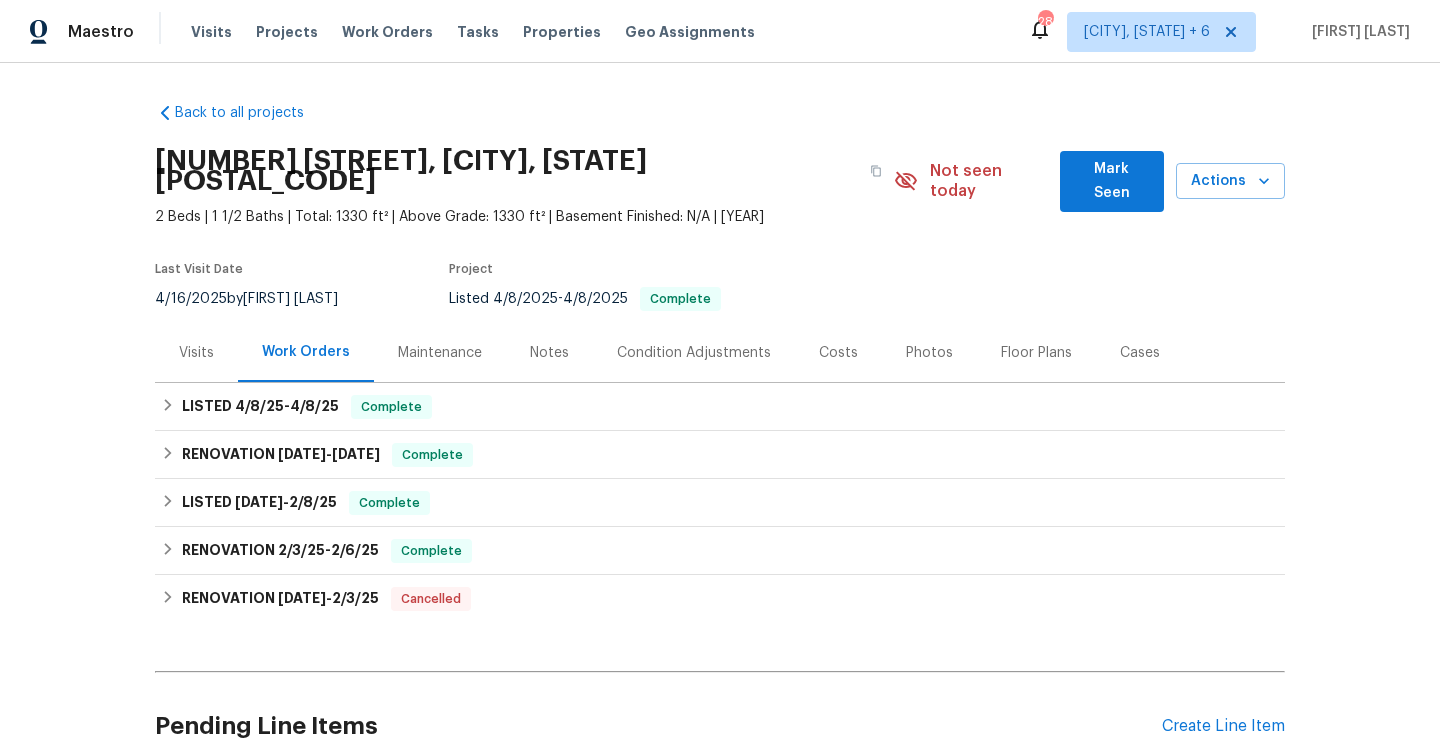 click on "Visits" at bounding box center [196, 352] 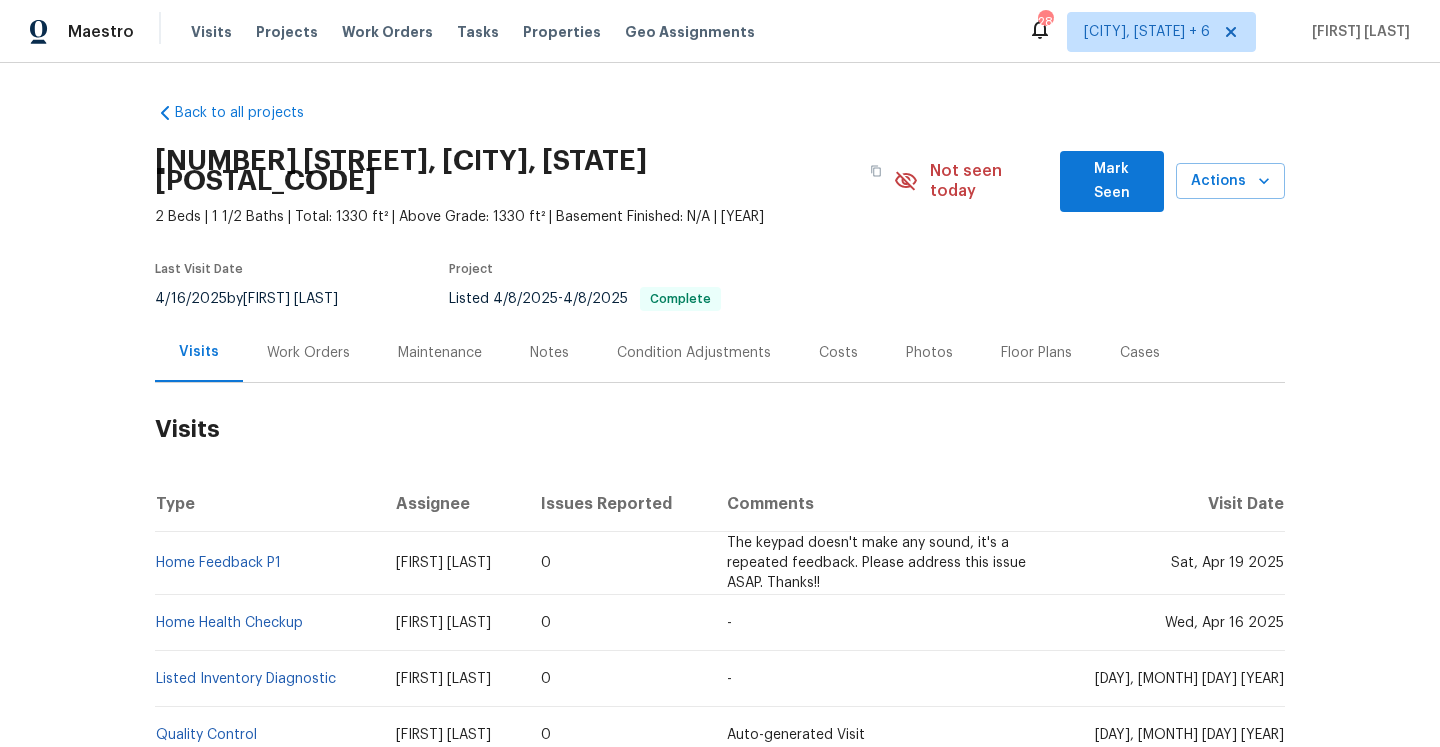 click on "Work Orders" at bounding box center [308, 352] 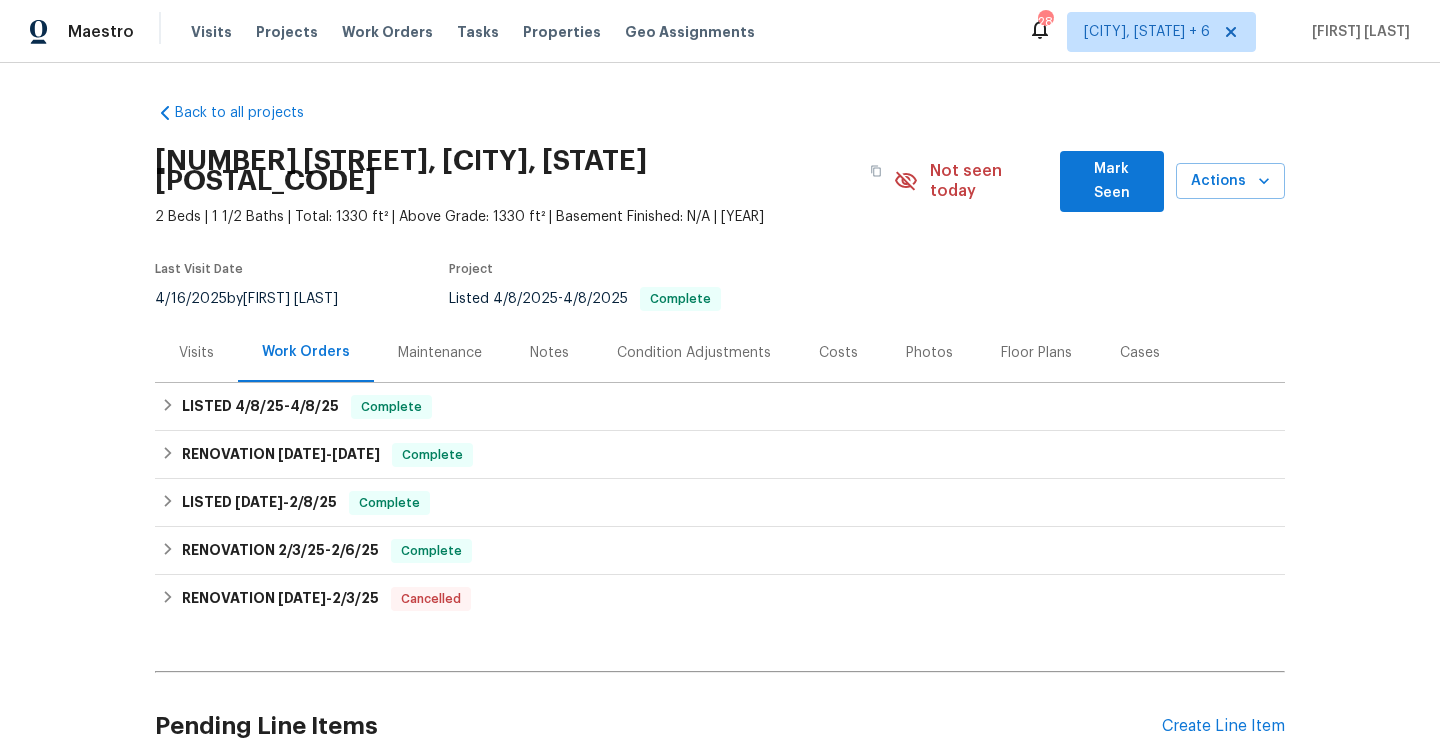 click on "Visits" at bounding box center [196, 352] 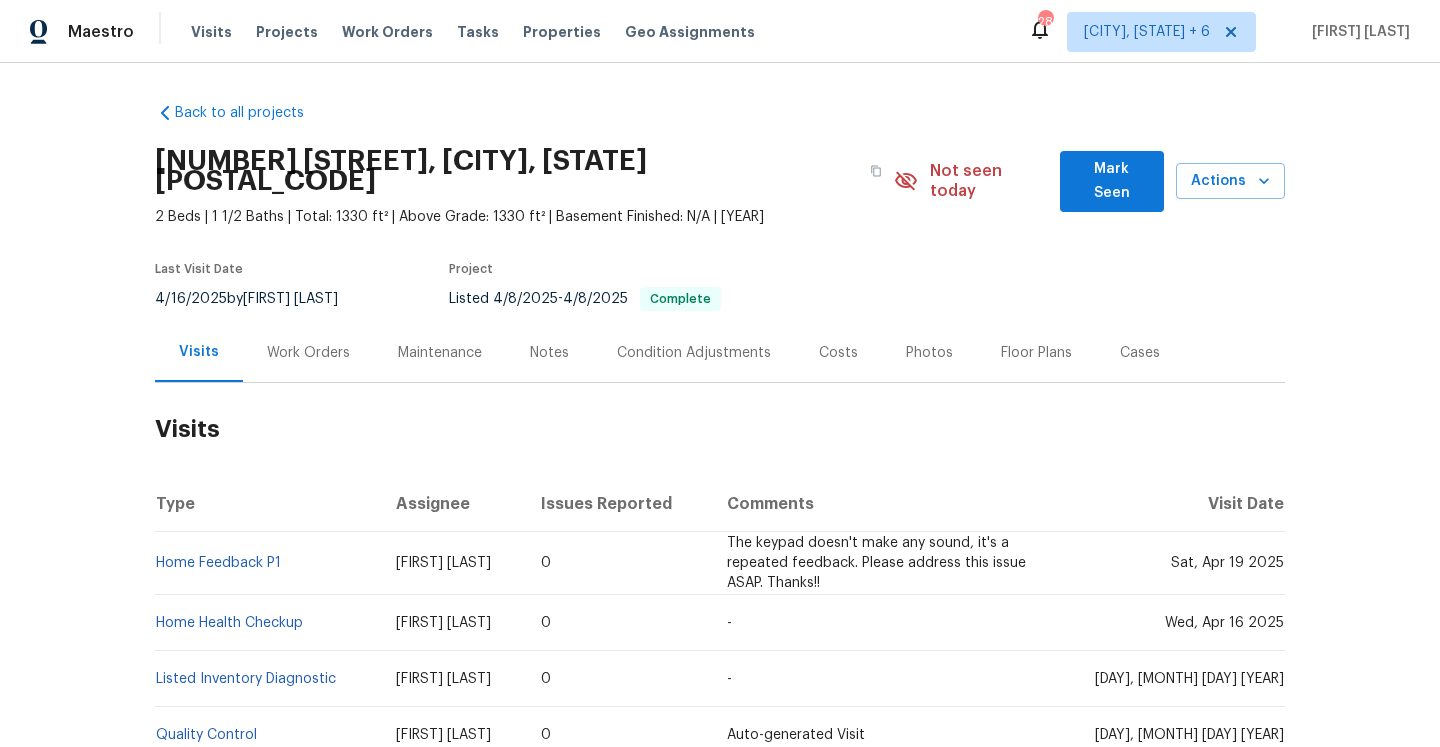 click on "Work Orders" at bounding box center [308, 352] 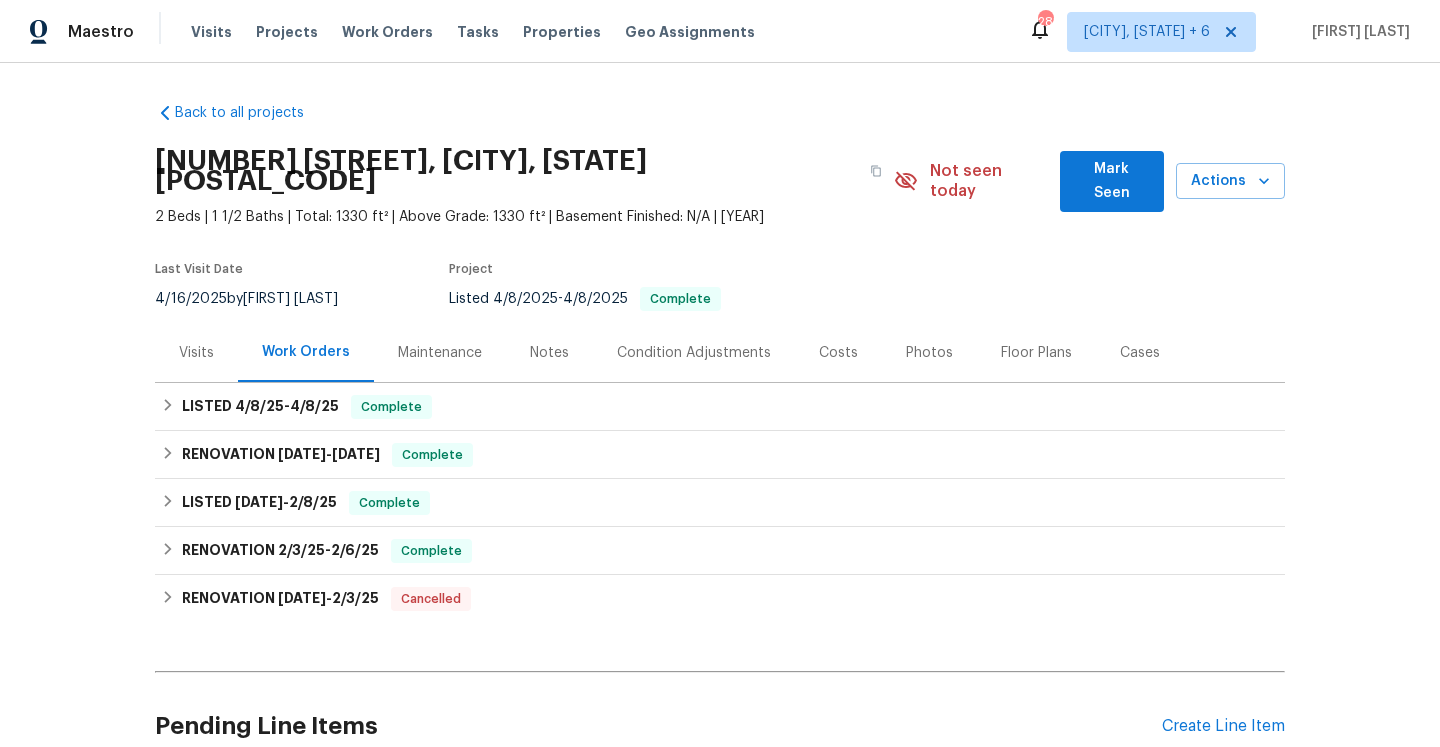 click on "Visits" at bounding box center (196, 352) 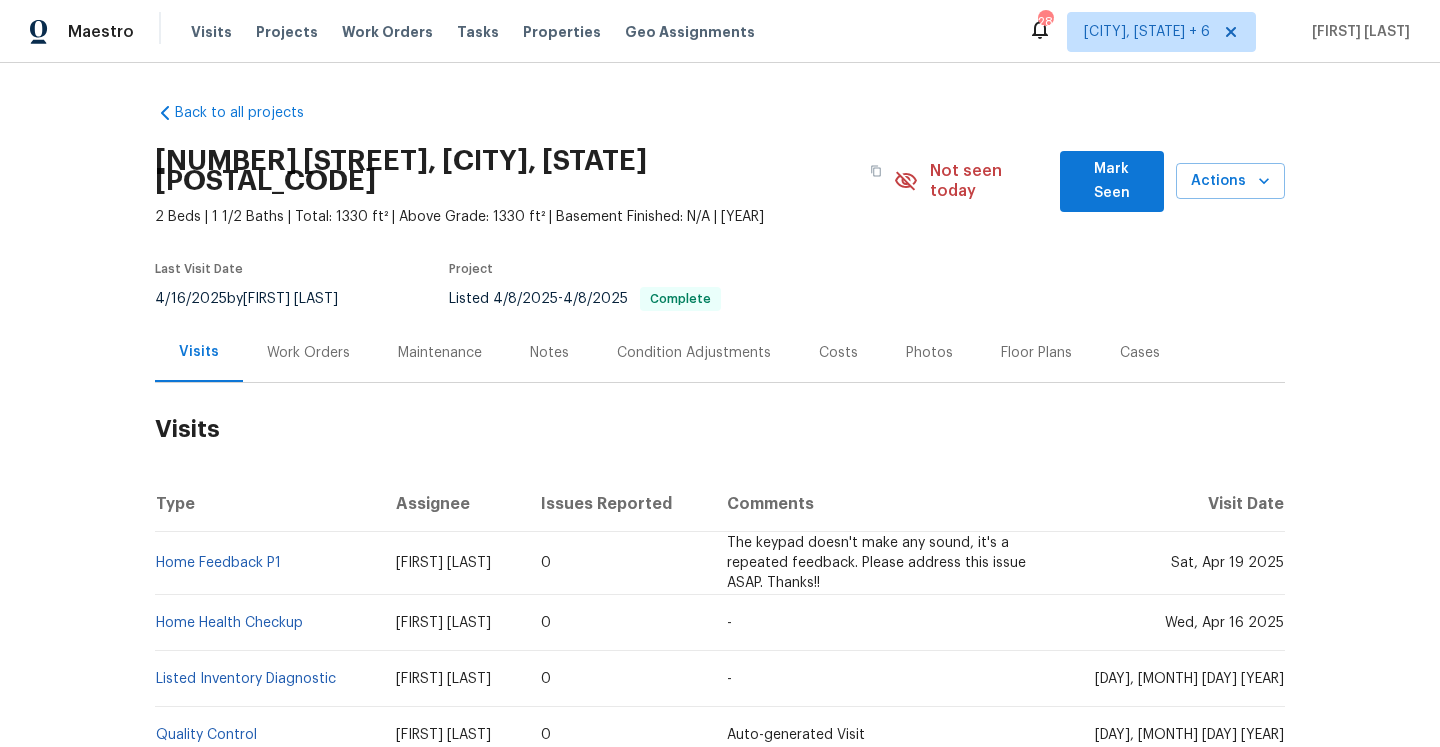 click on "Work Orders" at bounding box center (308, 353) 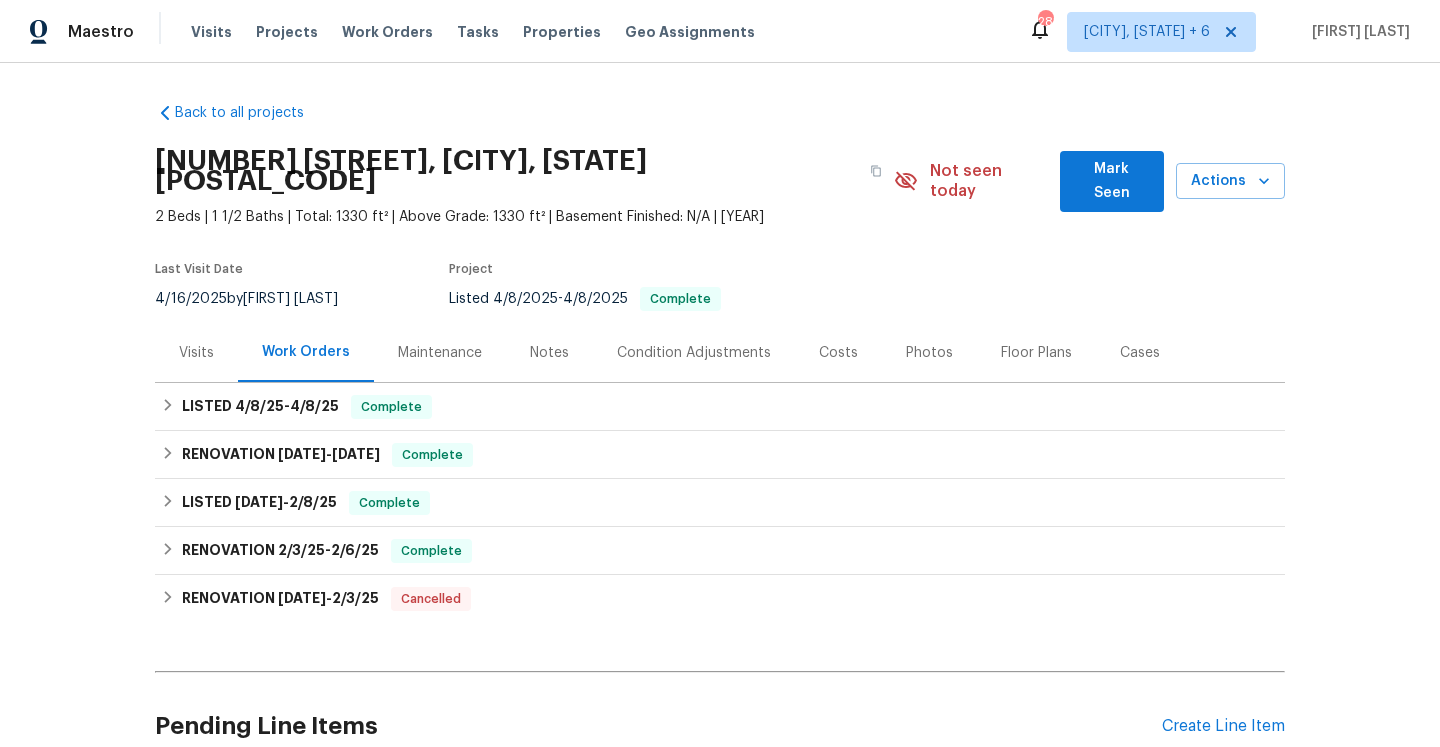 click on "Visits" at bounding box center (196, 353) 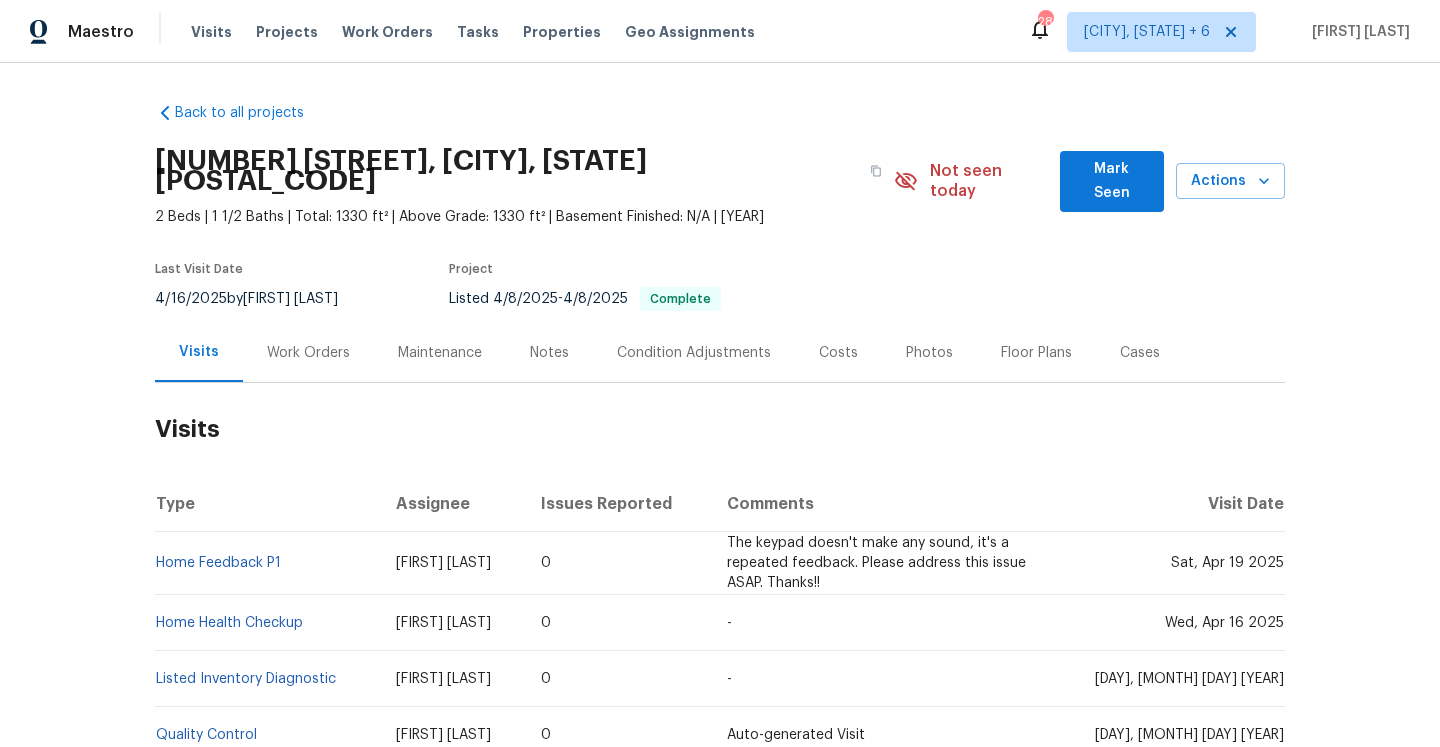 click on "Work Orders" at bounding box center (308, 353) 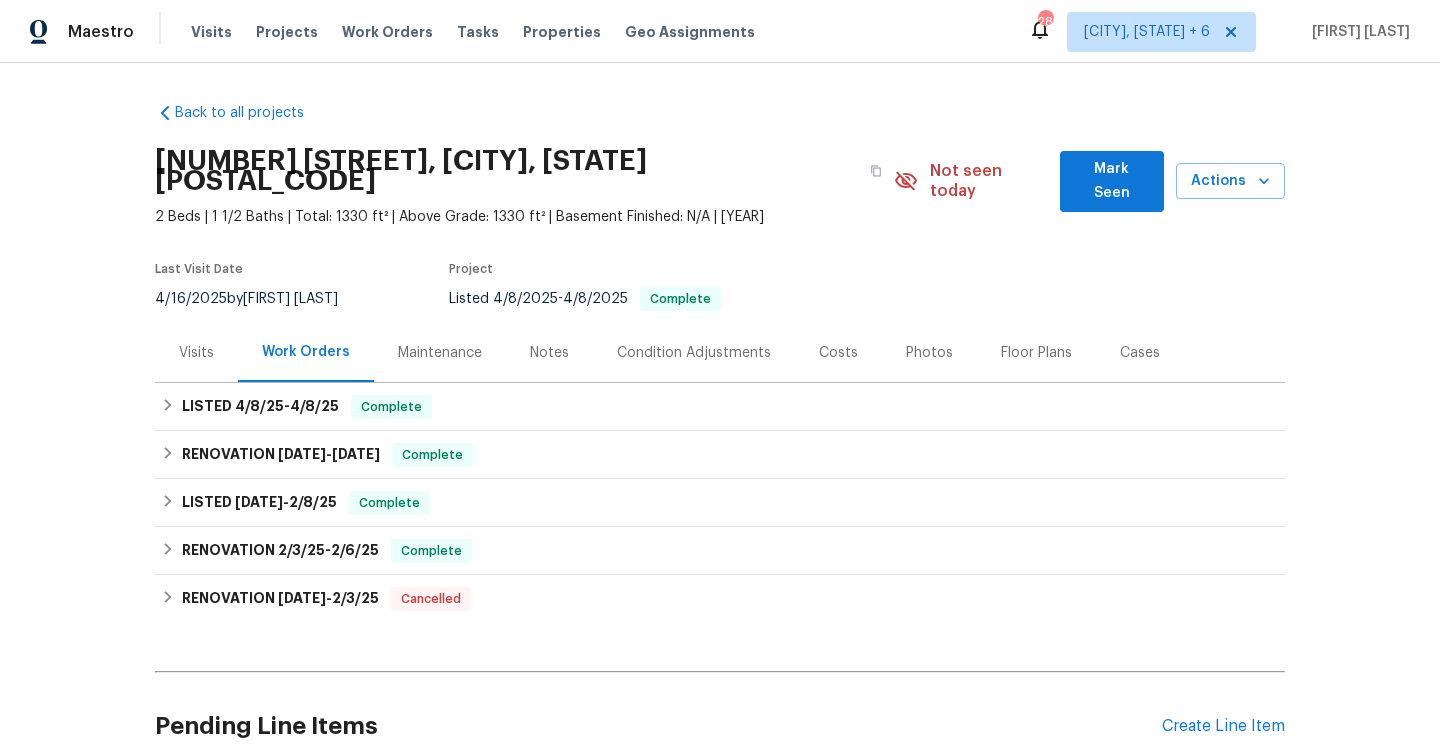 click on "Visits" at bounding box center [196, 352] 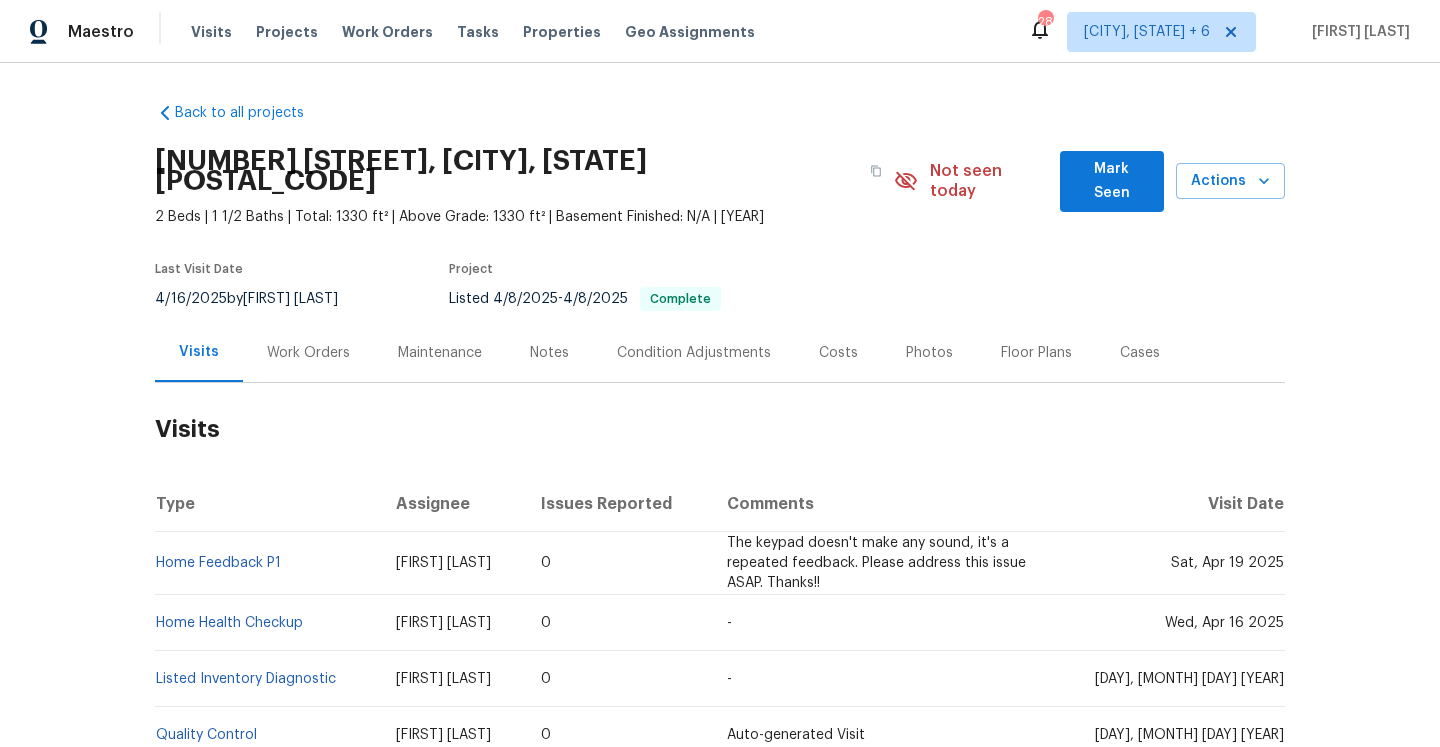 click on "Work Orders" at bounding box center (308, 353) 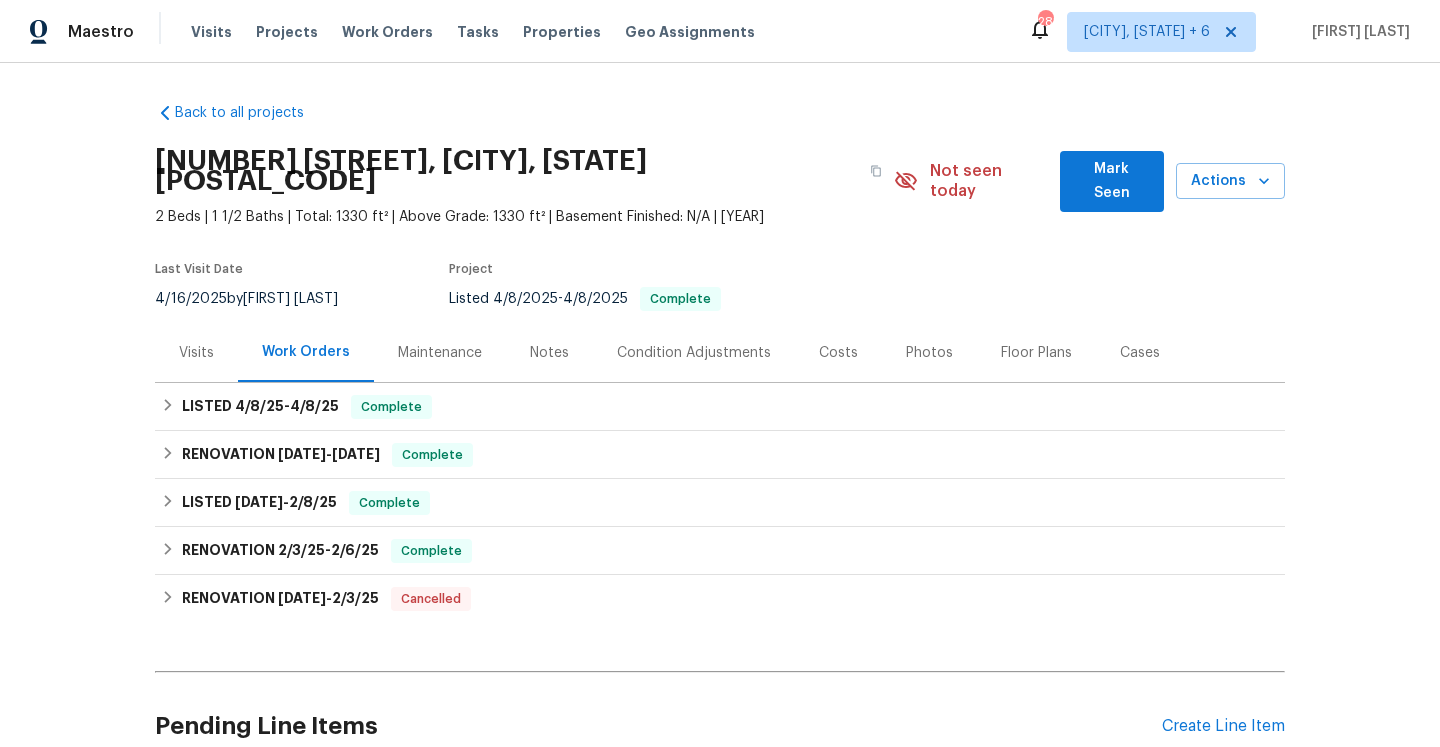 scroll, scrollTop: 162, scrollLeft: 0, axis: vertical 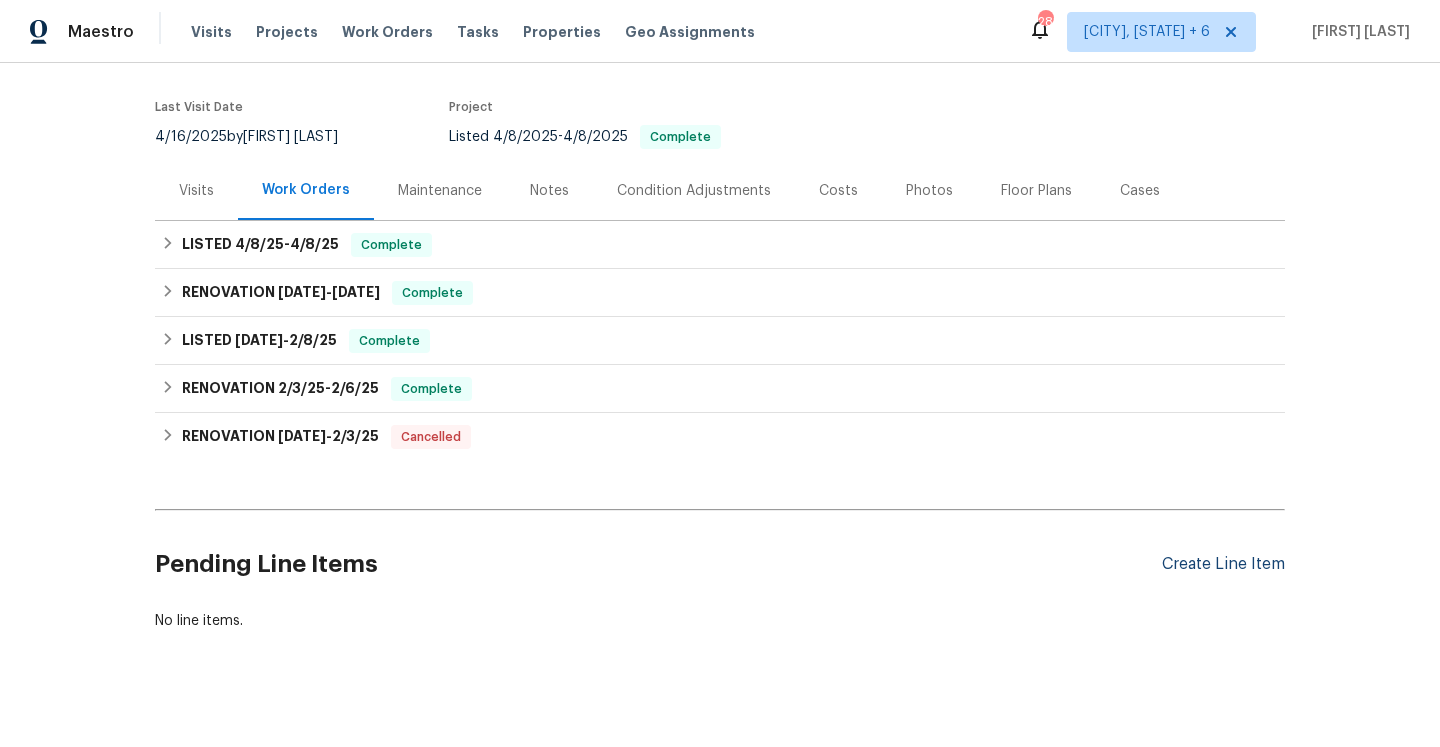 click on "Create Line Item" at bounding box center (1223, 564) 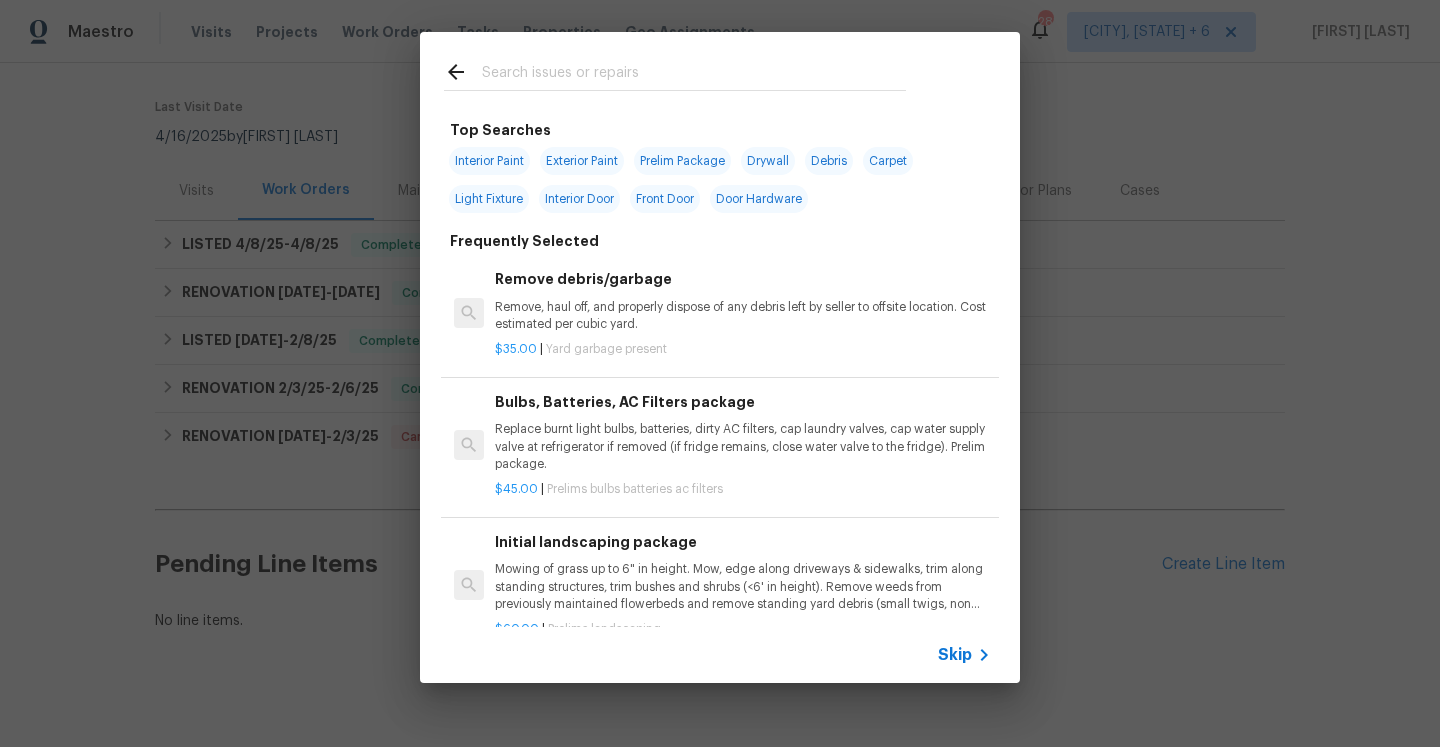 click on "Skip" at bounding box center [955, 655] 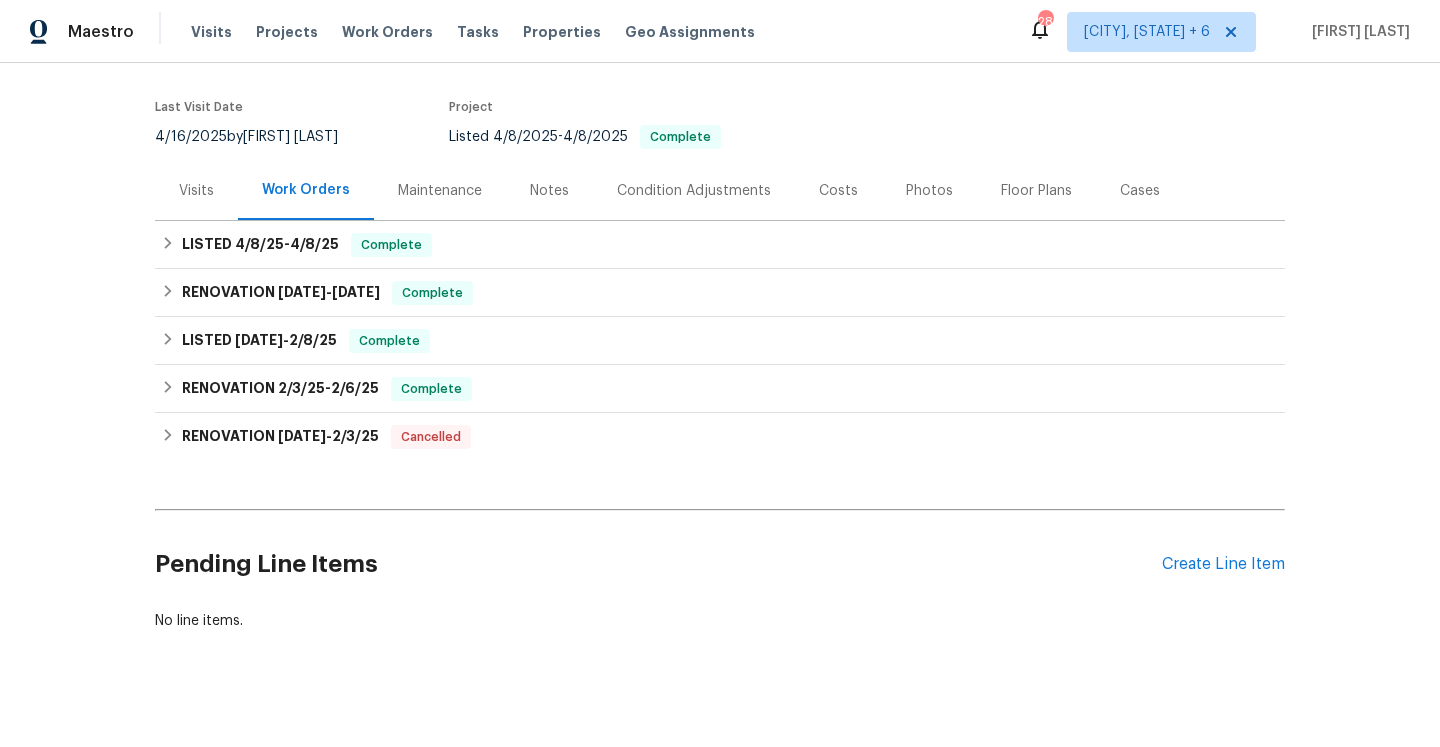 click on "Visits" at bounding box center [196, 191] 